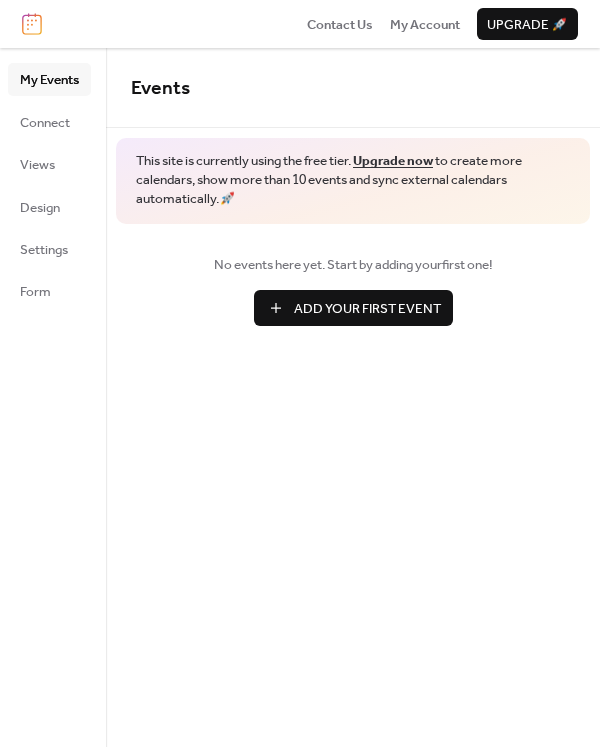 scroll, scrollTop: 0, scrollLeft: 0, axis: both 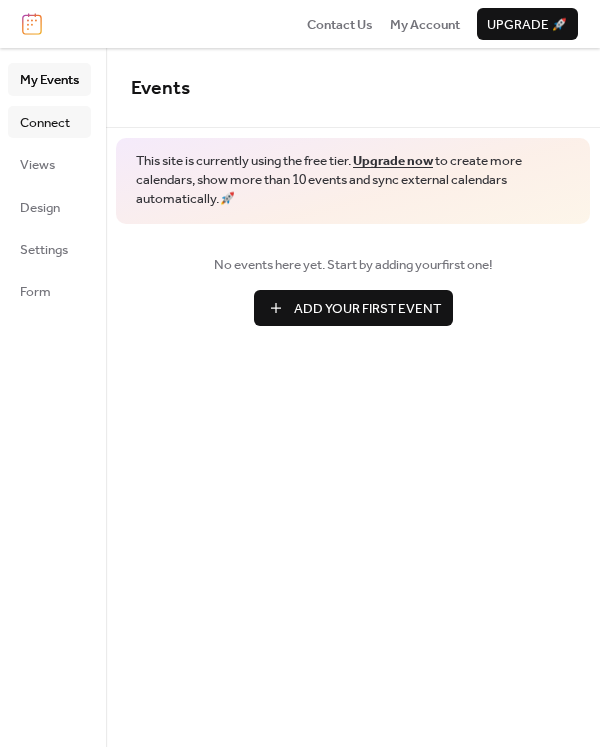 click on "Connect" at bounding box center [45, 123] 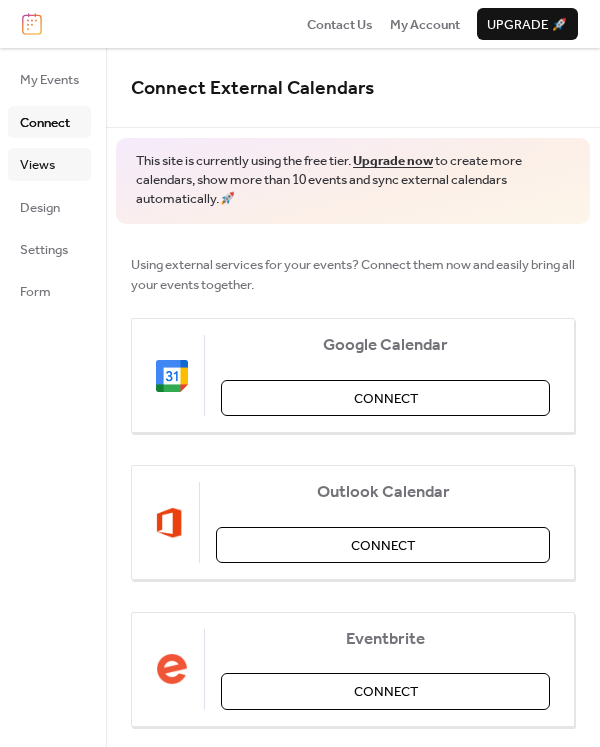 click on "Views" at bounding box center (37, 165) 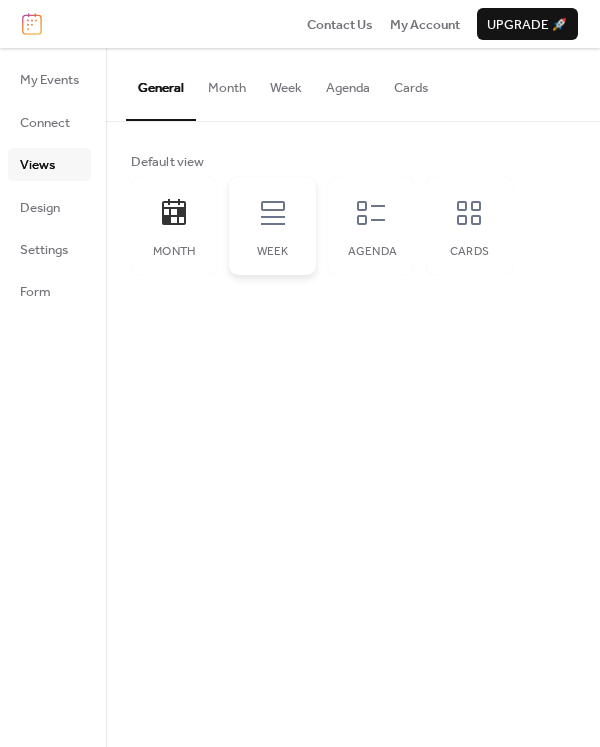 click 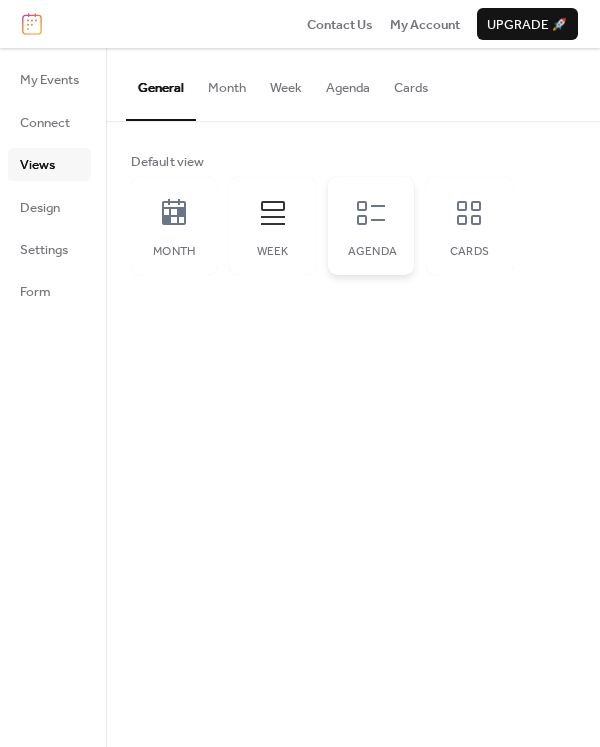 click 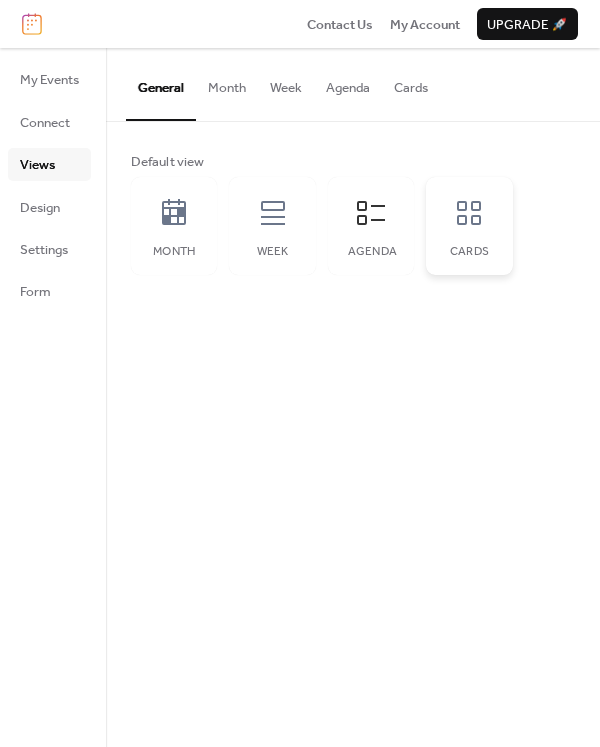 click 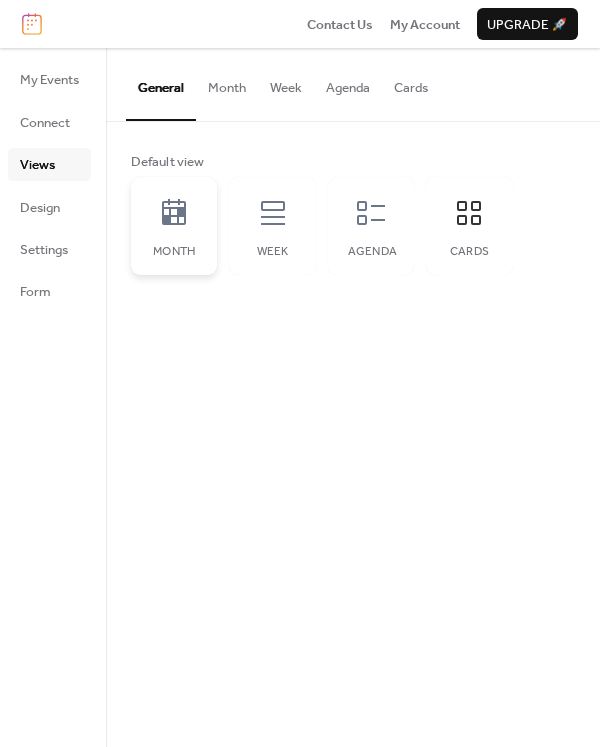 click 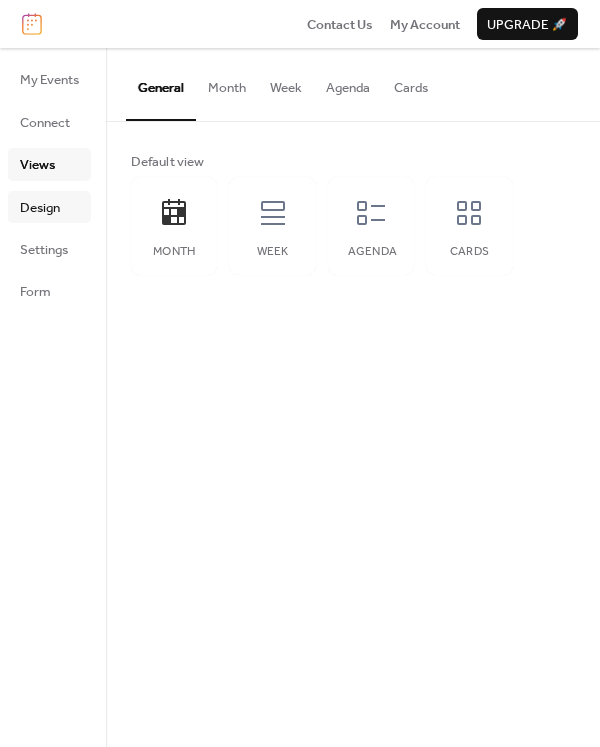 click on "Design" at bounding box center [40, 208] 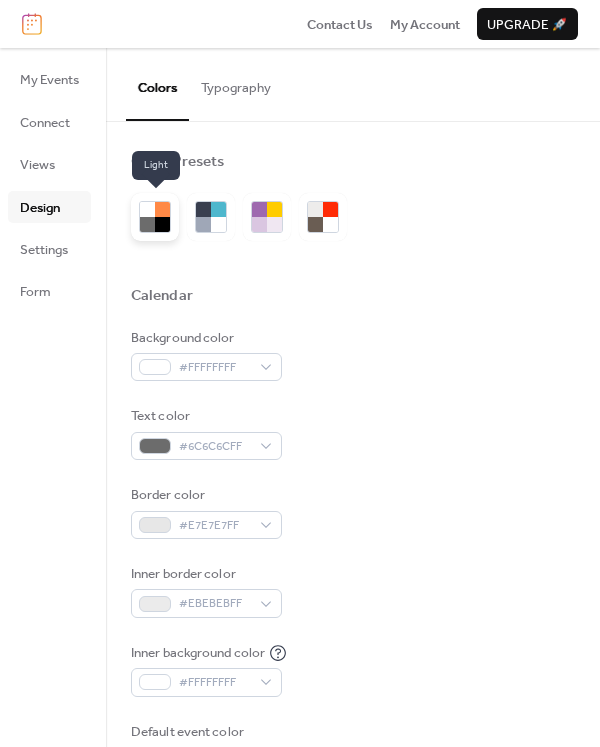 click at bounding box center [162, 224] 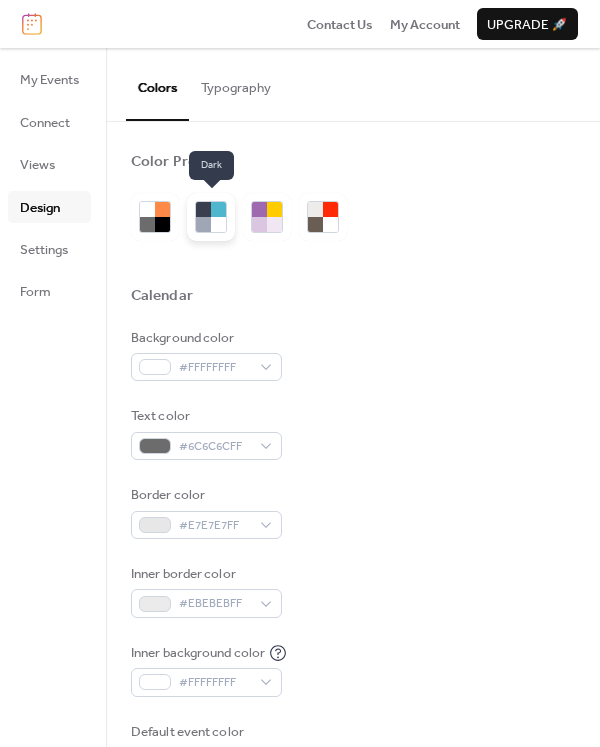 click at bounding box center (203, 209) 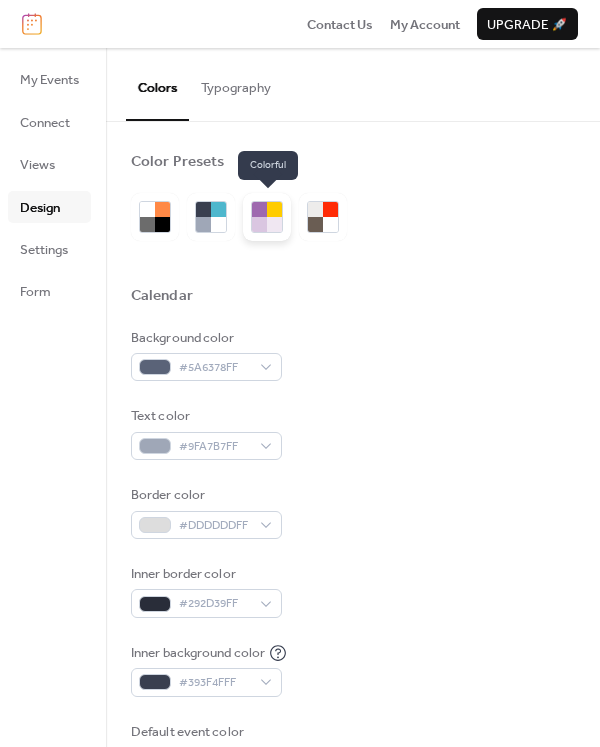 click at bounding box center [274, 209] 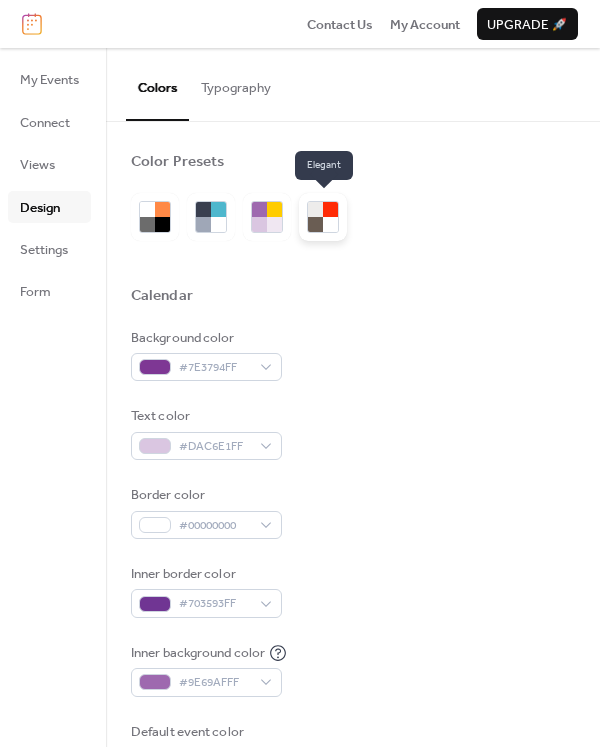 click at bounding box center (323, 217) 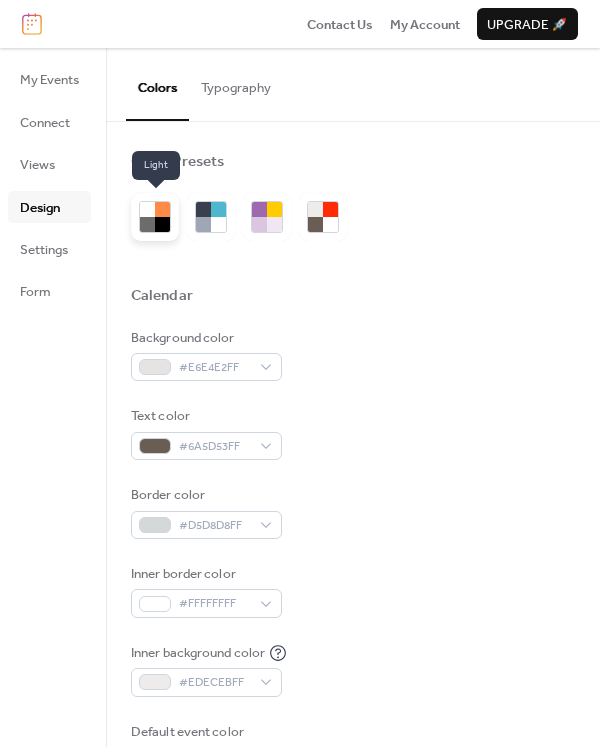 click at bounding box center (147, 224) 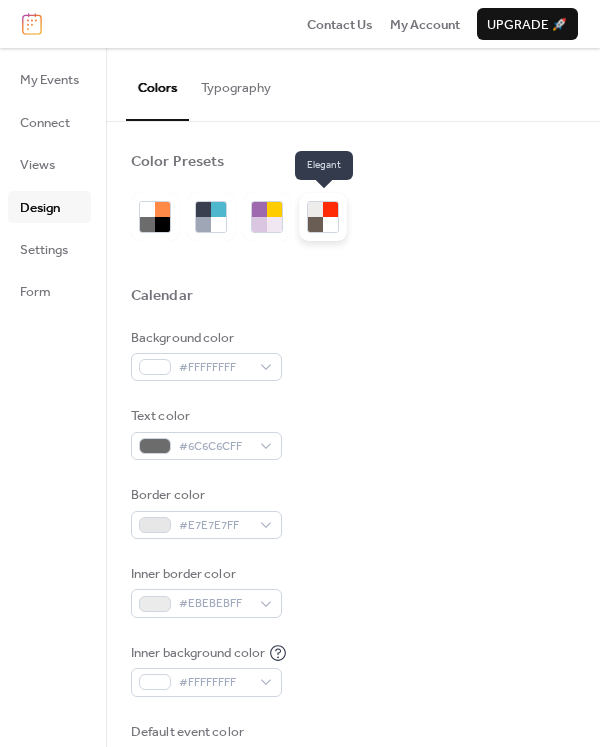 click at bounding box center [323, 217] 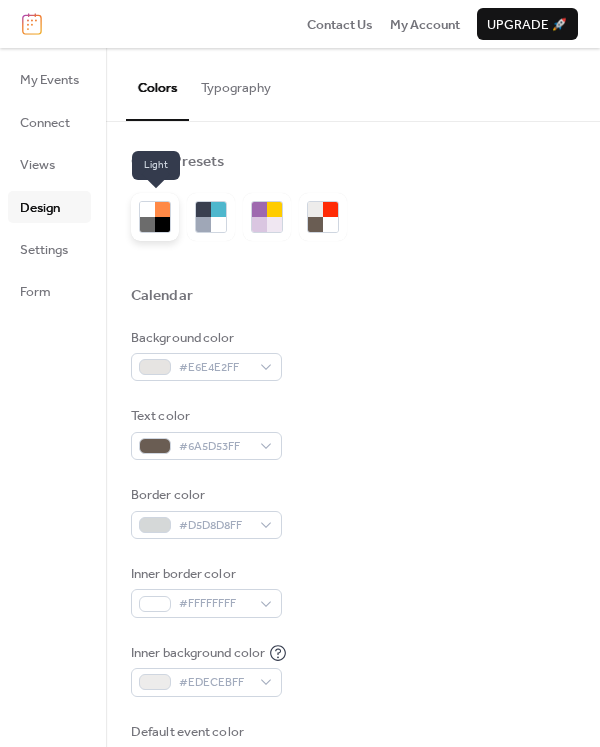 click at bounding box center (147, 224) 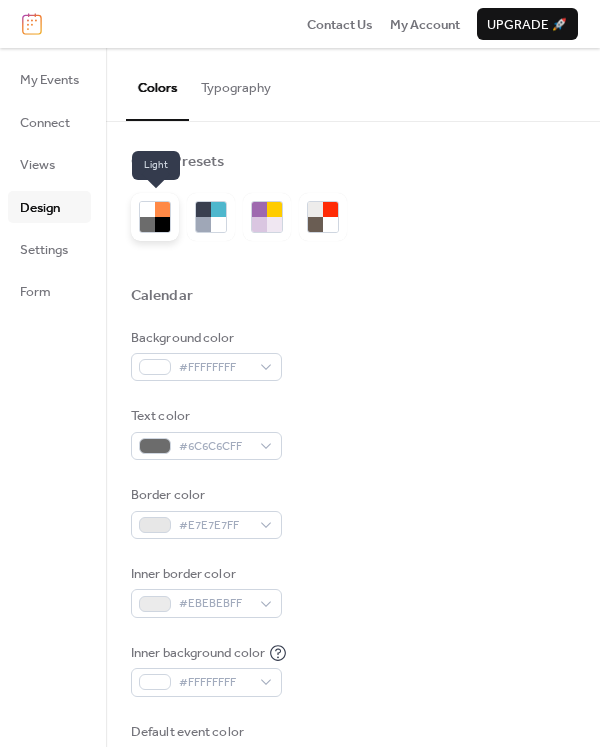 click at bounding box center (147, 209) 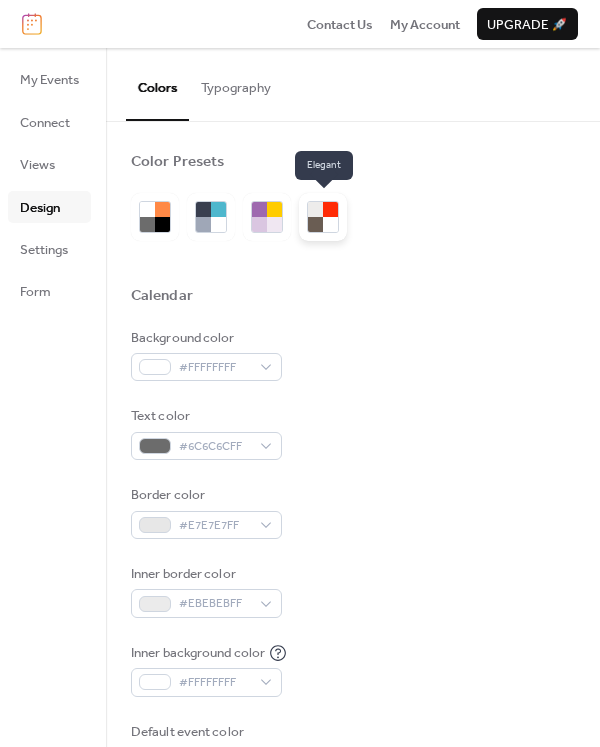 click at bounding box center (315, 224) 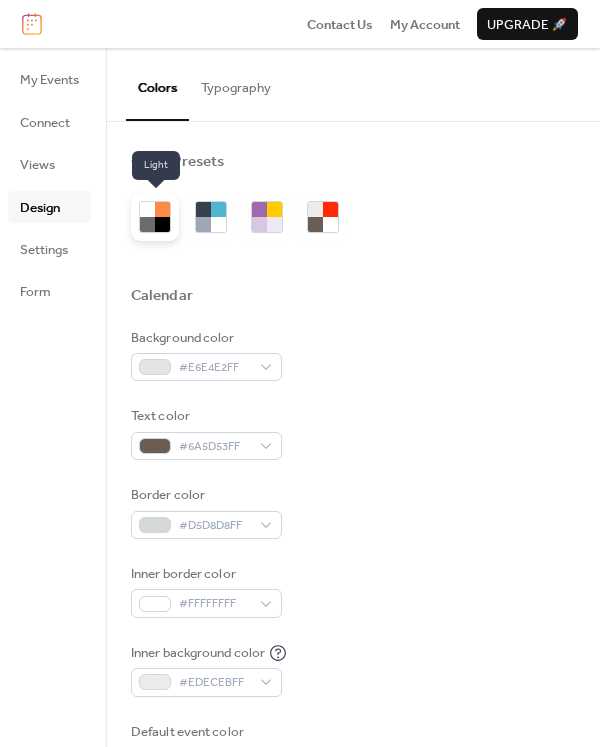 click at bounding box center (147, 224) 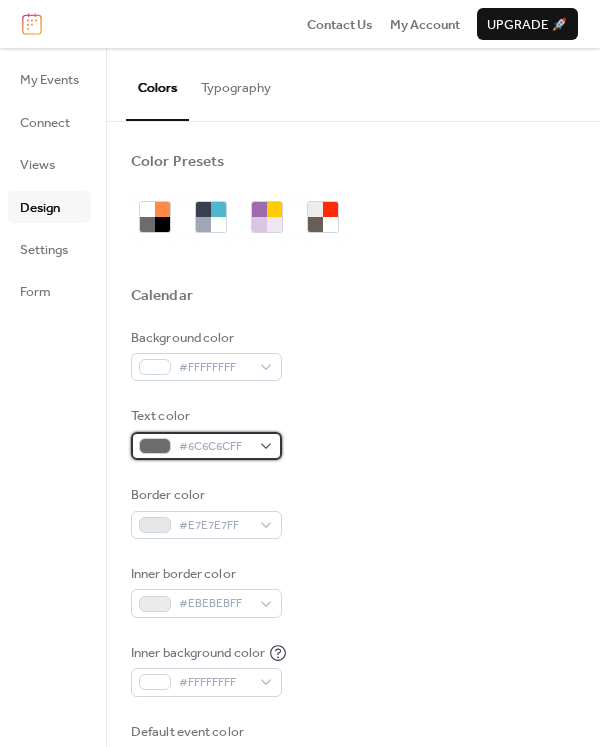 click on "#6C6C6CFF" at bounding box center [214, 447] 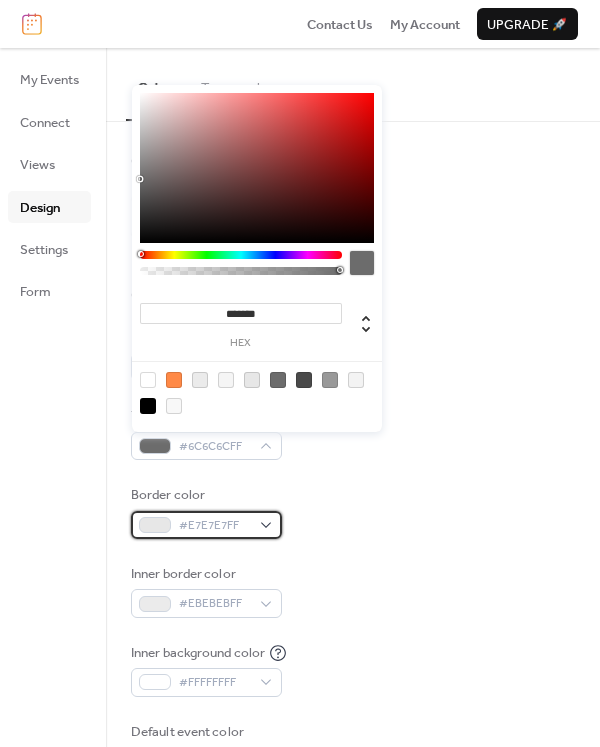 click on "#E7E7E7FF" at bounding box center [214, 526] 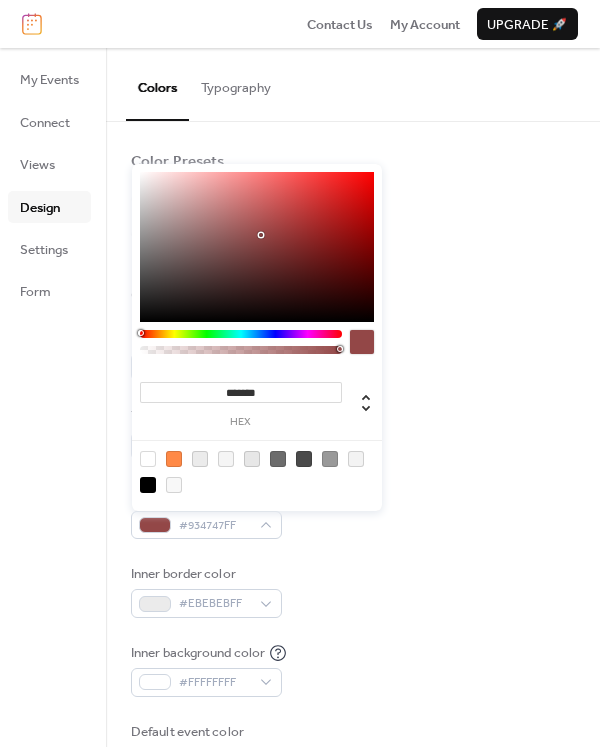 drag, startPoint x: 229, startPoint y: 212, endPoint x: 253, endPoint y: 234, distance: 32.55764 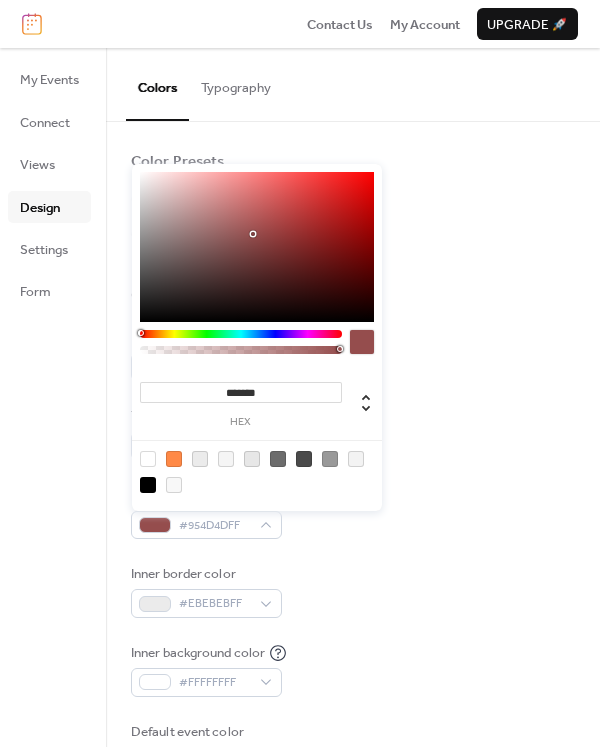 click at bounding box center (174, 459) 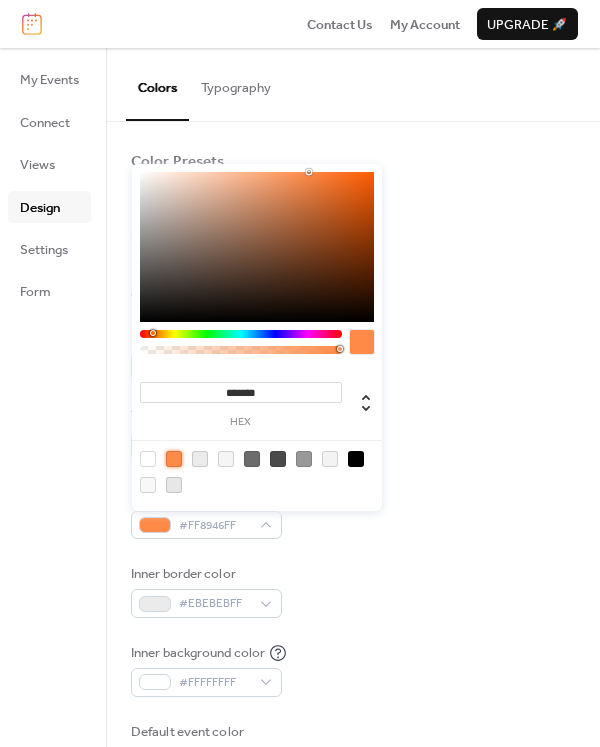 click at bounding box center (356, 459) 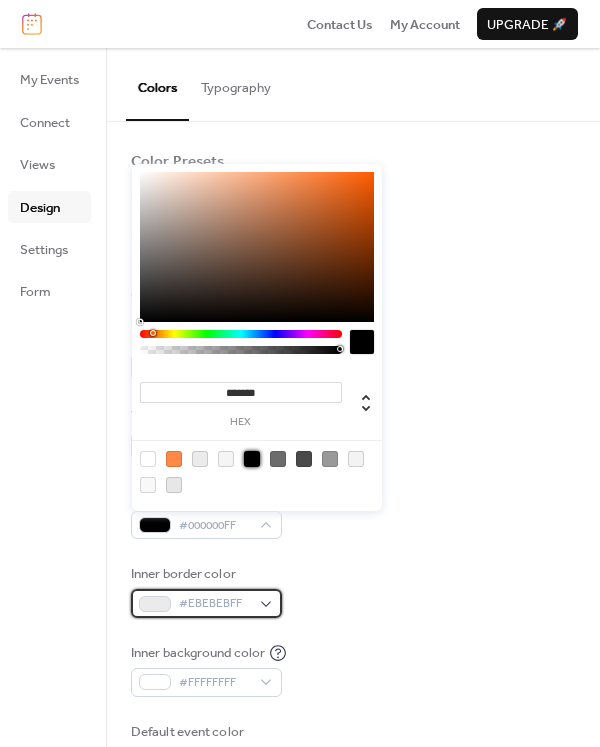 click on "#EBEBEBFF" at bounding box center (214, 604) 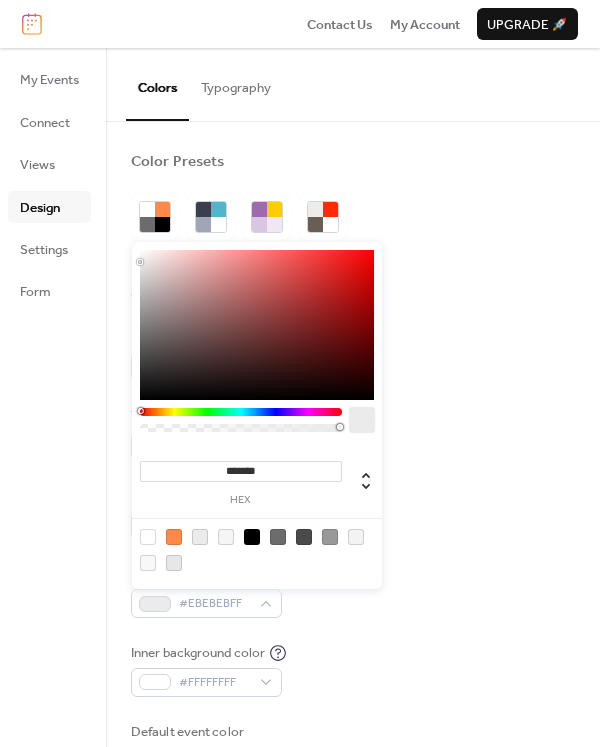 click at bounding box center [252, 537] 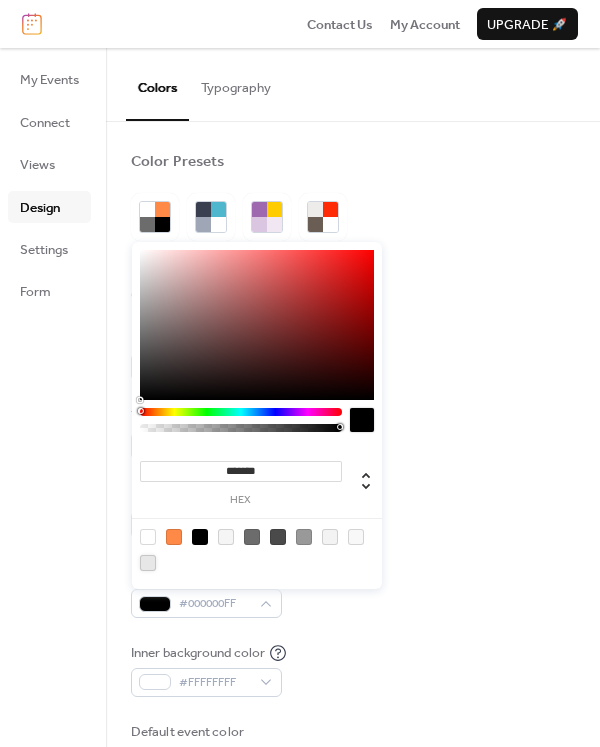 click at bounding box center (148, 563) 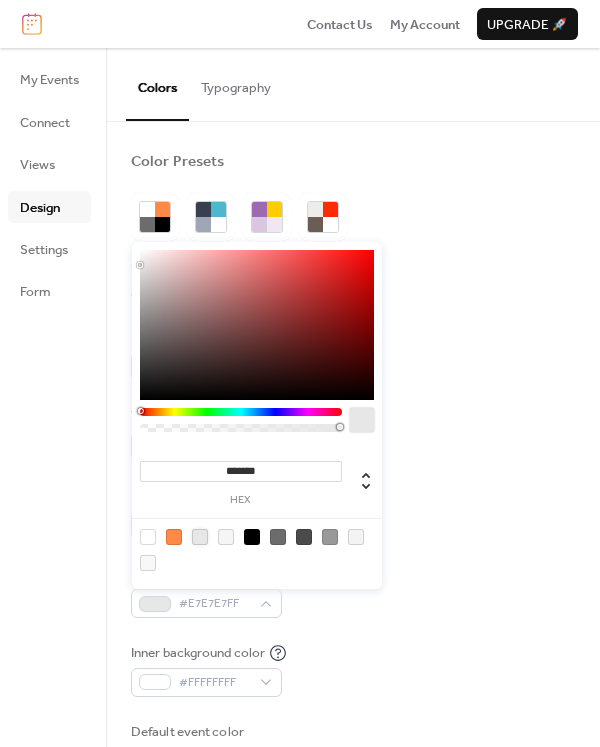 click on "Inner border color #E7E7E7FF" at bounding box center [353, 591] 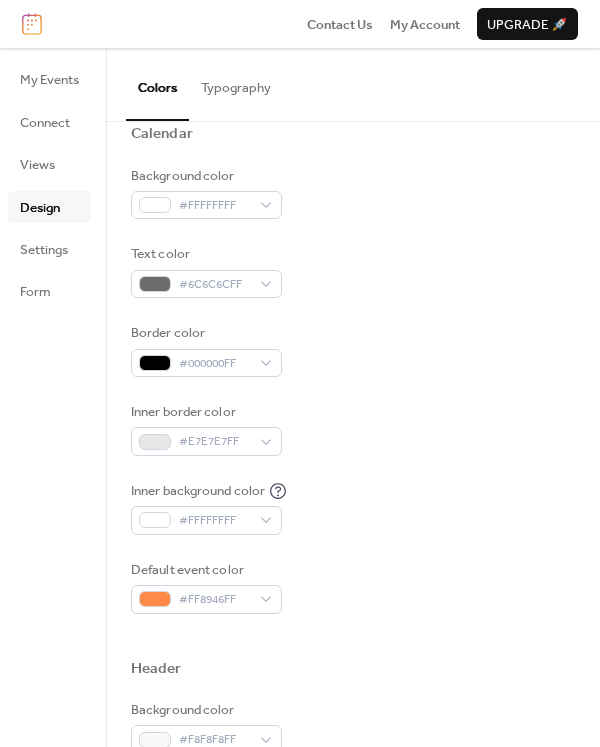 scroll, scrollTop: 200, scrollLeft: 0, axis: vertical 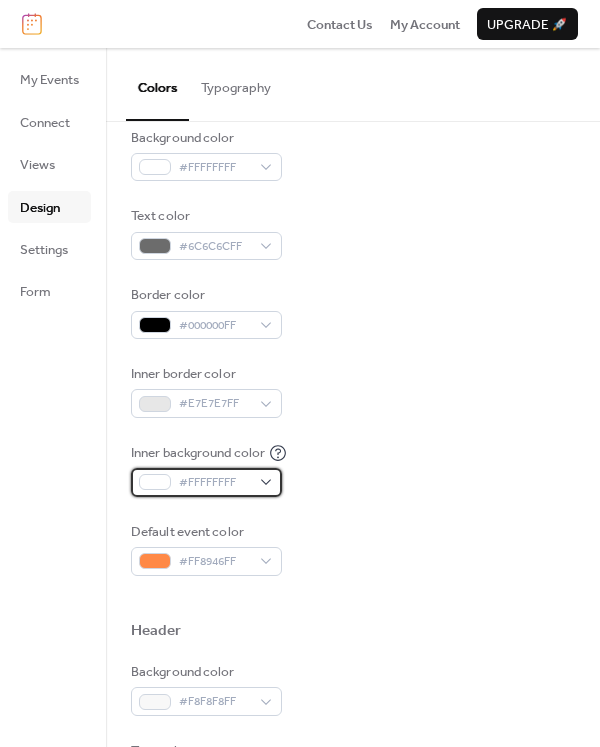 click on "#FFFFFFFF" at bounding box center [214, 483] 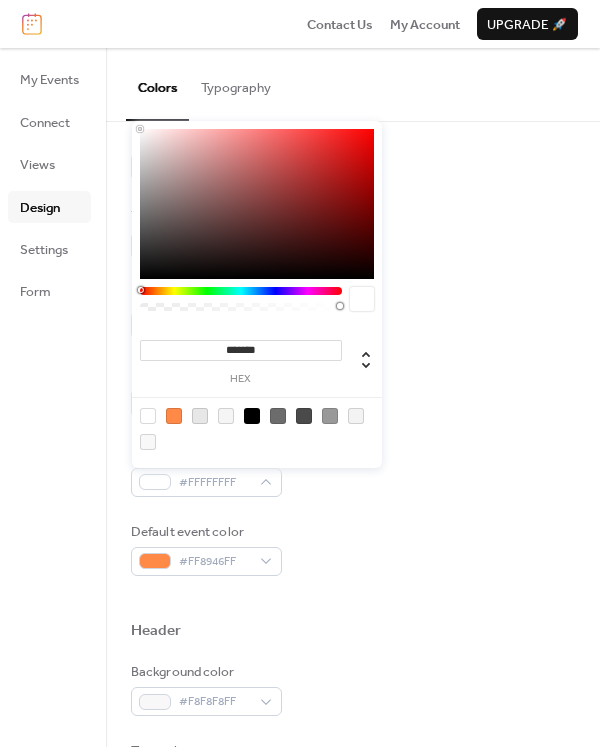 click at bounding box center [174, 416] 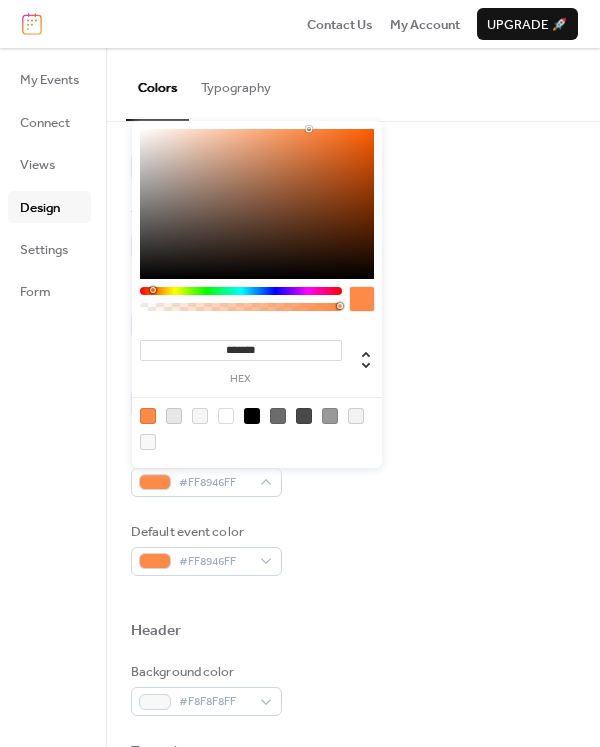 click at bounding box center (226, 416) 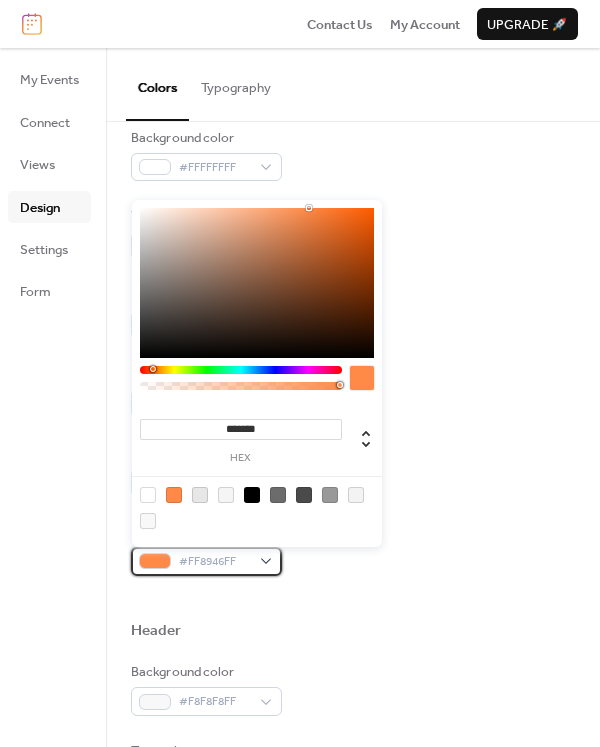 click on "#FF8946FF" at bounding box center [214, 562] 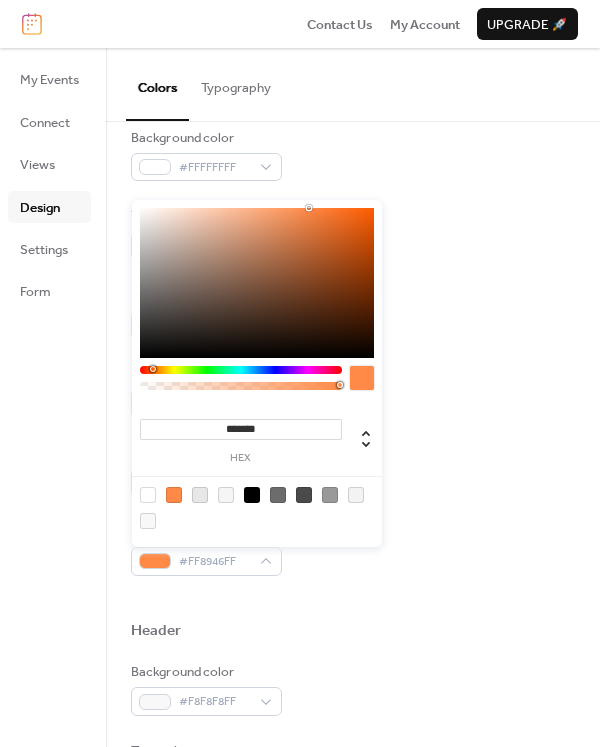 click at bounding box center (353, 598) 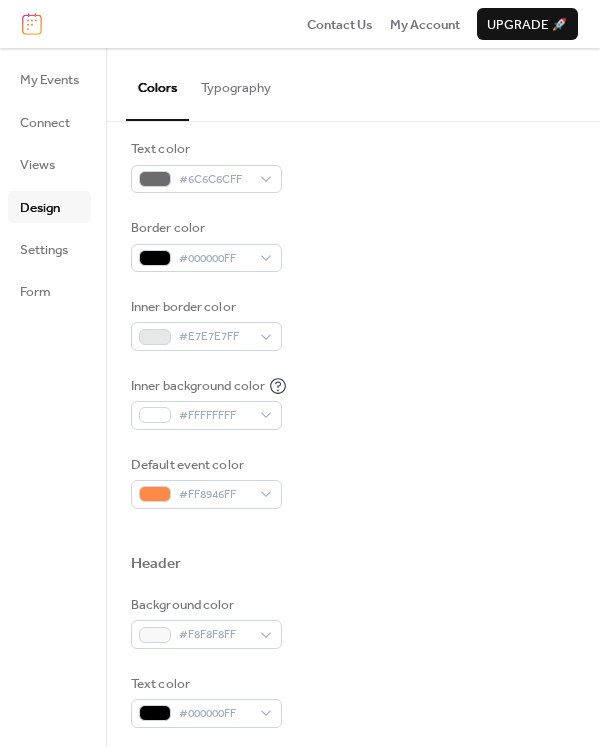 scroll, scrollTop: 300, scrollLeft: 0, axis: vertical 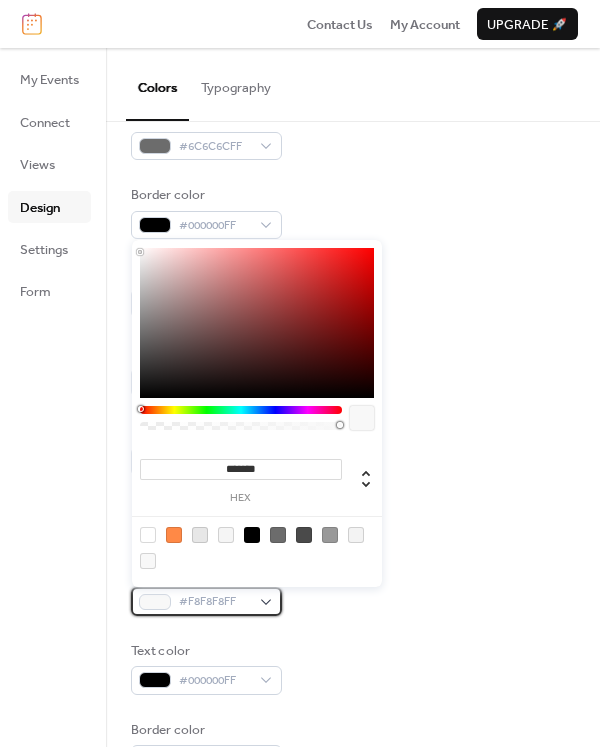 click on "#F8F8F8FF" at bounding box center (206, 601) 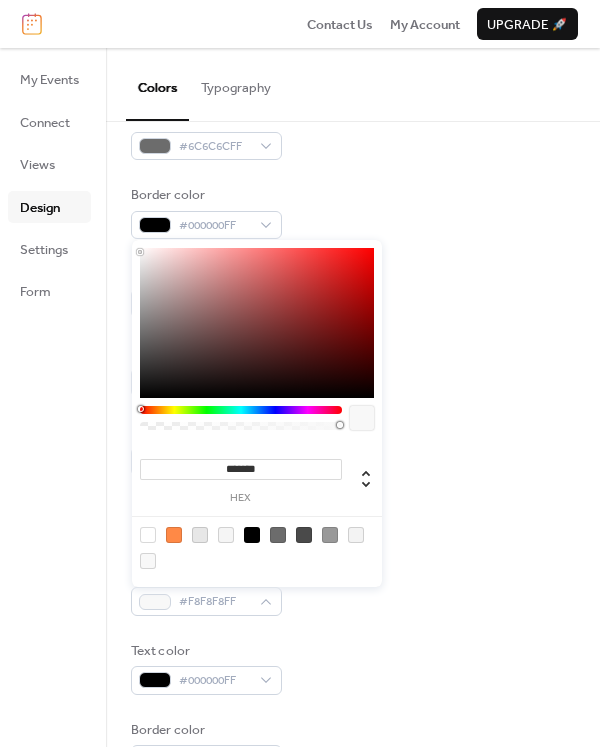 click at bounding box center (174, 535) 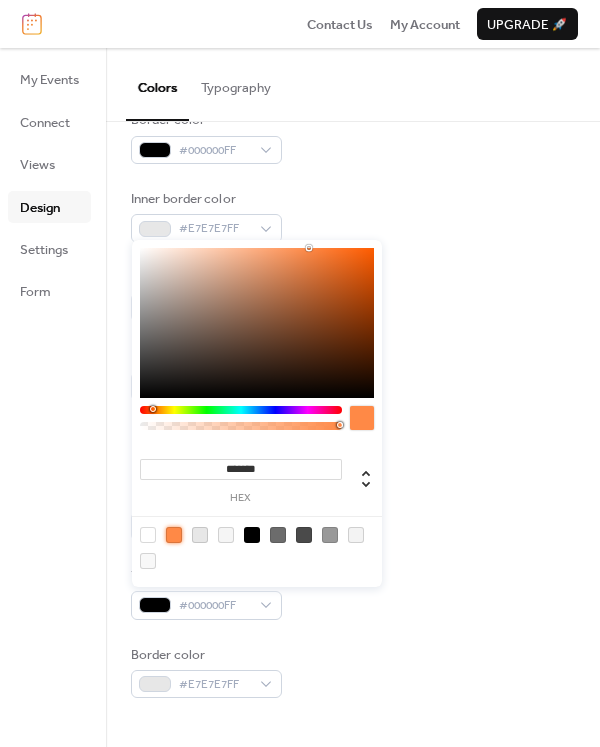 scroll, scrollTop: 500, scrollLeft: 0, axis: vertical 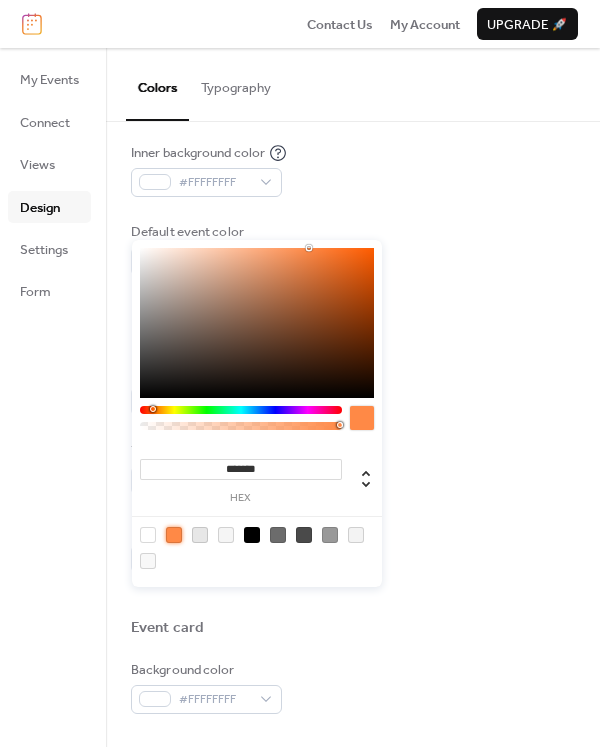 click on "Background color #FF8946FF Text color #000000FF Border color #E7E7E7FF" at bounding box center (353, 467) 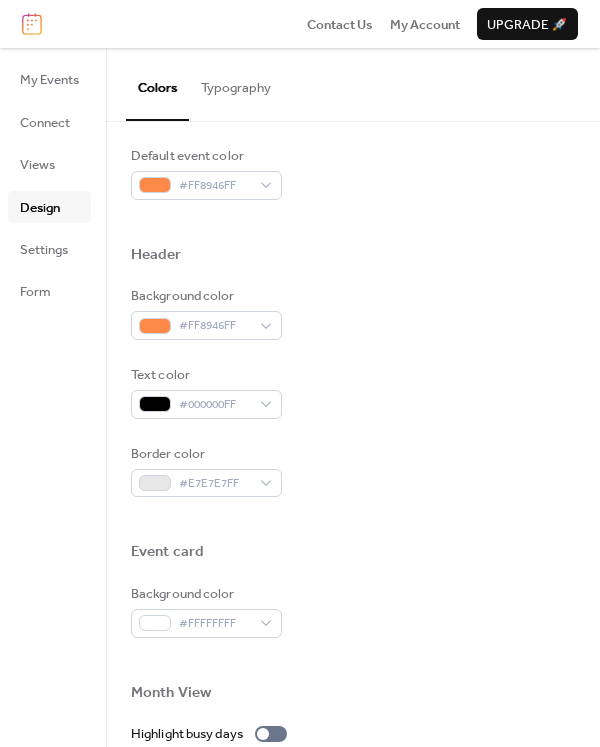 scroll, scrollTop: 700, scrollLeft: 0, axis: vertical 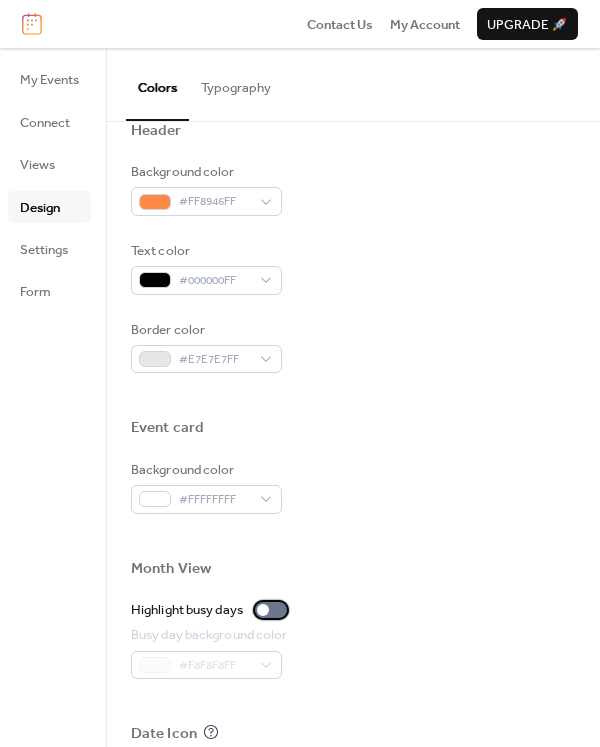click at bounding box center [271, 610] 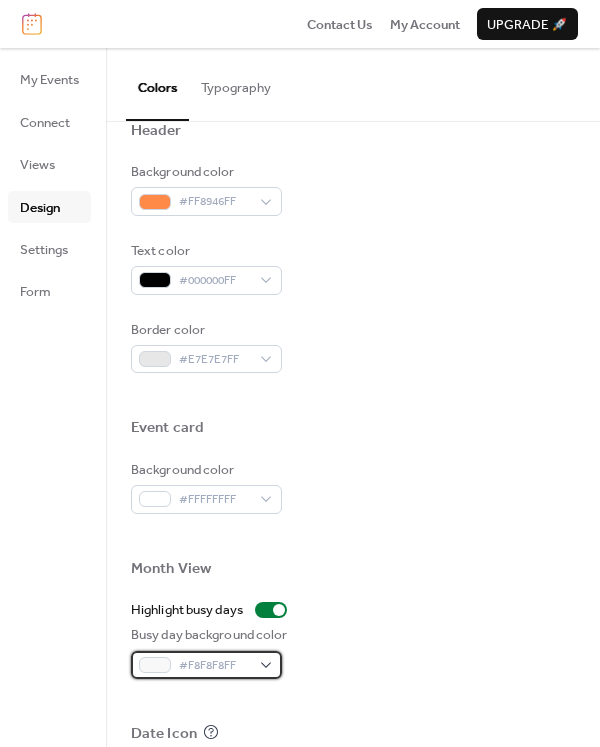 click on "#F8F8F8FF" at bounding box center (206, 665) 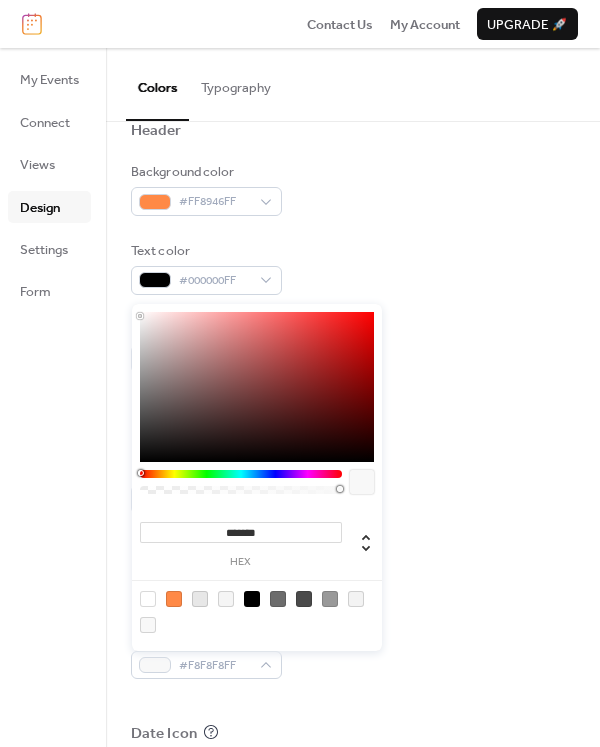 click at bounding box center (174, 599) 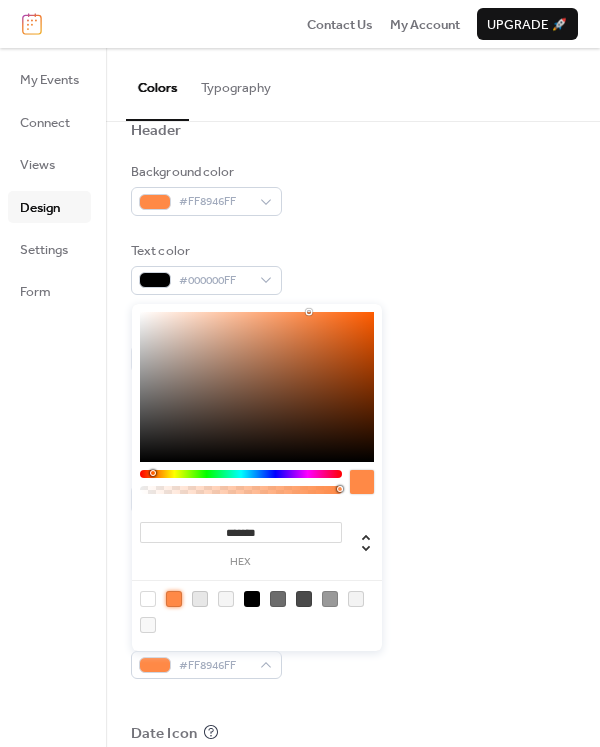 click at bounding box center [353, 536] 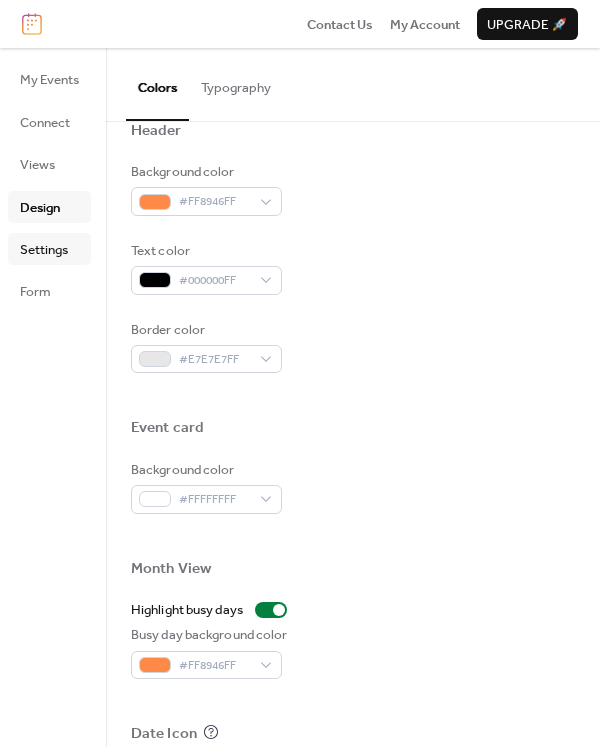 click on "Settings" at bounding box center (44, 250) 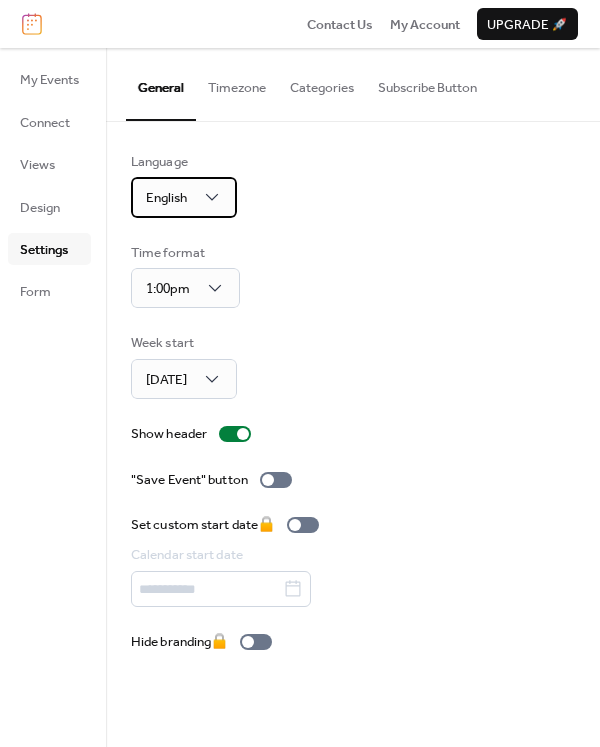 click on "English" at bounding box center (166, 198) 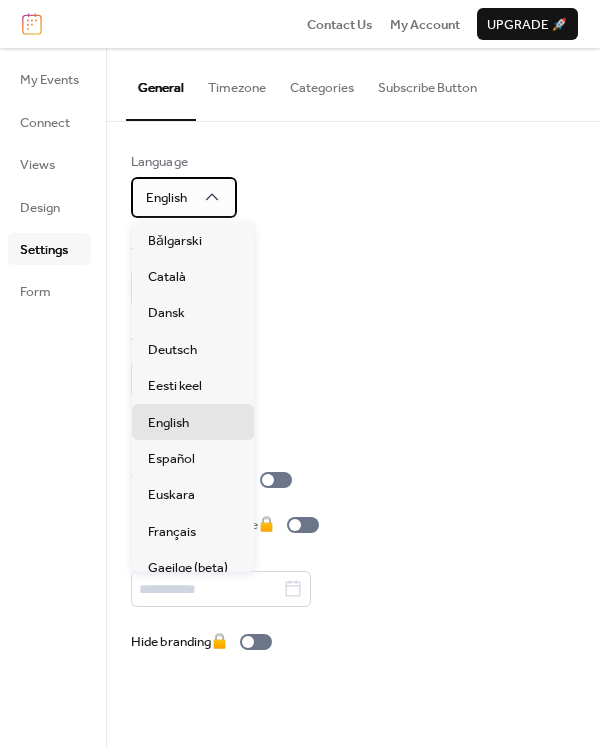 click on "English" at bounding box center (166, 198) 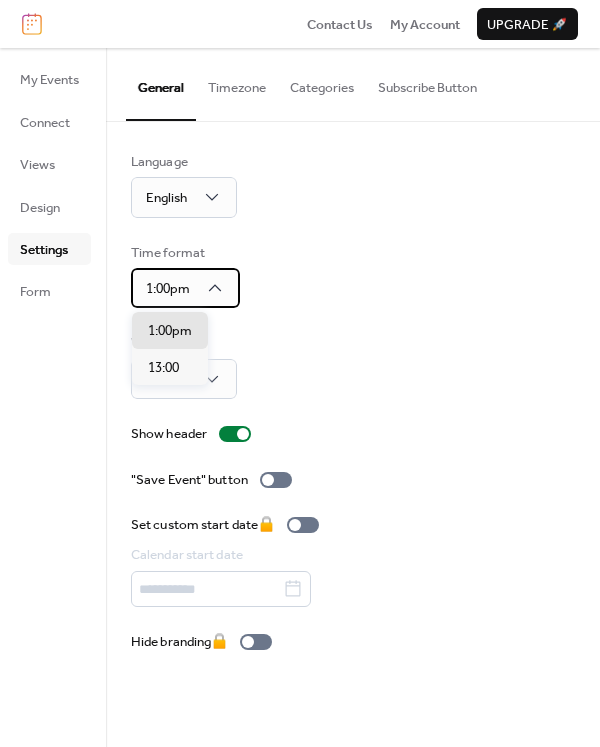 click on "1:00pm" at bounding box center [185, 288] 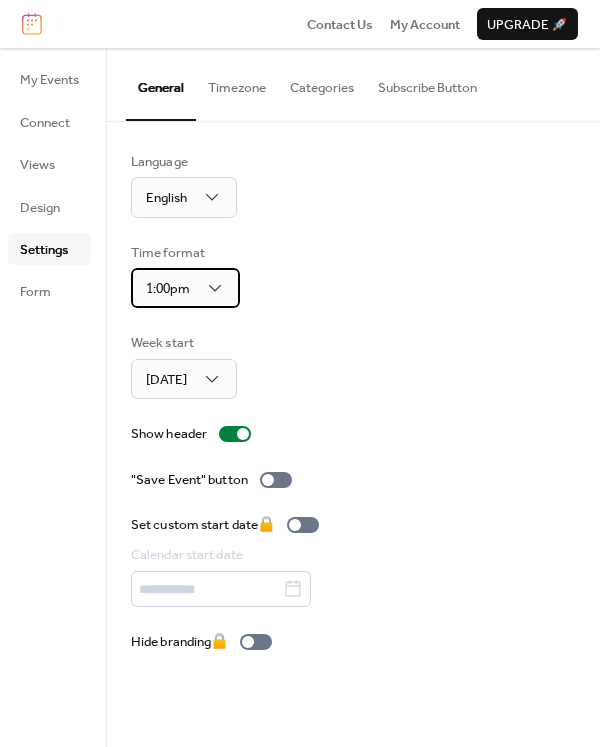 click on "1:00pm" at bounding box center [168, 289] 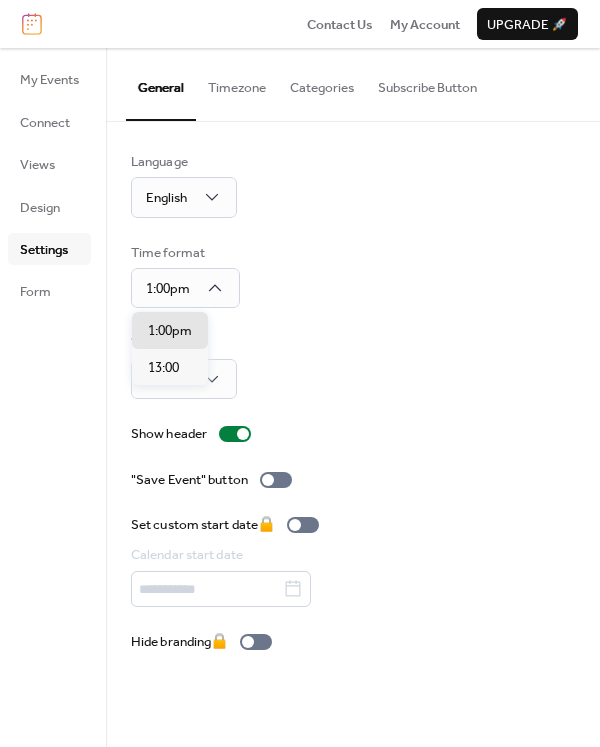 click on "Time format 1:00pm" at bounding box center [353, 276] 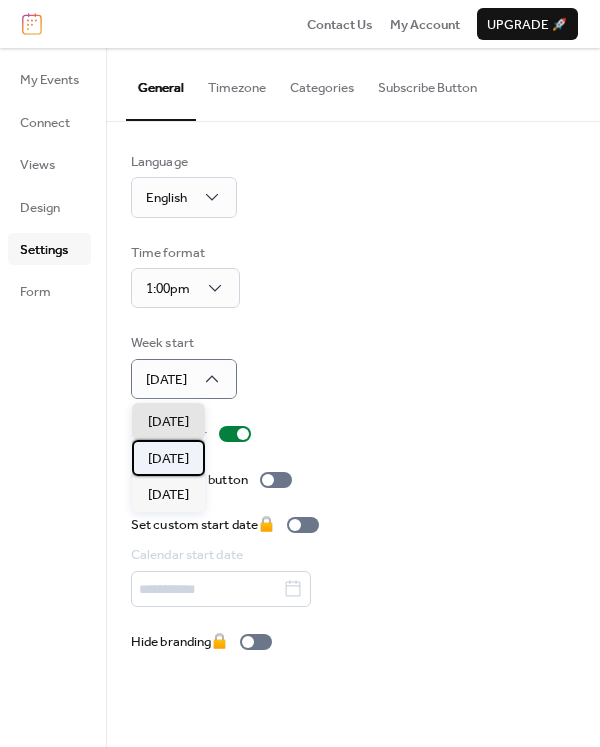 click on "Monday" at bounding box center [168, 459] 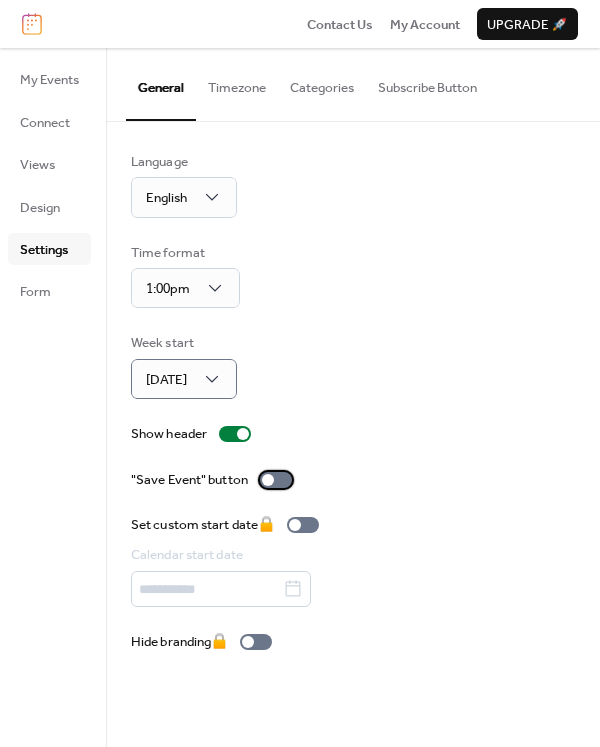 click at bounding box center [276, 480] 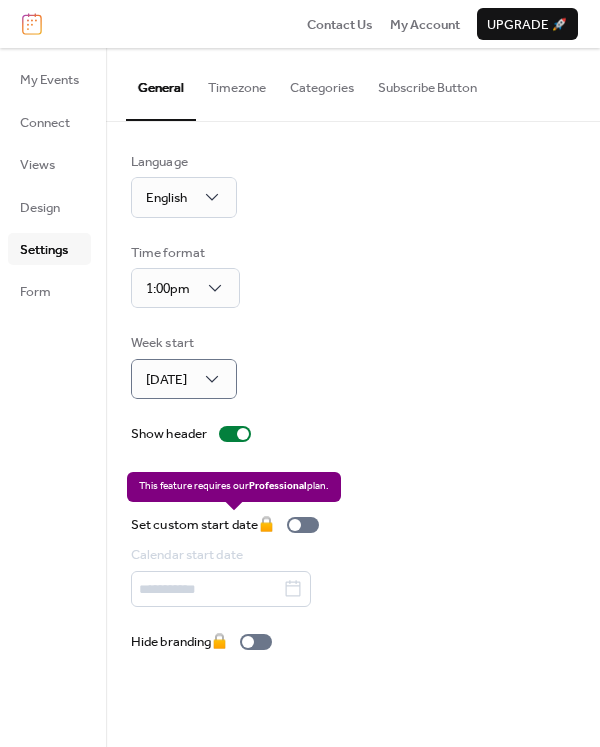 click on "Set custom start date  🔒 Calendar start date" at bounding box center [229, 561] 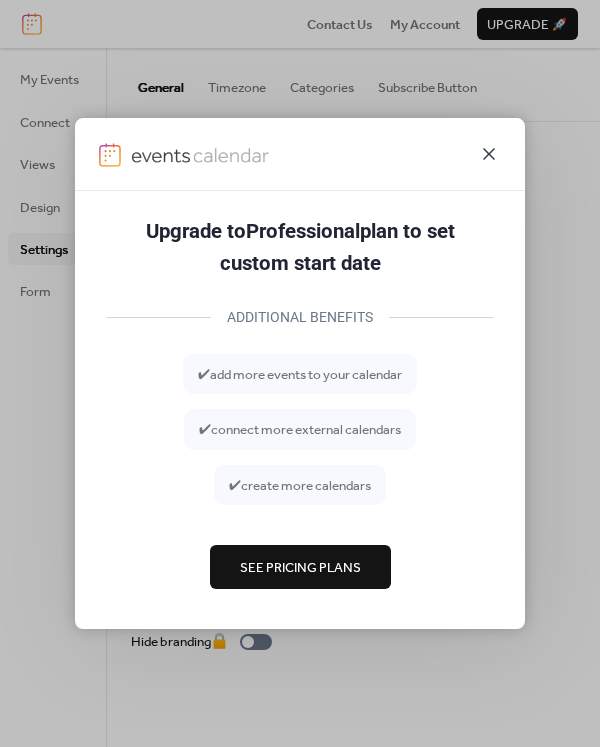 click 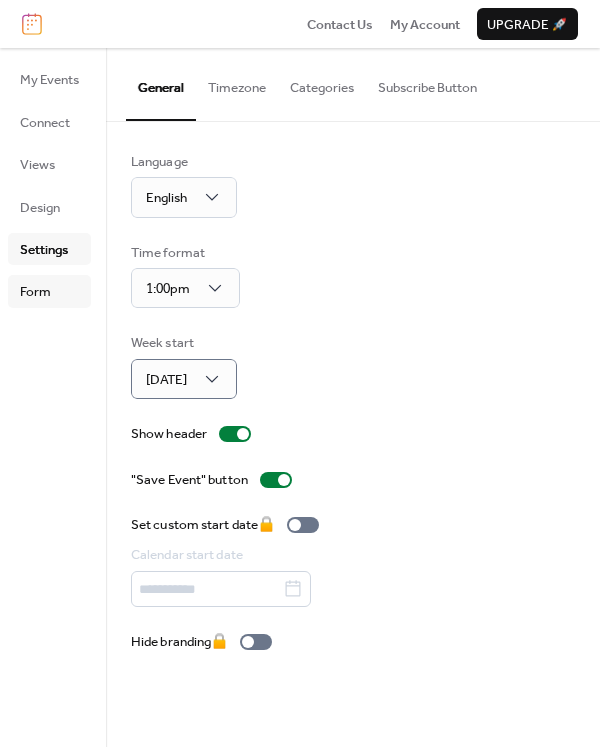 click on "Form" at bounding box center [35, 292] 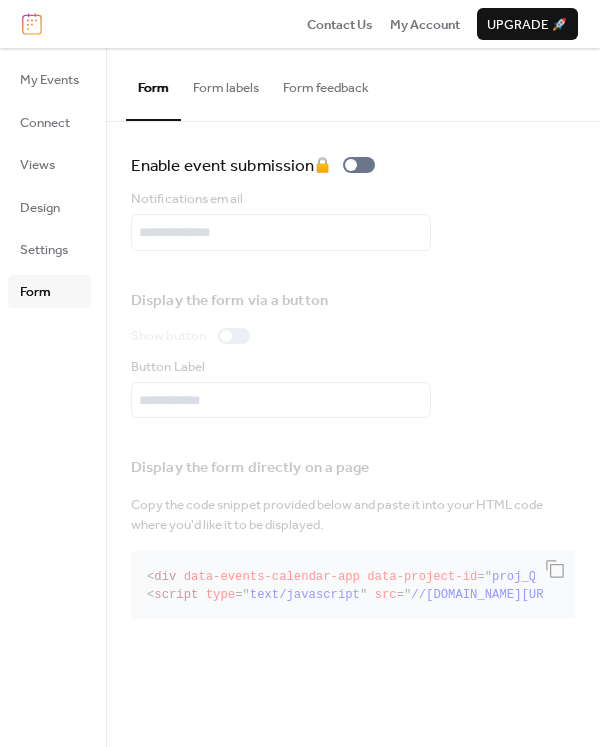click on "Form labels" at bounding box center [226, 83] 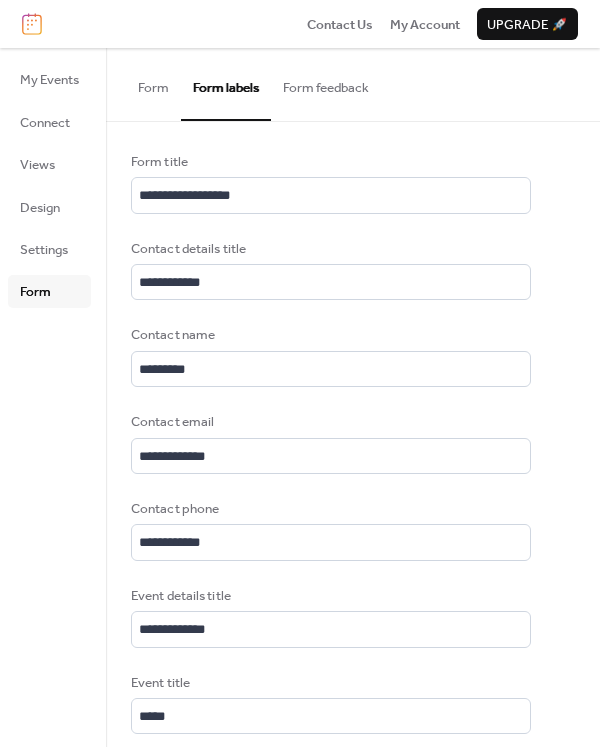 click on "Form feedback" at bounding box center (326, 83) 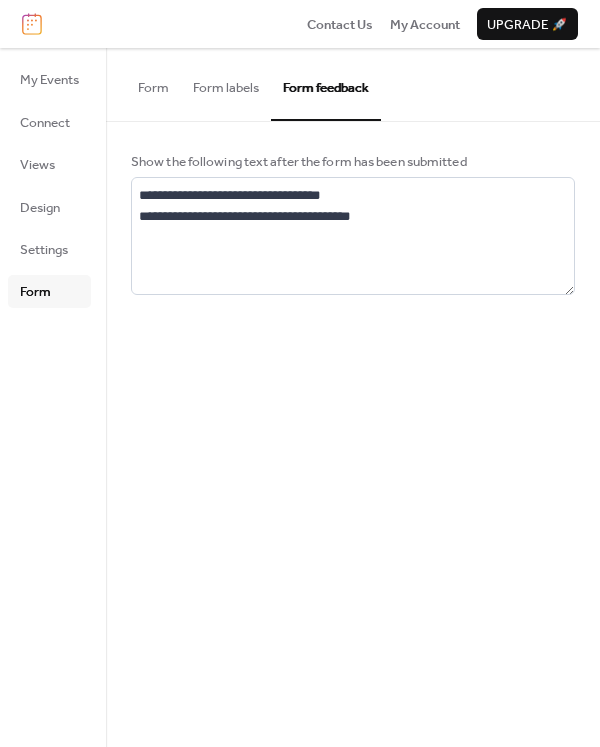 click on "Form labels" at bounding box center [226, 83] 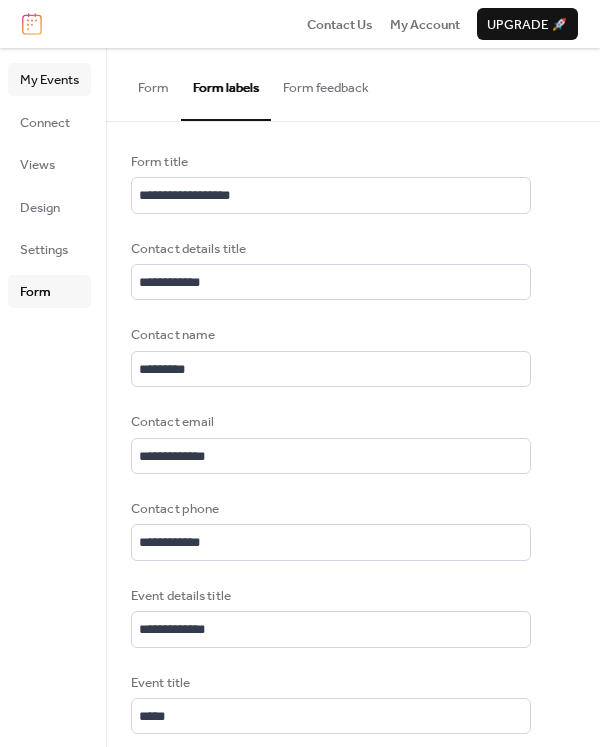 click on "My Events" at bounding box center (49, 80) 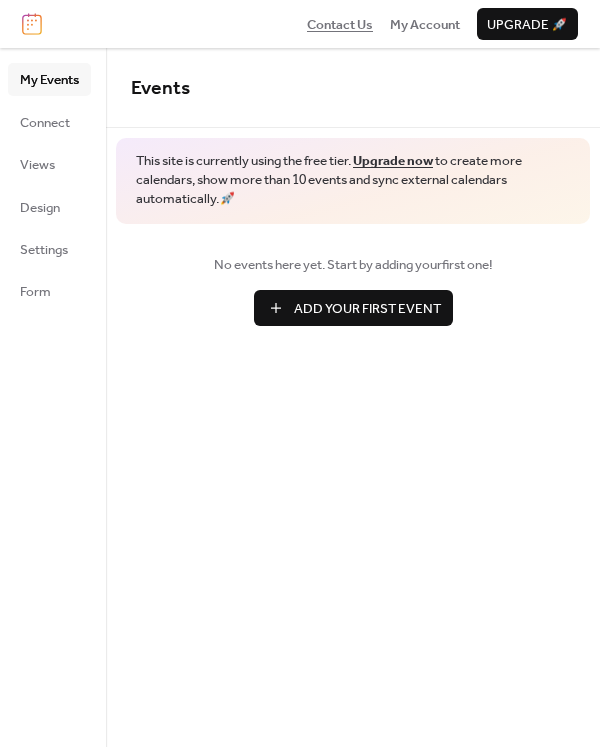click on "Contact Us" at bounding box center (340, 25) 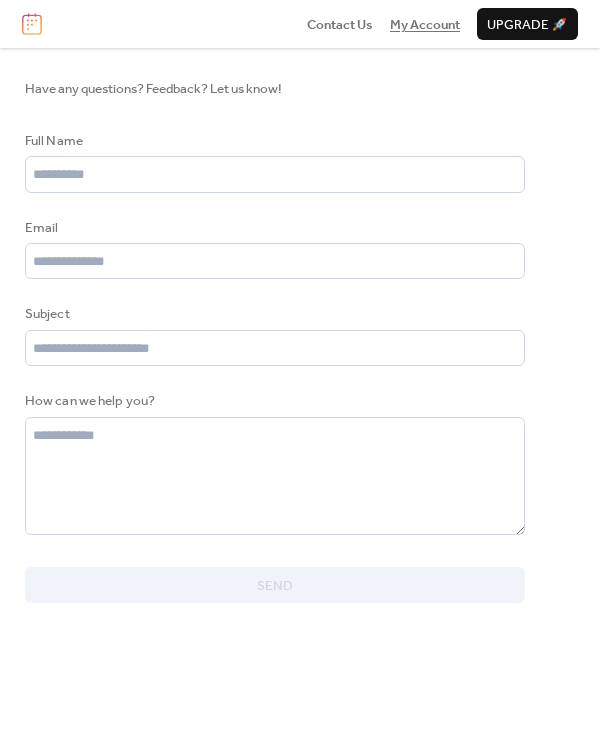 click on "My Account" at bounding box center [425, 25] 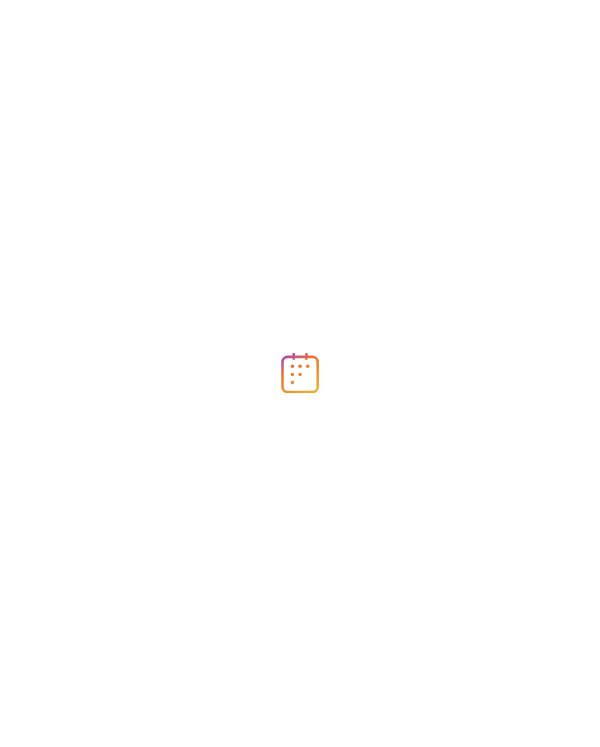 scroll, scrollTop: 0, scrollLeft: 0, axis: both 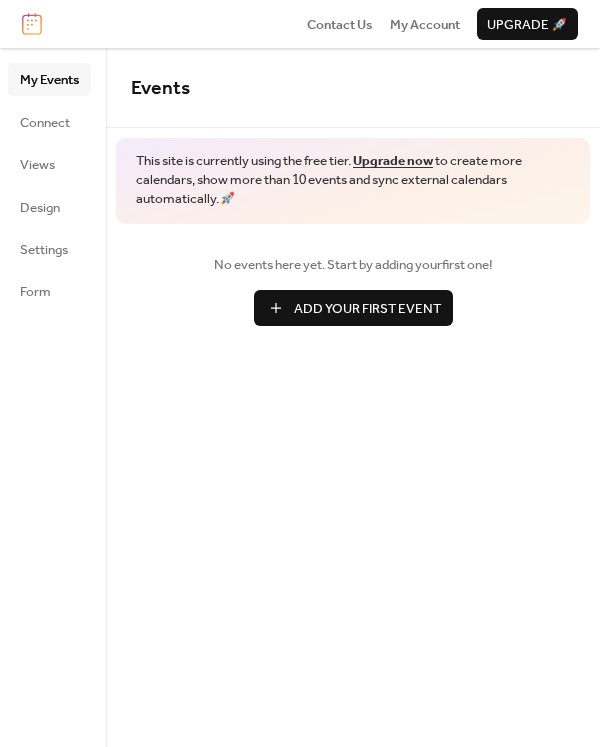 click on "Add Your First Event" at bounding box center [367, 309] 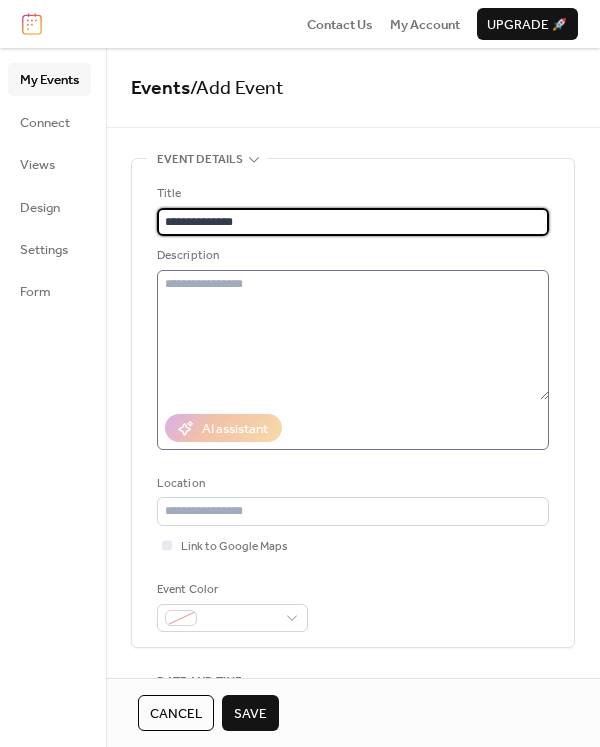 type on "**********" 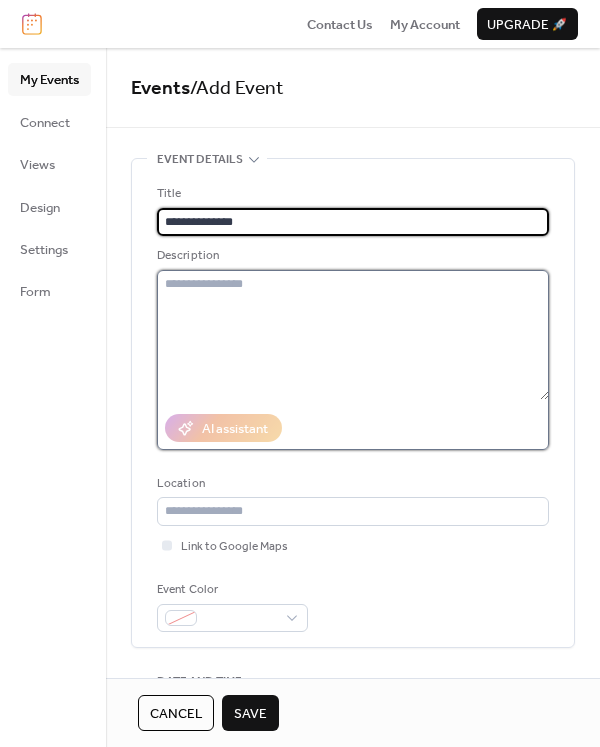 click at bounding box center (353, 335) 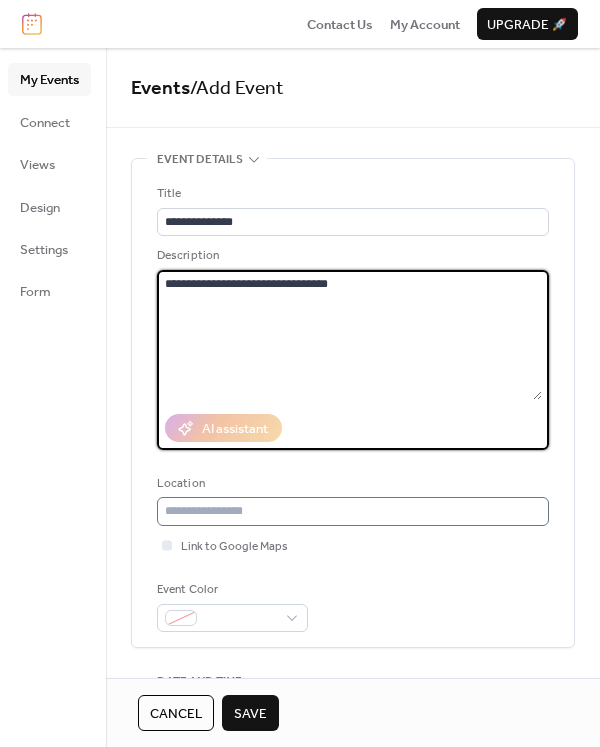 type on "**********" 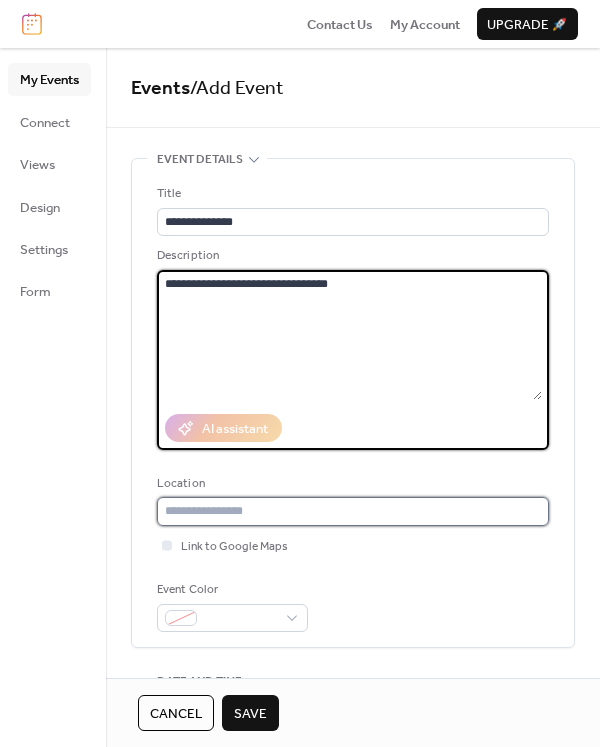click at bounding box center [353, 511] 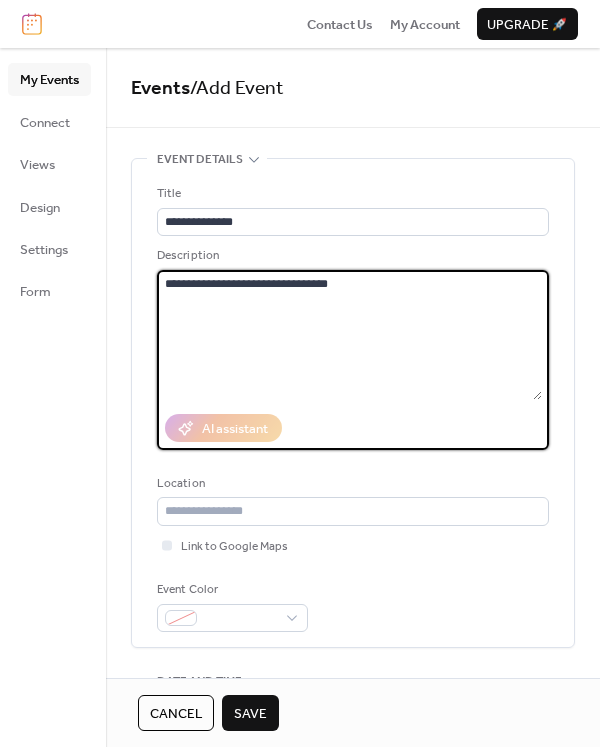 drag, startPoint x: 431, startPoint y: 286, endPoint x: 147, endPoint y: 273, distance: 284.2974 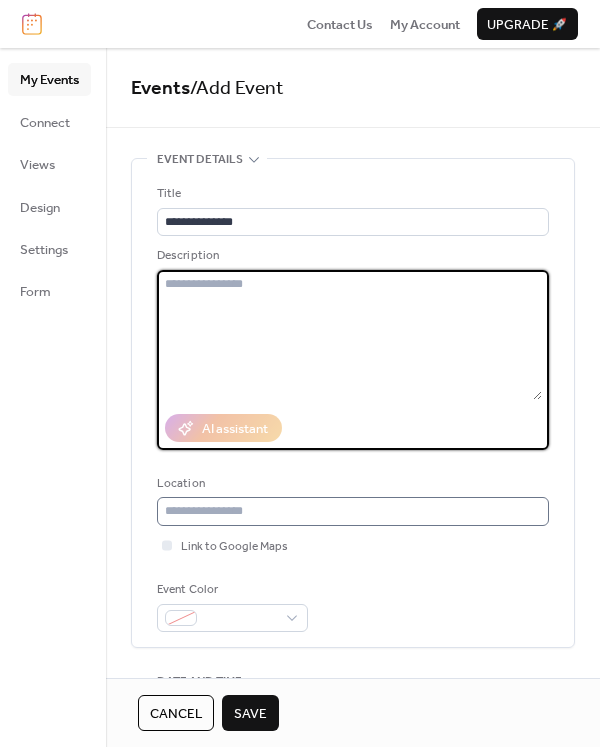 type 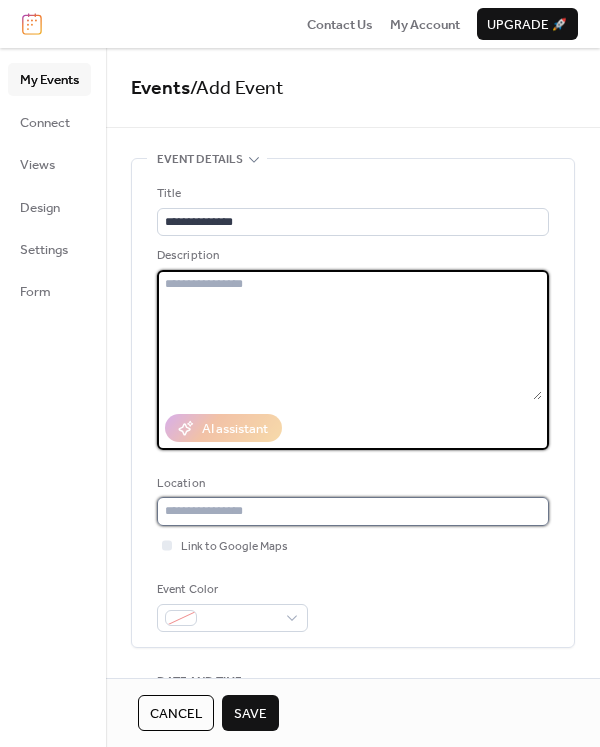 click at bounding box center (353, 511) 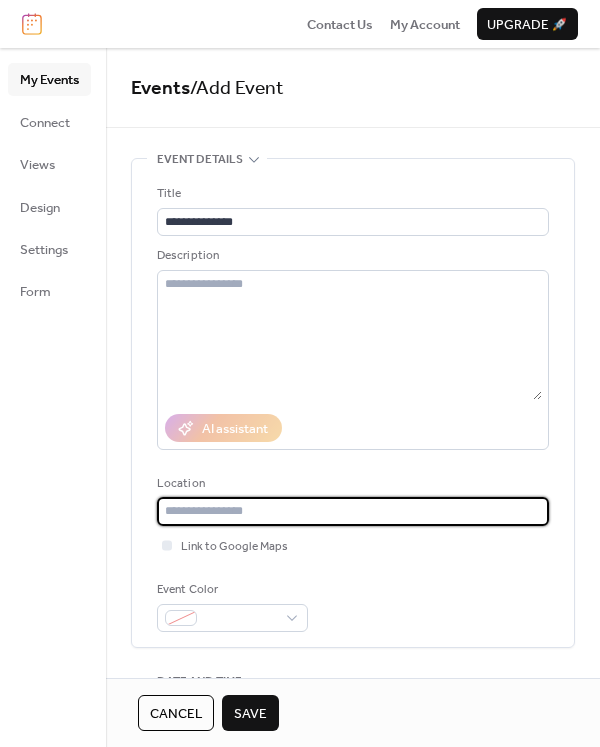 paste on "**********" 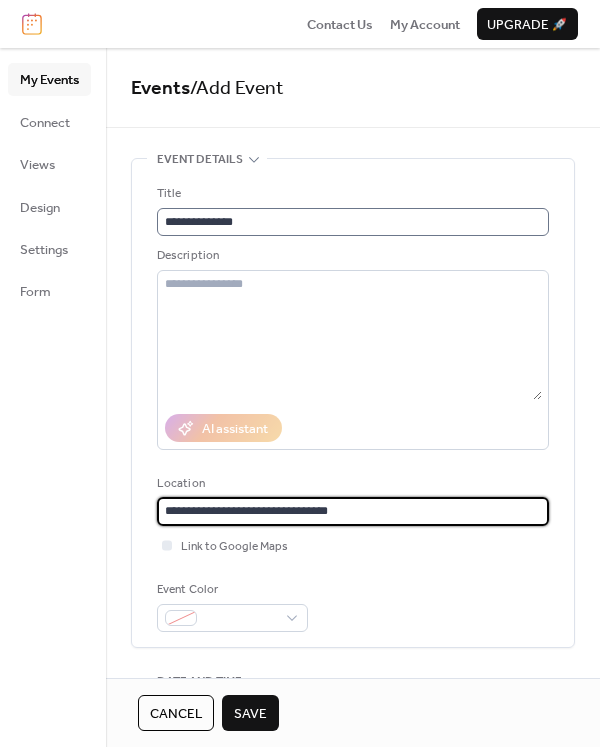 type on "**********" 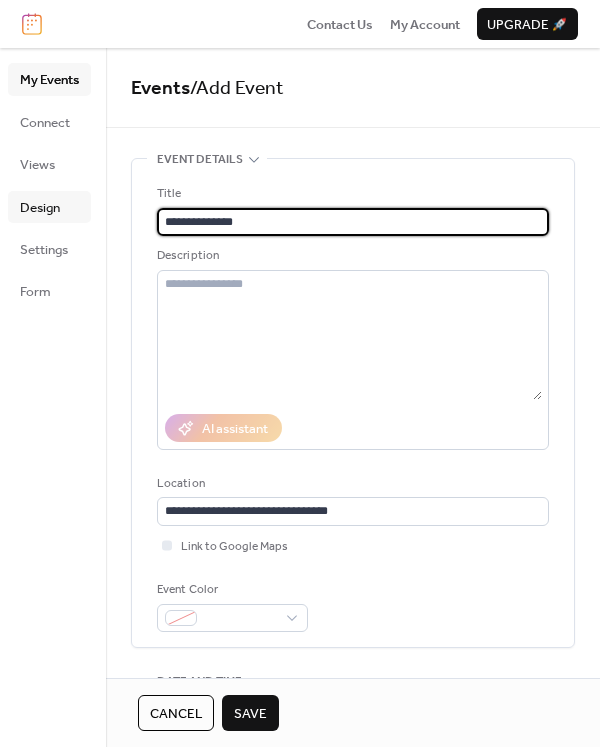 drag, startPoint x: 292, startPoint y: 223, endPoint x: 38, endPoint y: 219, distance: 254.0315 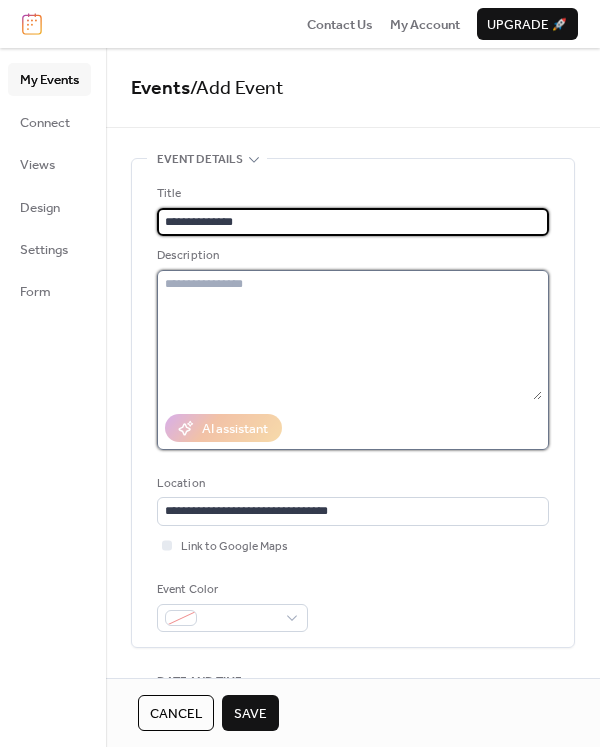 click at bounding box center (349, 335) 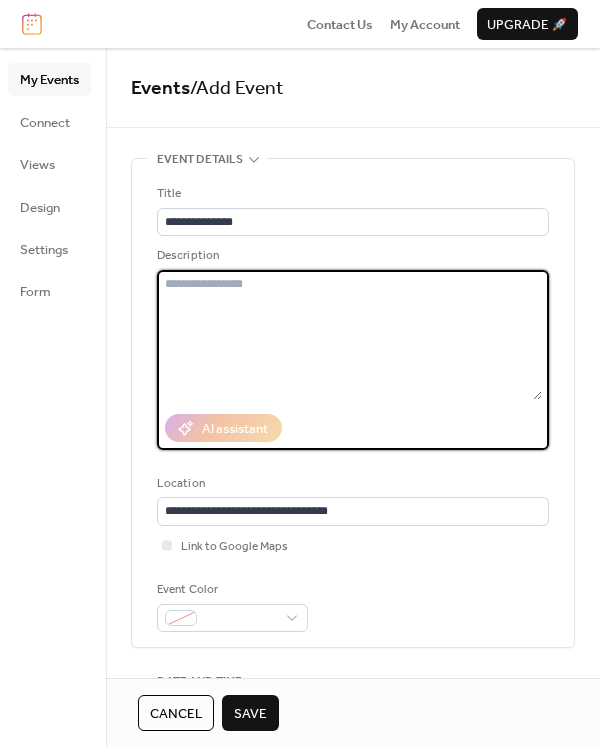 paste on "**********" 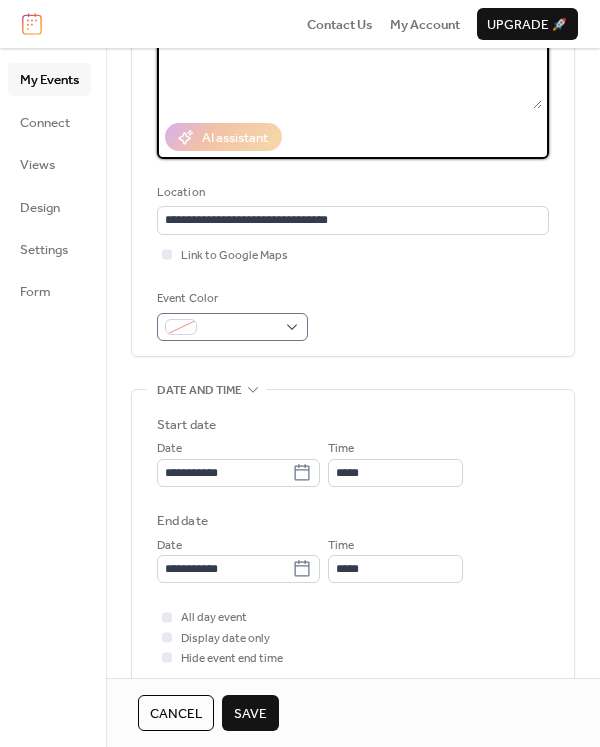 scroll, scrollTop: 300, scrollLeft: 0, axis: vertical 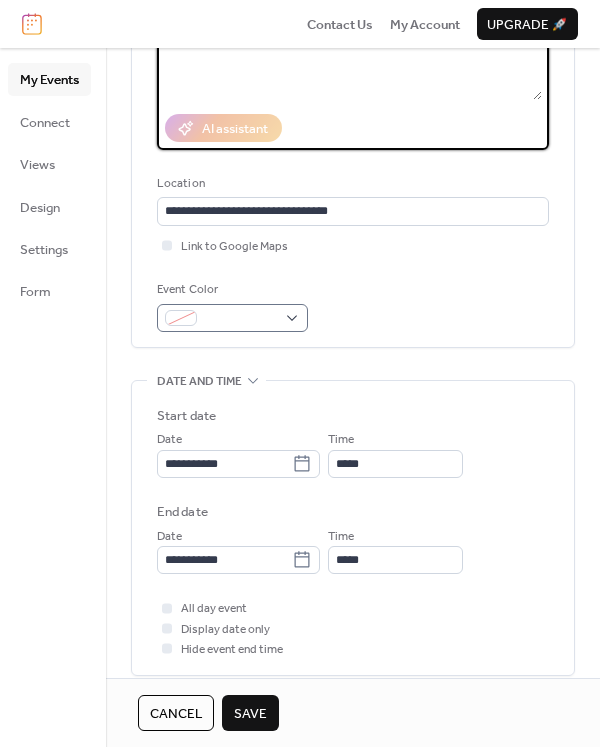 type on "**********" 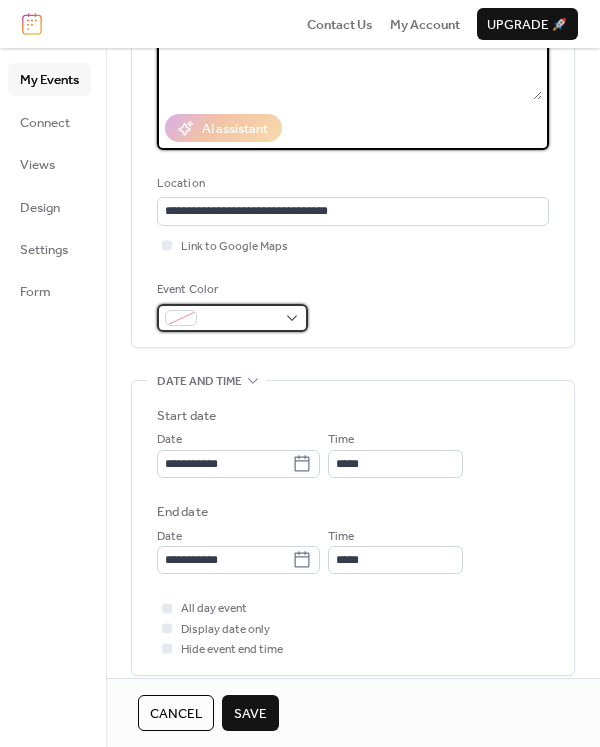 click at bounding box center (240, 319) 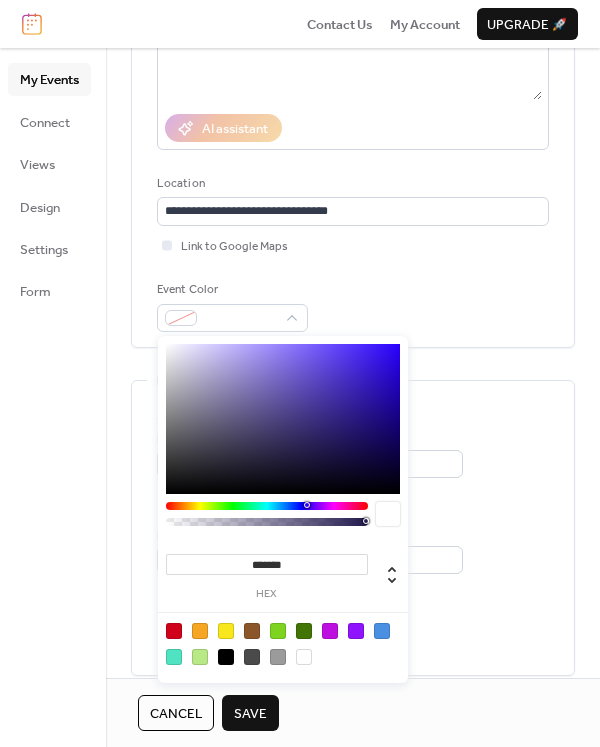 click at bounding box center [200, 631] 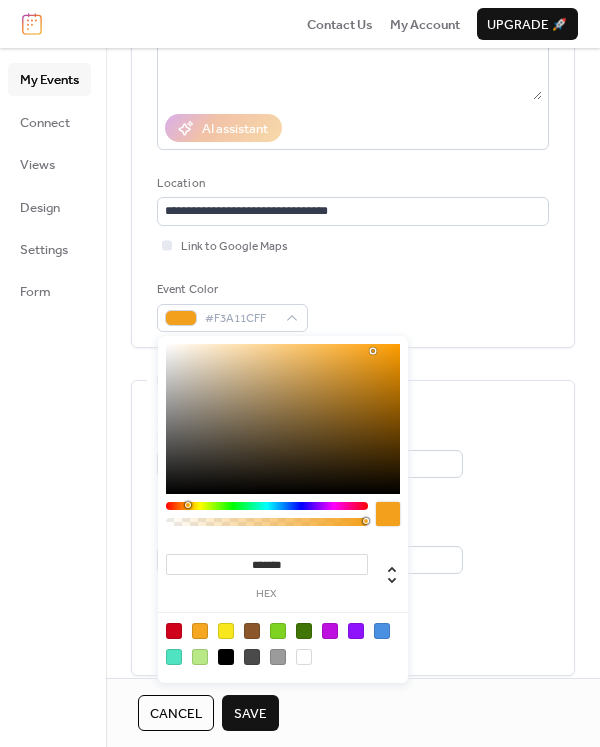 drag, startPoint x: 361, startPoint y: 359, endPoint x: 373, endPoint y: 351, distance: 14.422205 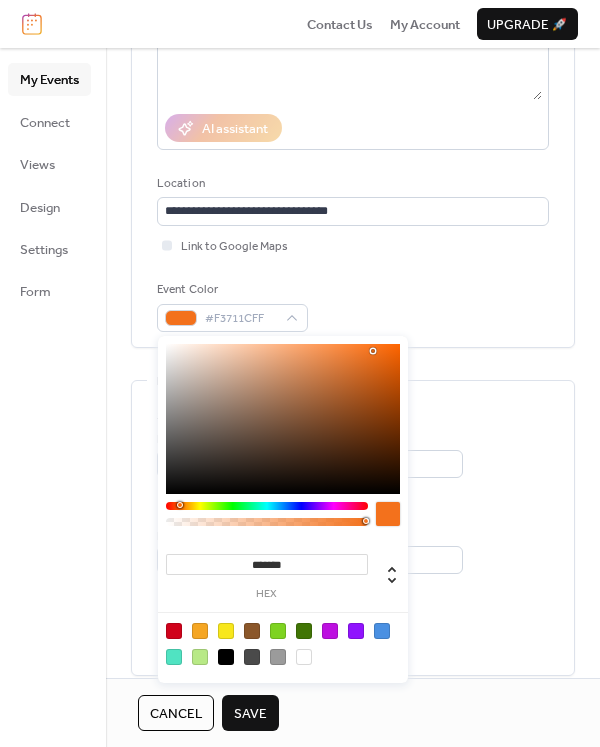 click at bounding box center [180, 505] 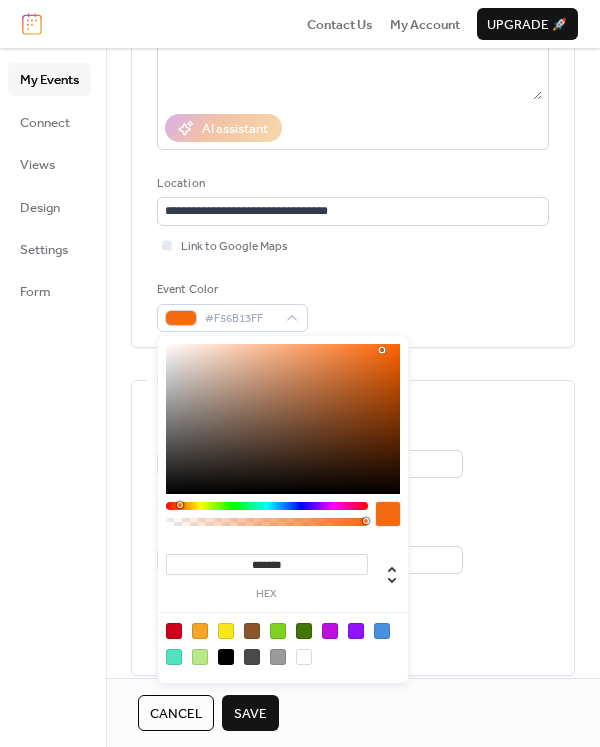 type on "*******" 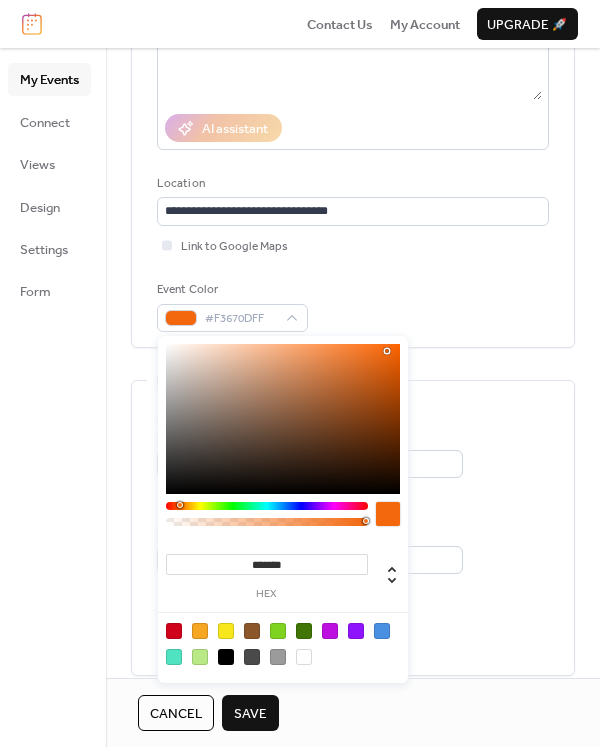 drag, startPoint x: 373, startPoint y: 347, endPoint x: 387, endPoint y: 351, distance: 14.56022 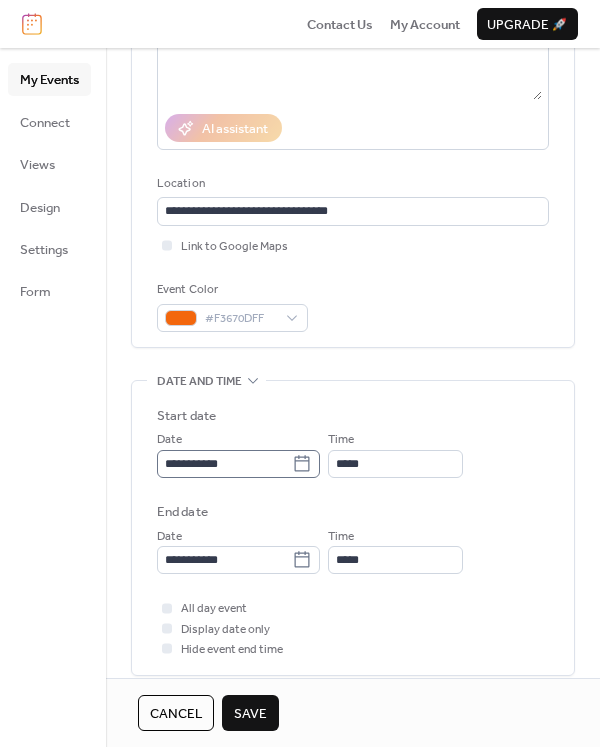 click 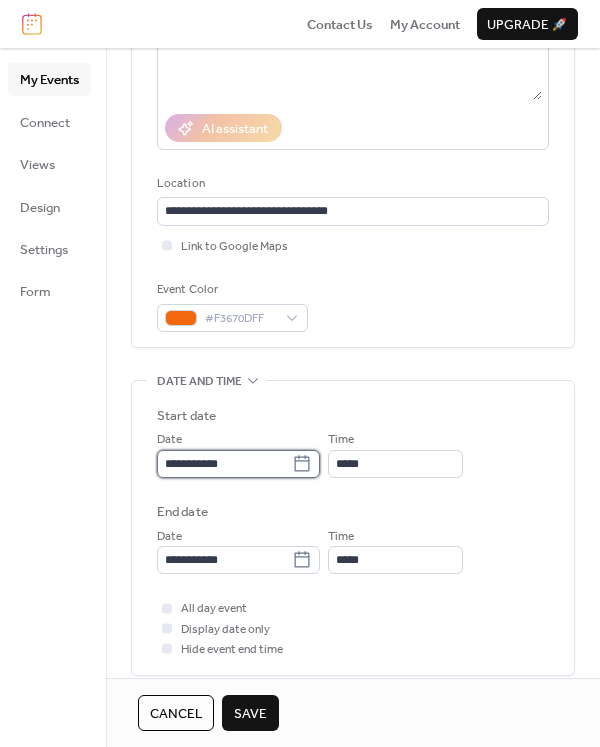 click on "**********" at bounding box center [224, 464] 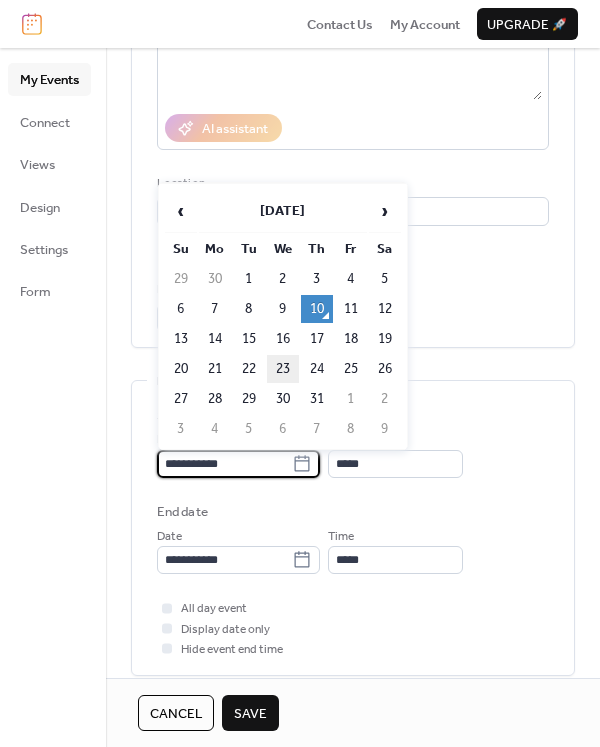 click on "23" at bounding box center [283, 369] 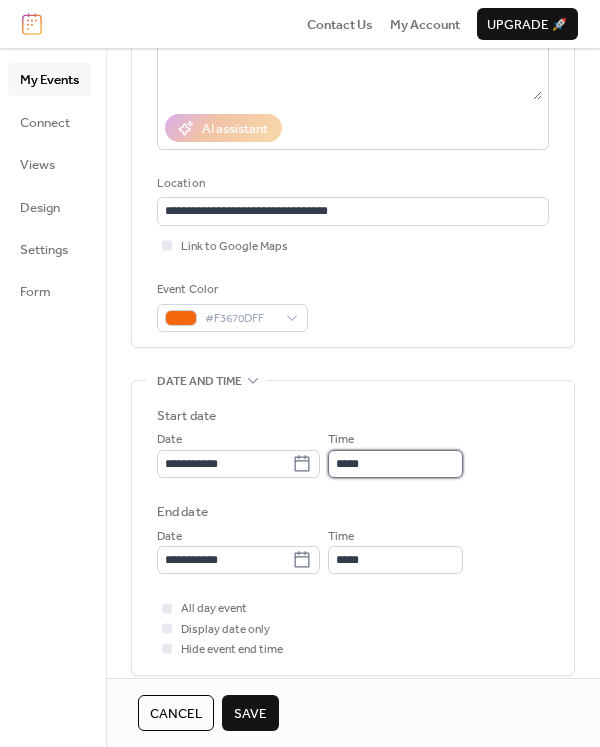 click on "*****" at bounding box center [395, 464] 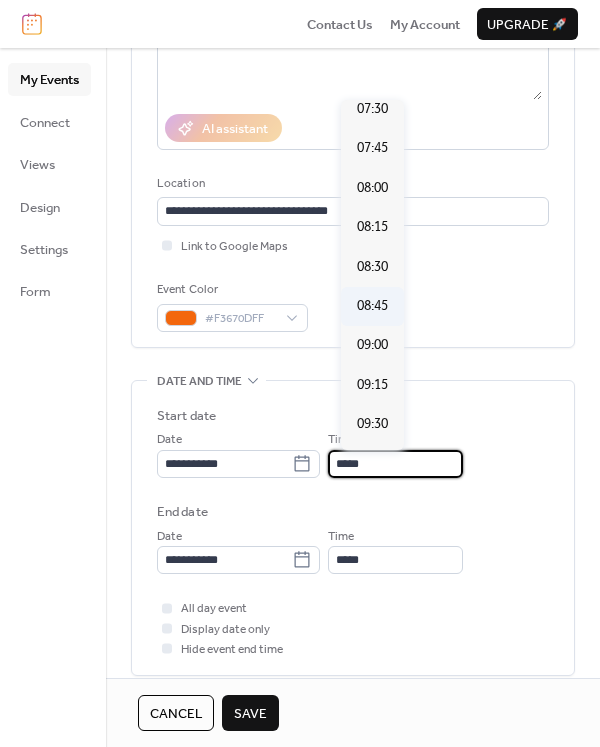 scroll, scrollTop: 1092, scrollLeft: 0, axis: vertical 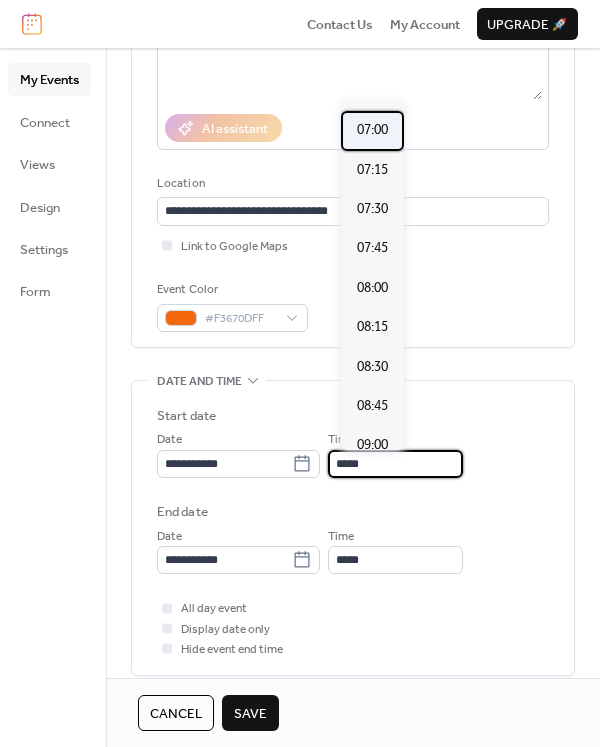 click on "07:00" at bounding box center [372, 130] 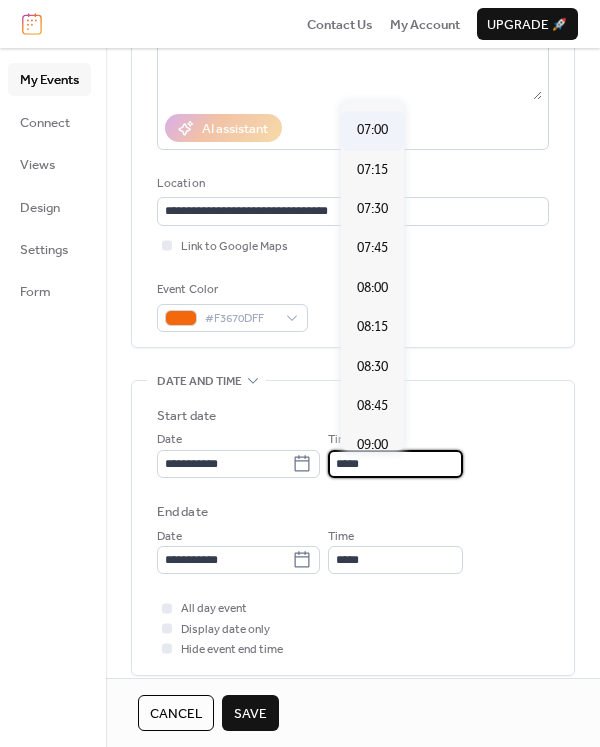type on "*****" 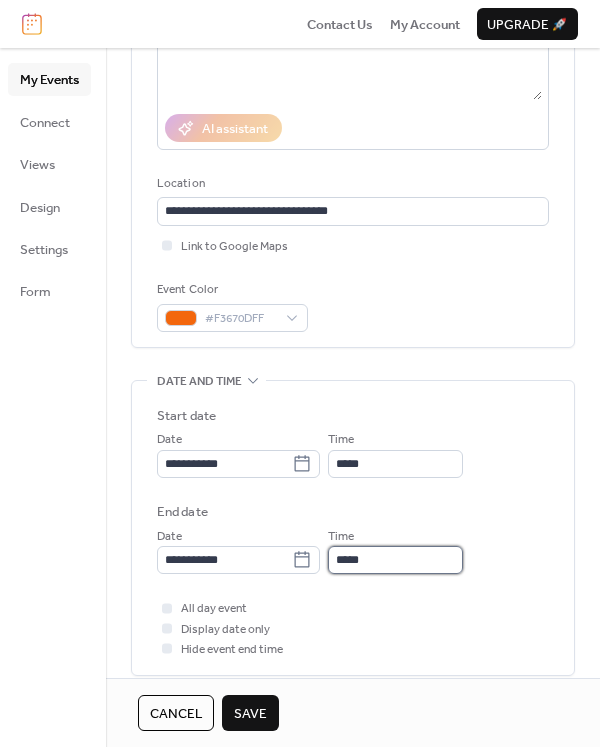 click on "*****" at bounding box center (395, 560) 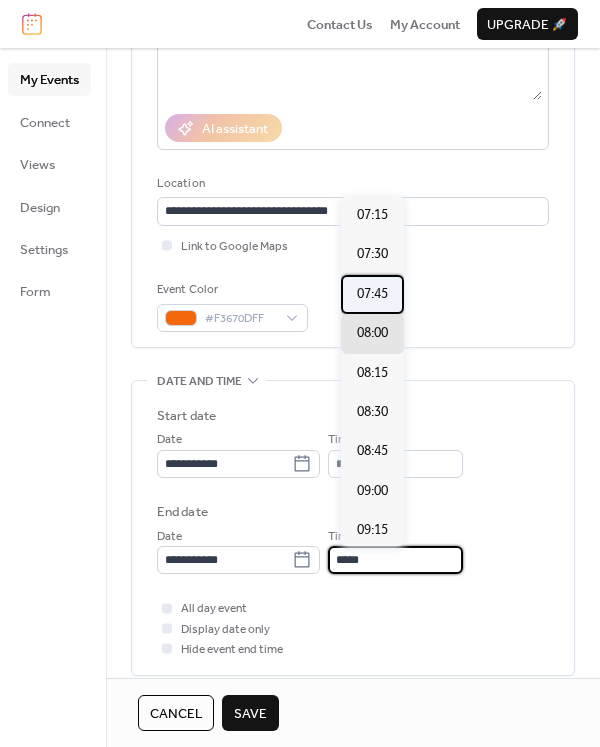 click on "07:45" at bounding box center [372, 294] 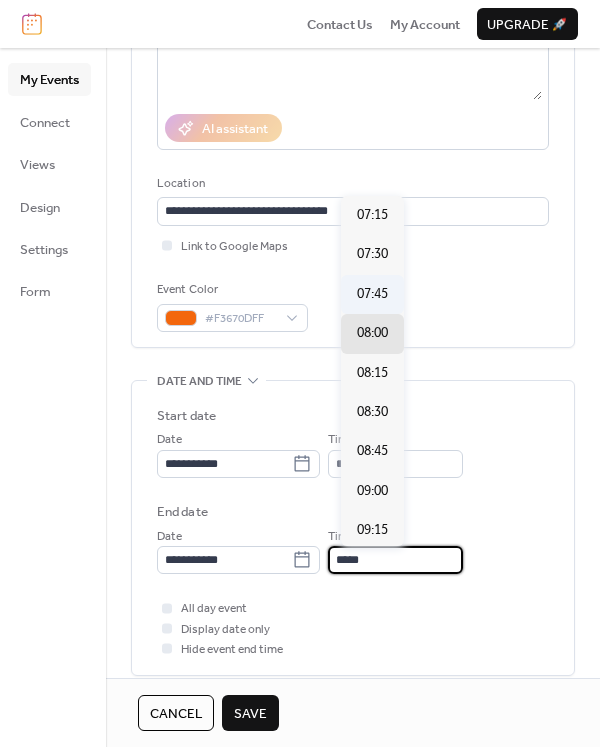 type on "*****" 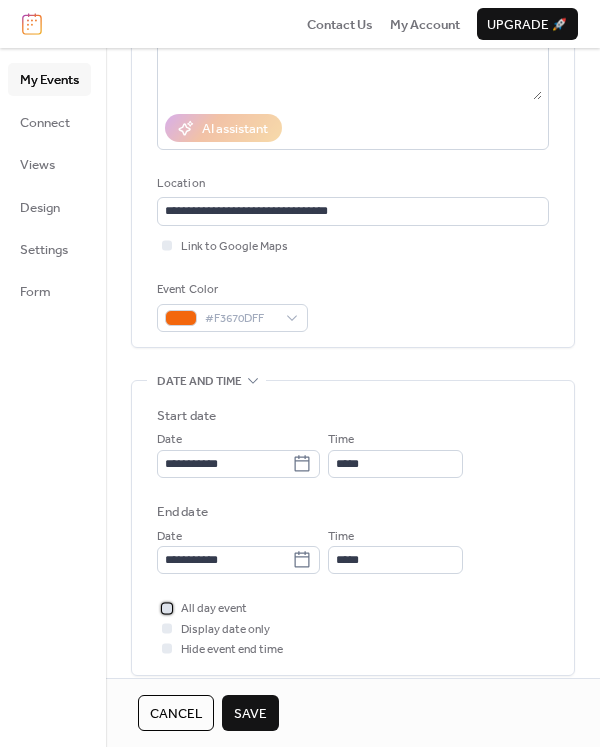 click at bounding box center [167, 608] 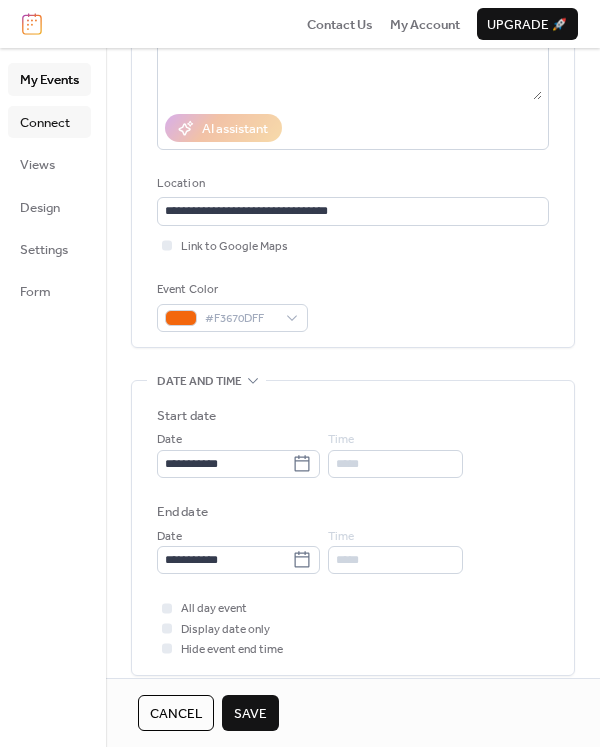 click on "Connect" at bounding box center [45, 123] 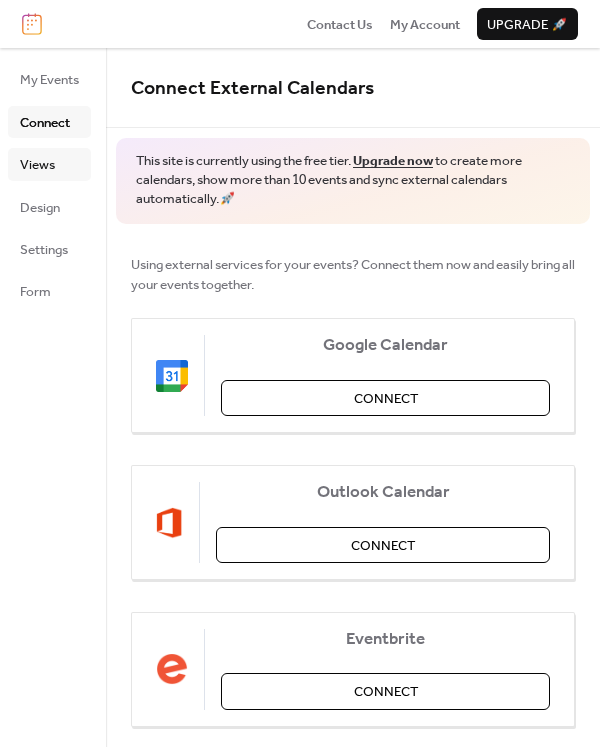 click on "Views" at bounding box center (37, 165) 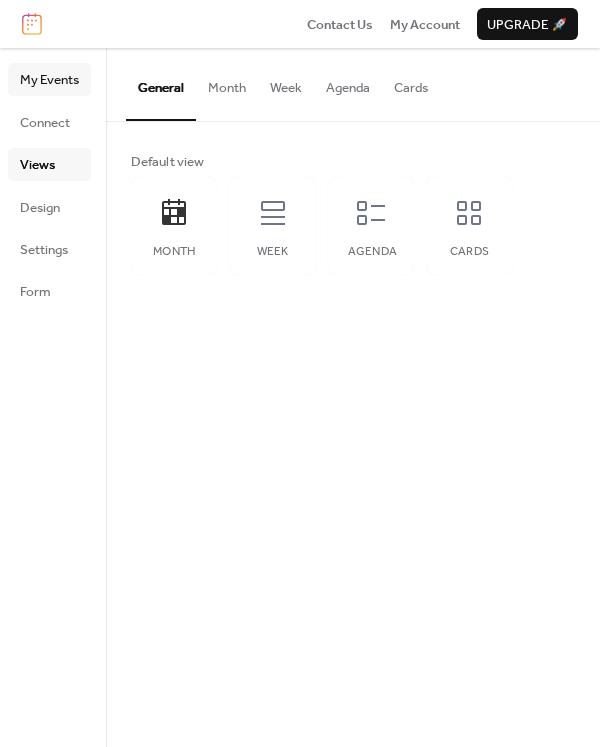 click on "My Events" at bounding box center (49, 80) 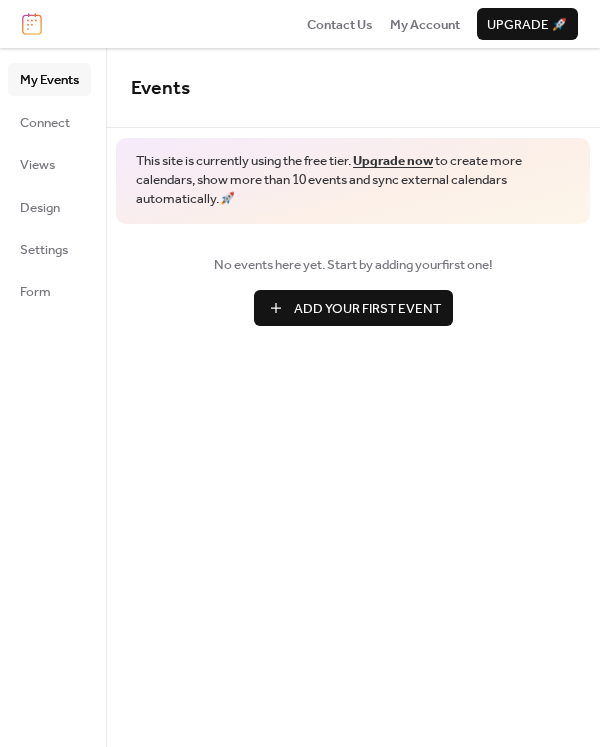 click on "No events here yet. Start by adding your  first one! Add Your First Event" at bounding box center (353, 290) 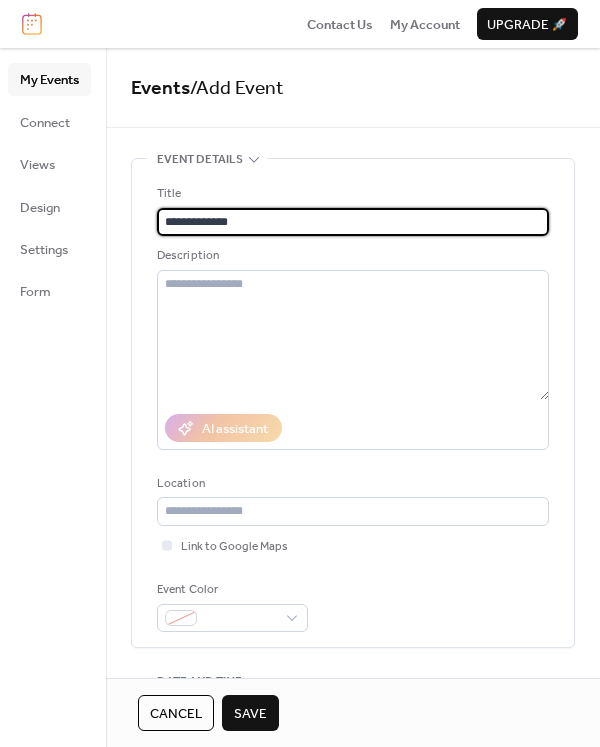 type on "**********" 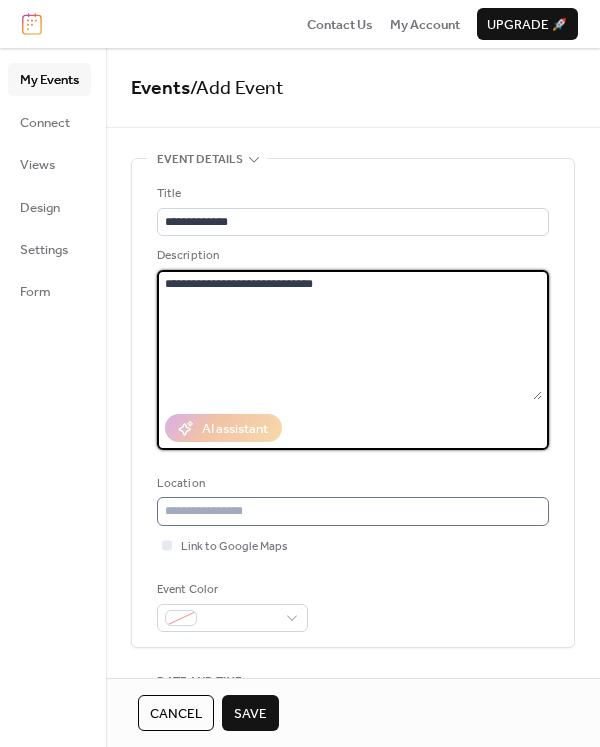 type on "**********" 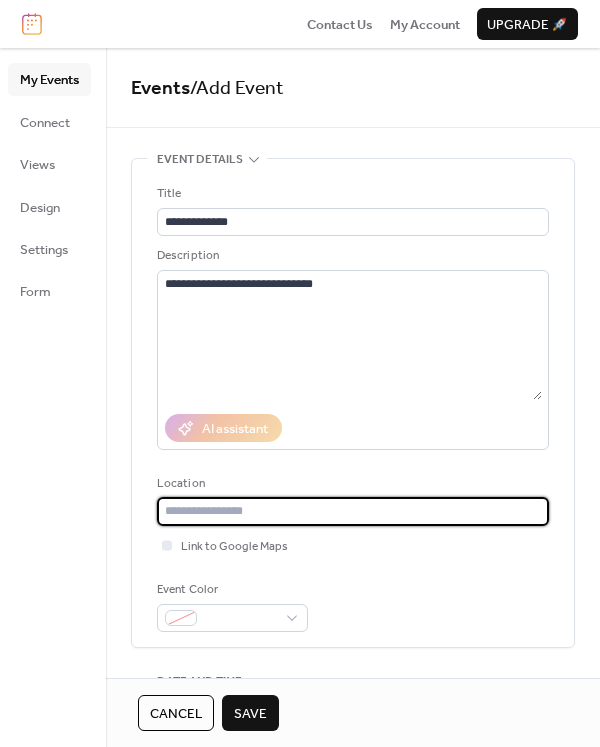 click at bounding box center (353, 511) 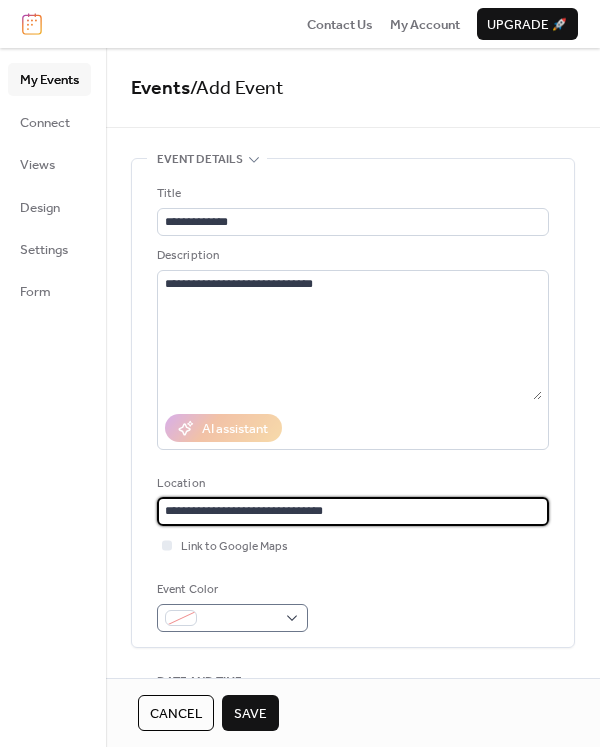 type on "**********" 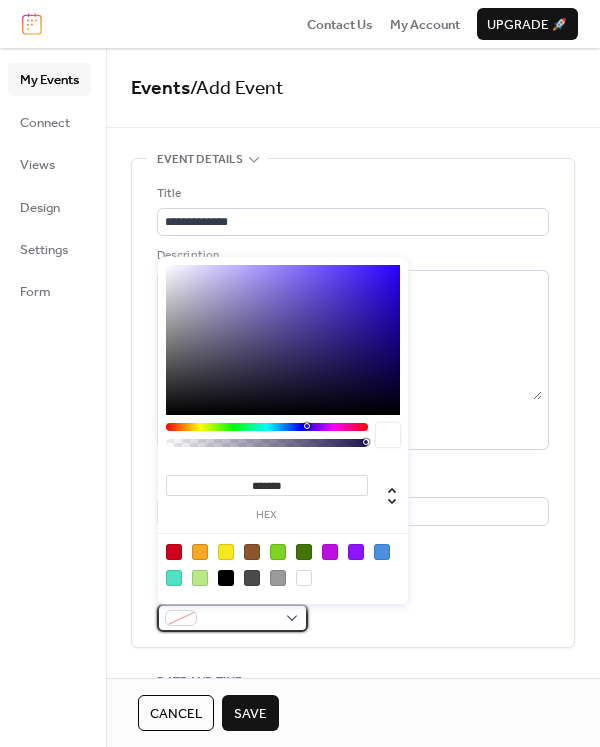 click at bounding box center (240, 619) 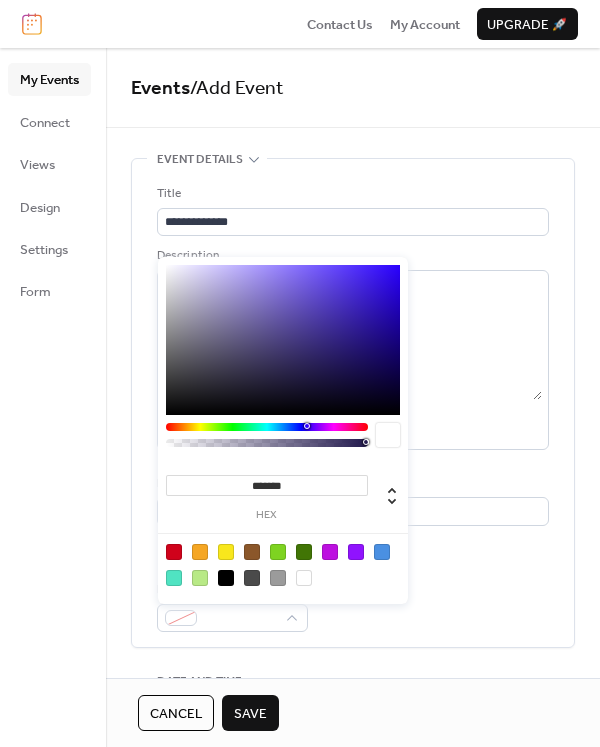 click at bounding box center (174, 552) 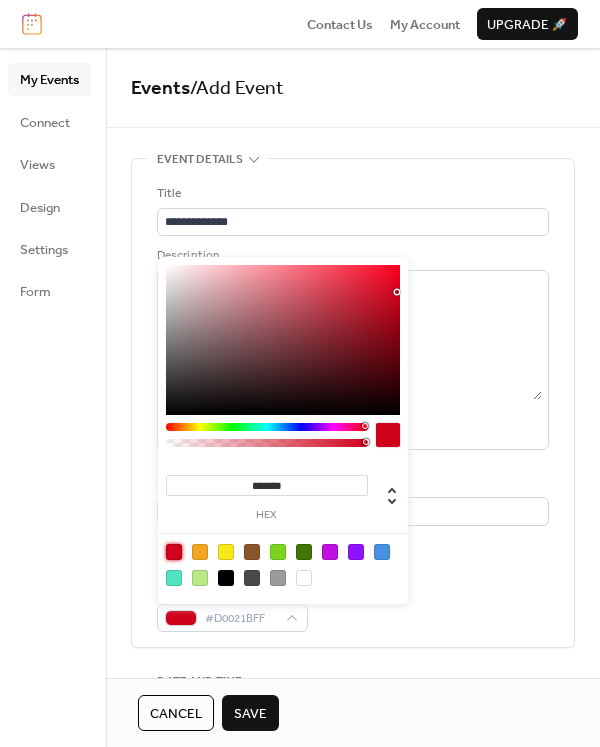 click at bounding box center [200, 552] 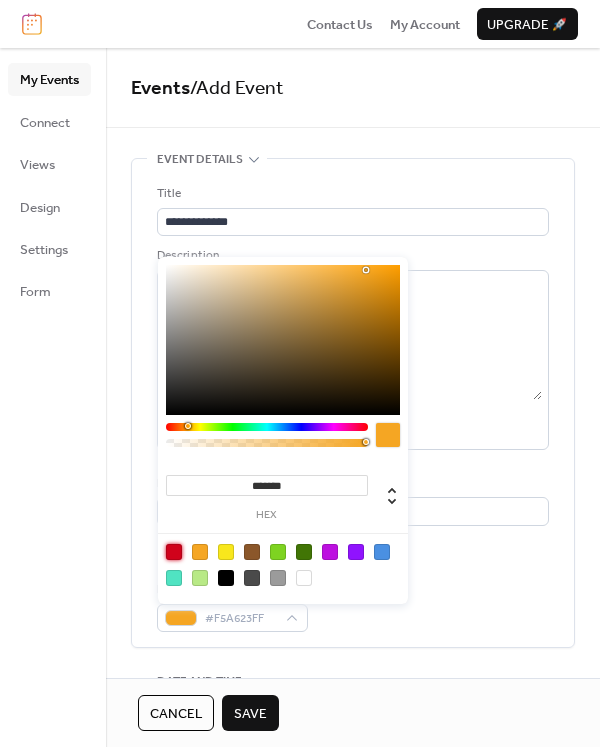 click at bounding box center (174, 552) 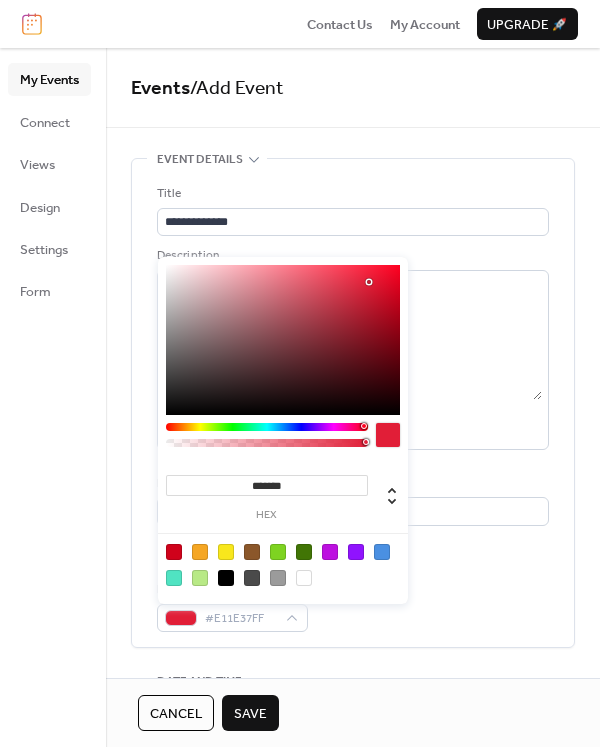 drag, startPoint x: 394, startPoint y: 290, endPoint x: 366, endPoint y: 289, distance: 28.01785 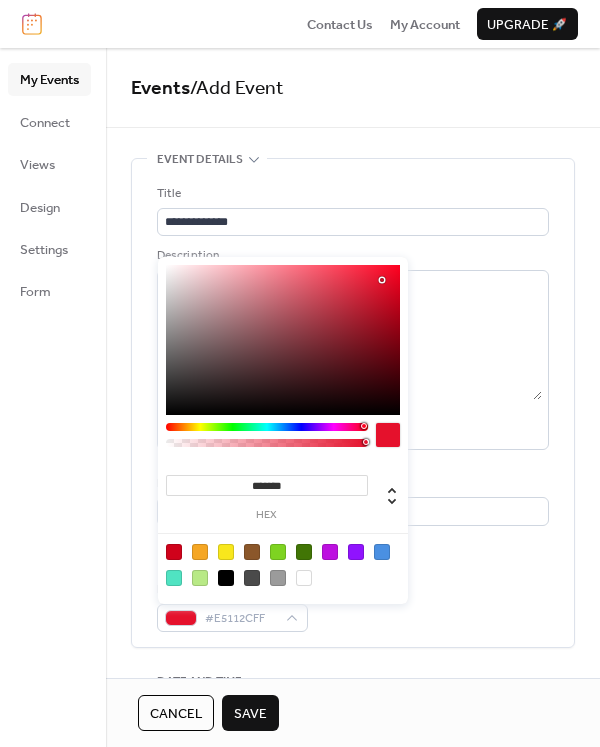 click at bounding box center [200, 552] 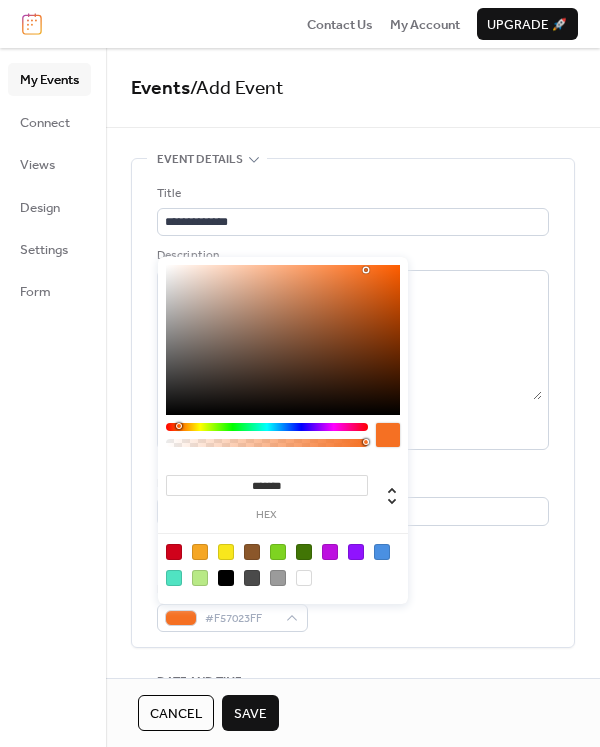 click at bounding box center (179, 426) 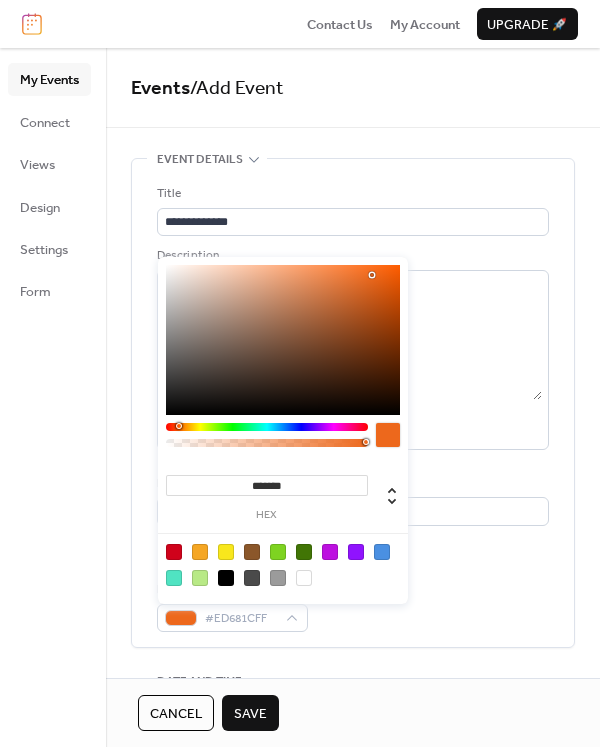 type on "*******" 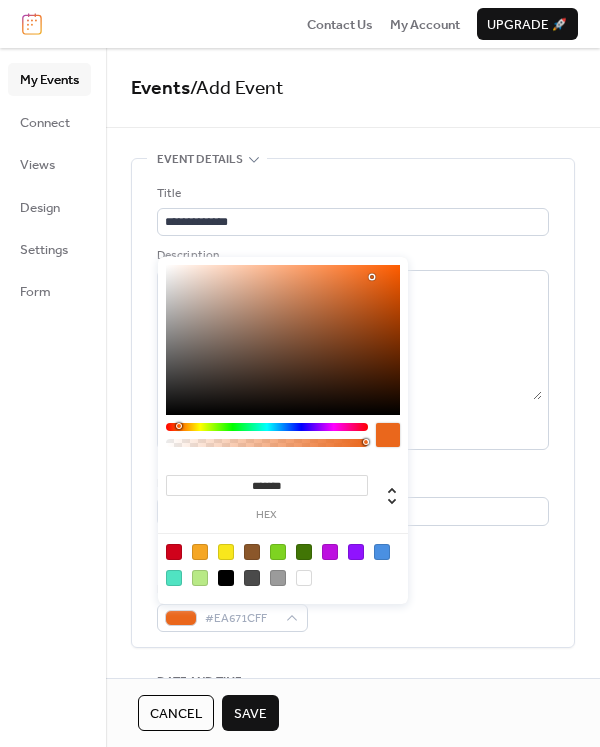 click at bounding box center [283, 340] 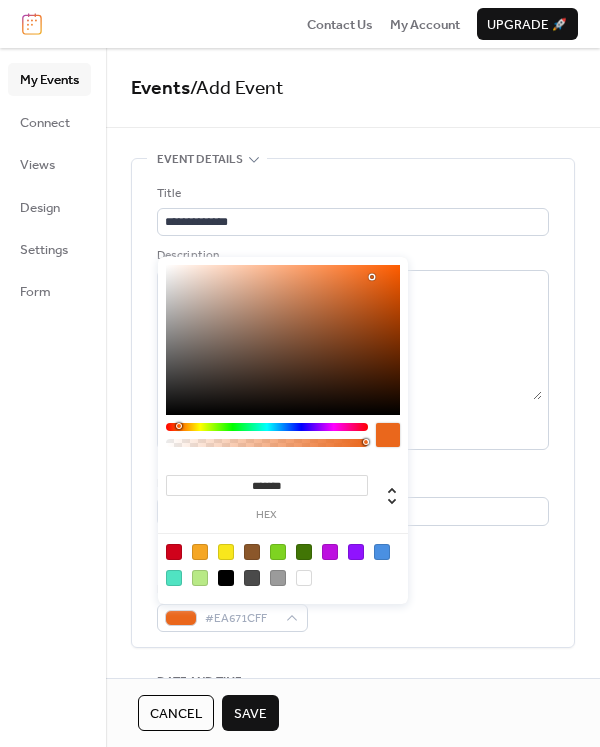 click on "Cancel Save" at bounding box center (353, 712) 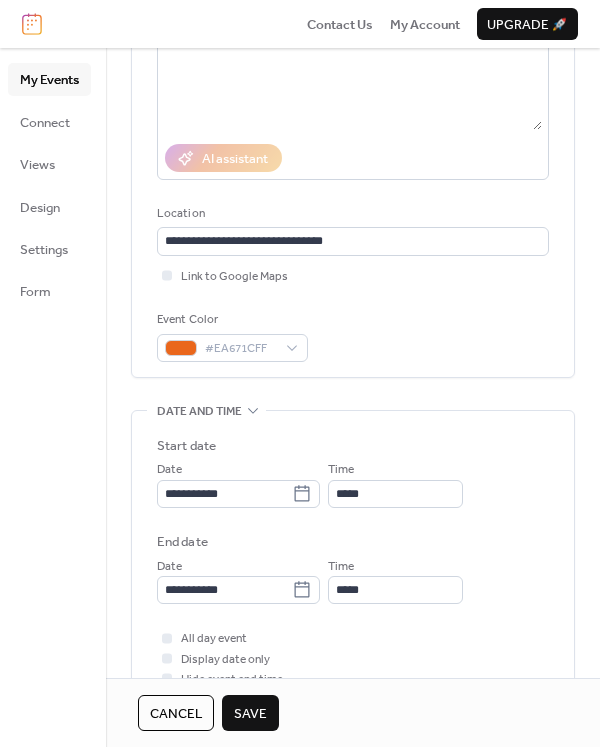 scroll, scrollTop: 500, scrollLeft: 0, axis: vertical 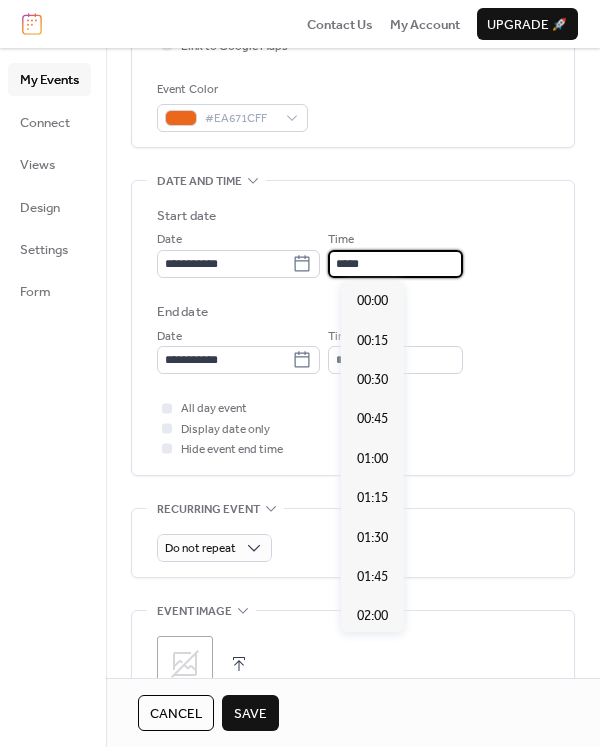 click on "*****" at bounding box center (395, 264) 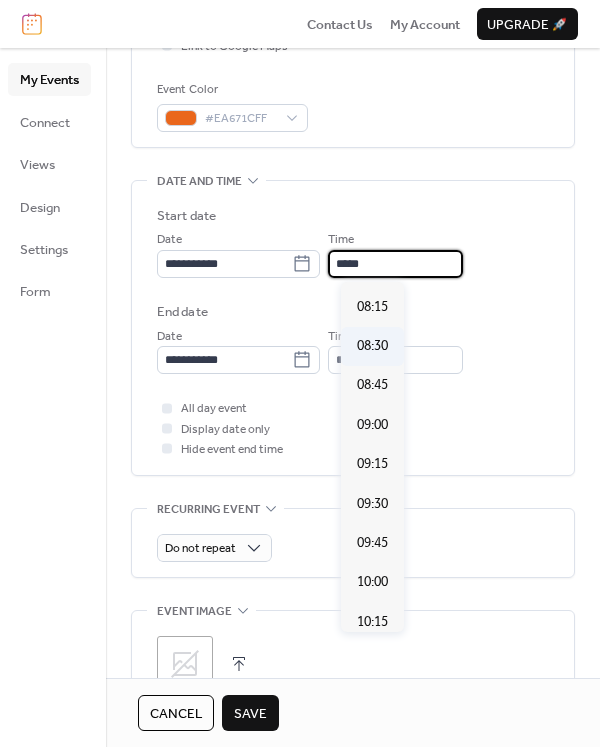 scroll, scrollTop: 1292, scrollLeft: 0, axis: vertical 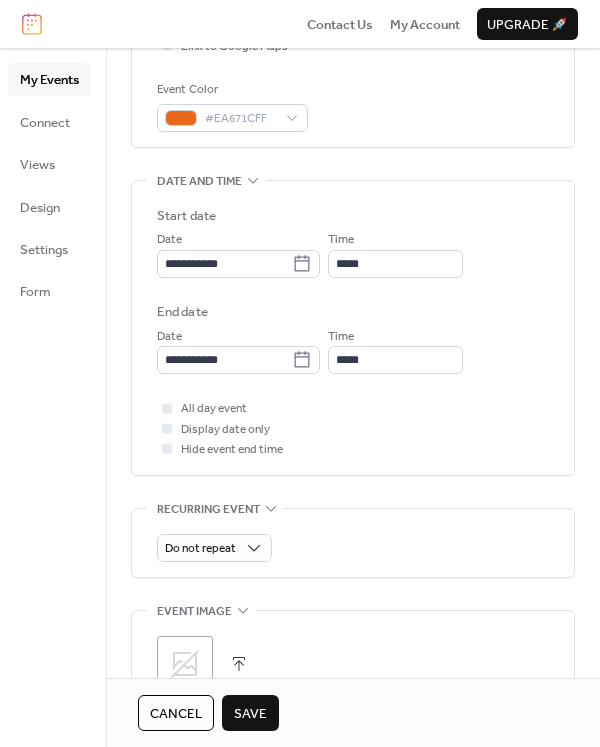 click on "**********" at bounding box center (353, 290) 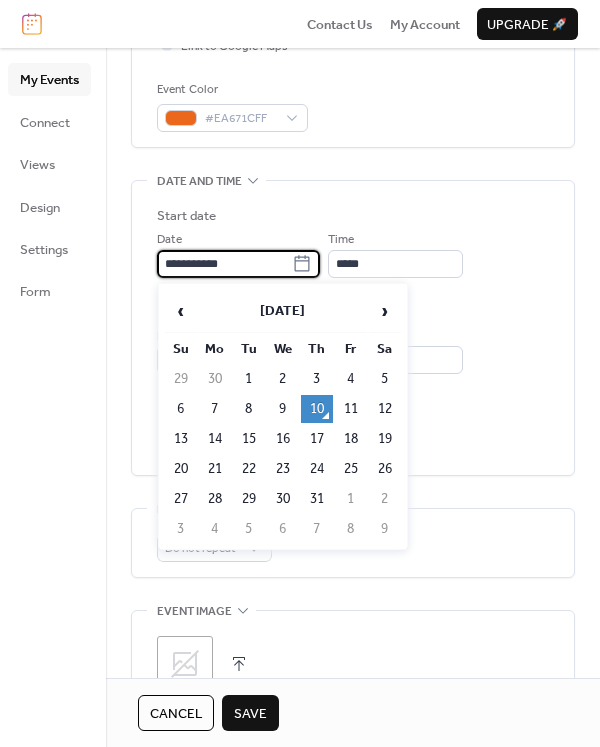 click on "**********" at bounding box center [224, 264] 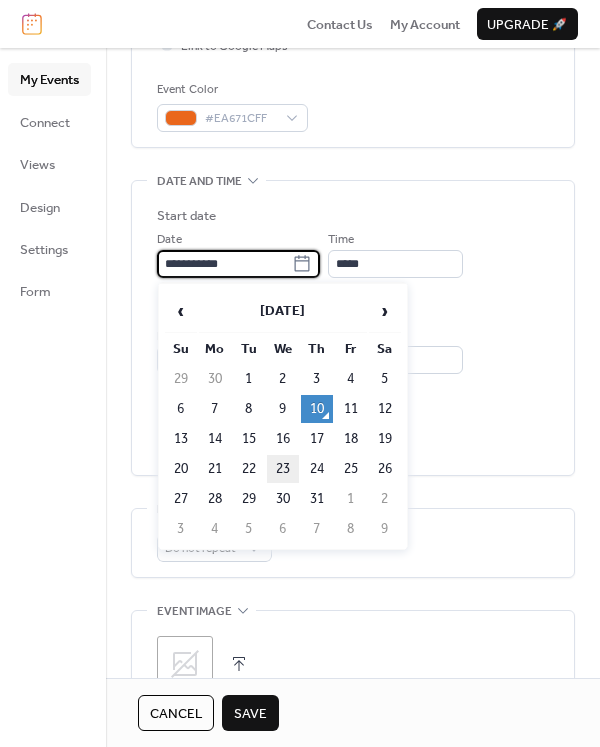 click on "23" at bounding box center [283, 469] 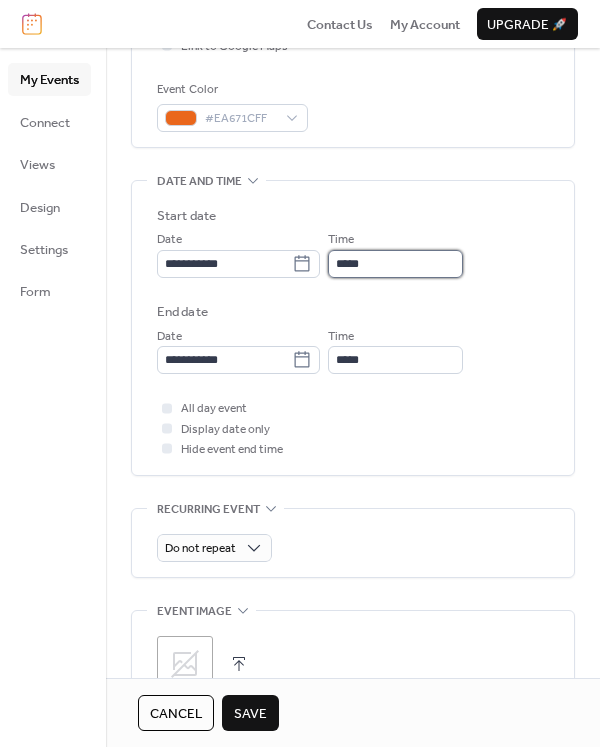 click on "*****" at bounding box center (395, 264) 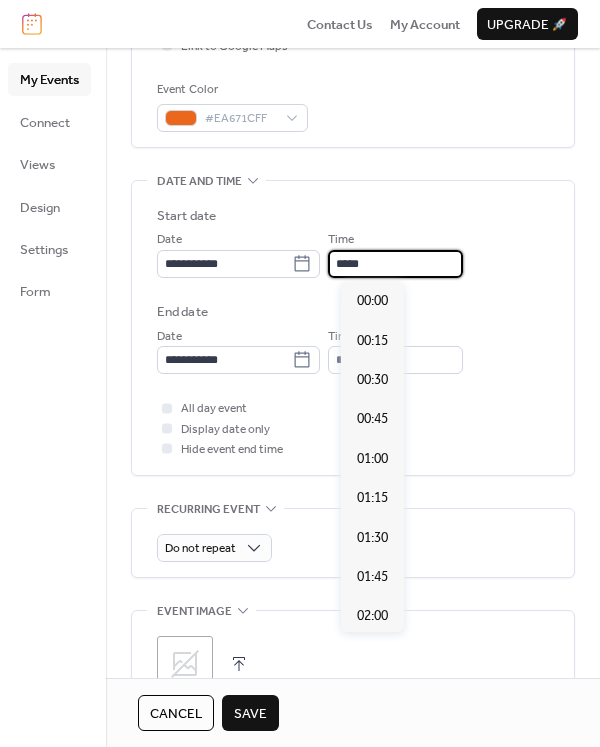 scroll, scrollTop: 1892, scrollLeft: 0, axis: vertical 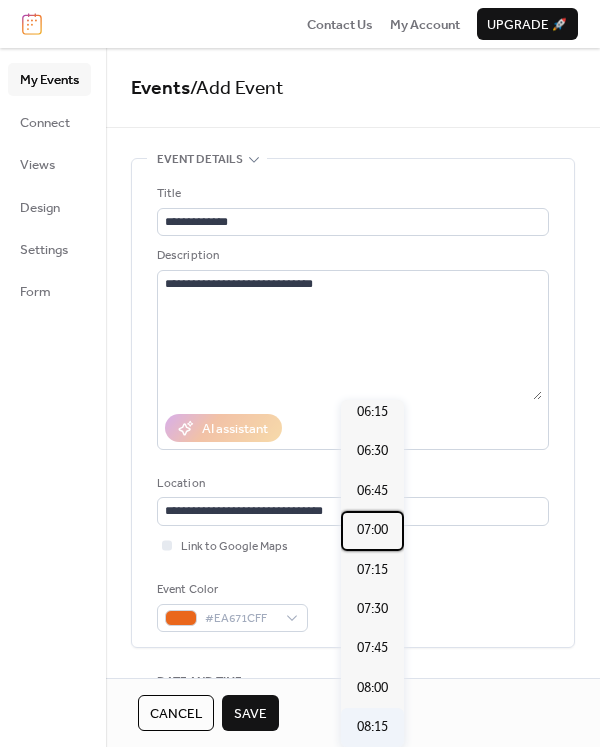 click on "07:00" at bounding box center [372, 530] 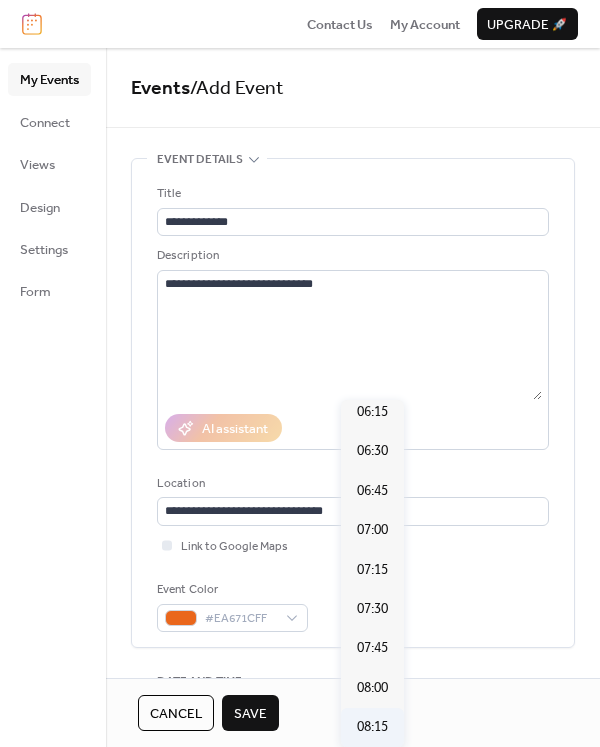 type on "*****" 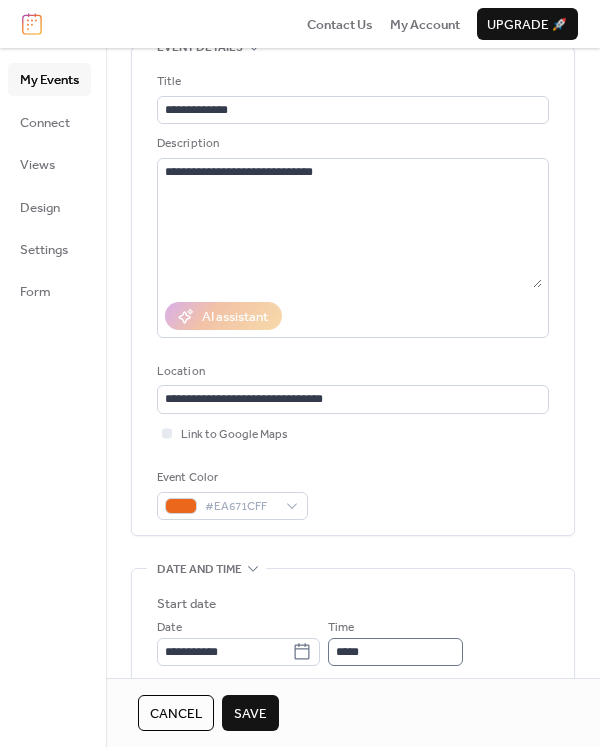 scroll, scrollTop: 300, scrollLeft: 0, axis: vertical 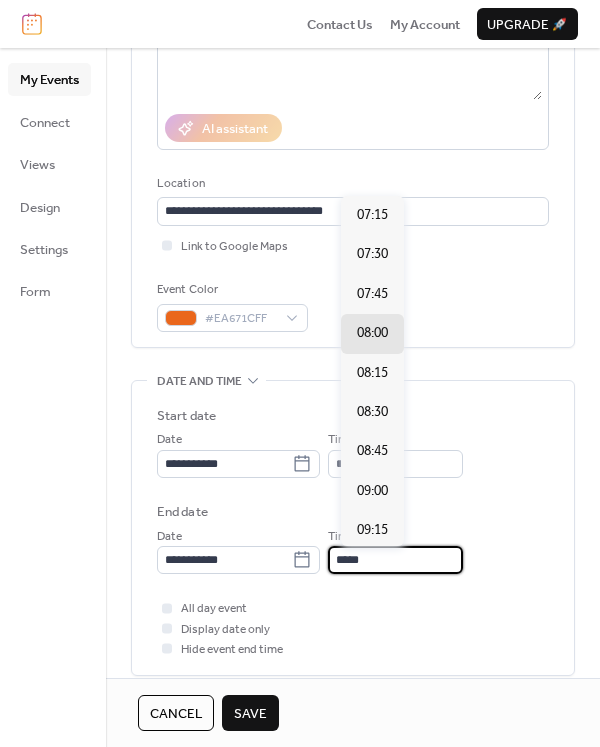 click on "*****" at bounding box center [395, 560] 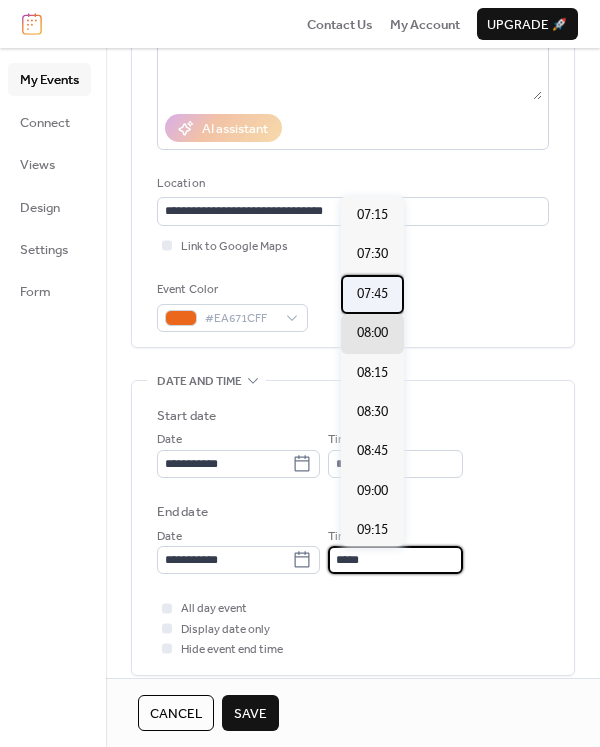 click on "07:45" at bounding box center [372, 294] 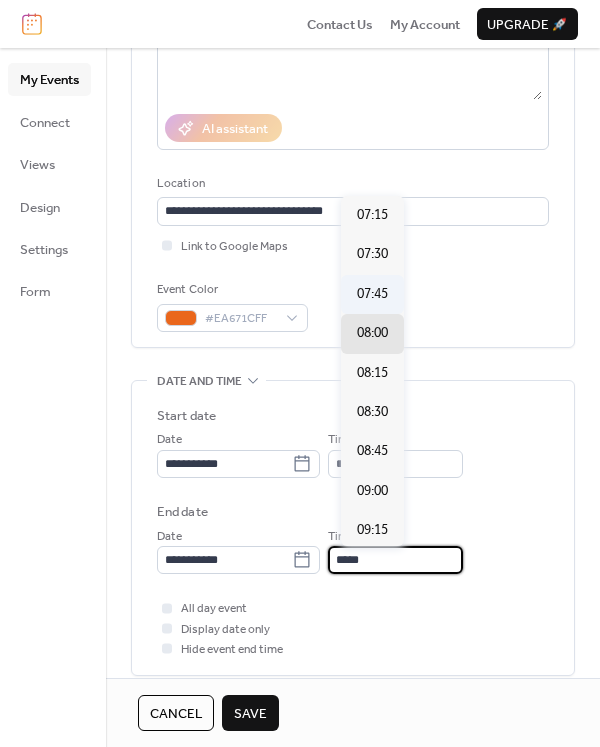 type on "*****" 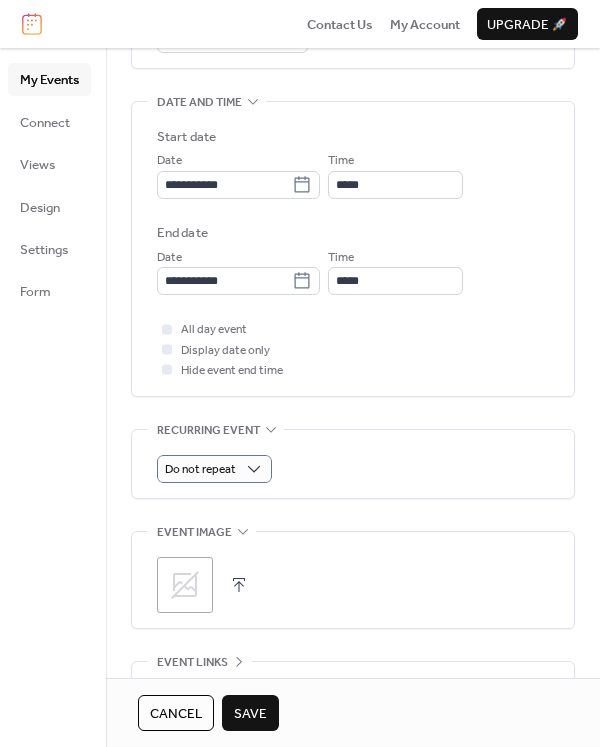 scroll, scrollTop: 600, scrollLeft: 0, axis: vertical 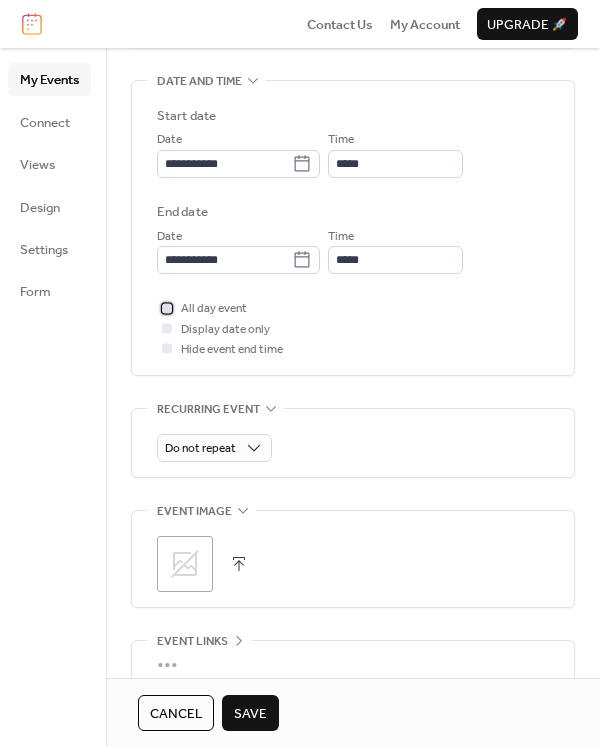 click at bounding box center (167, 308) 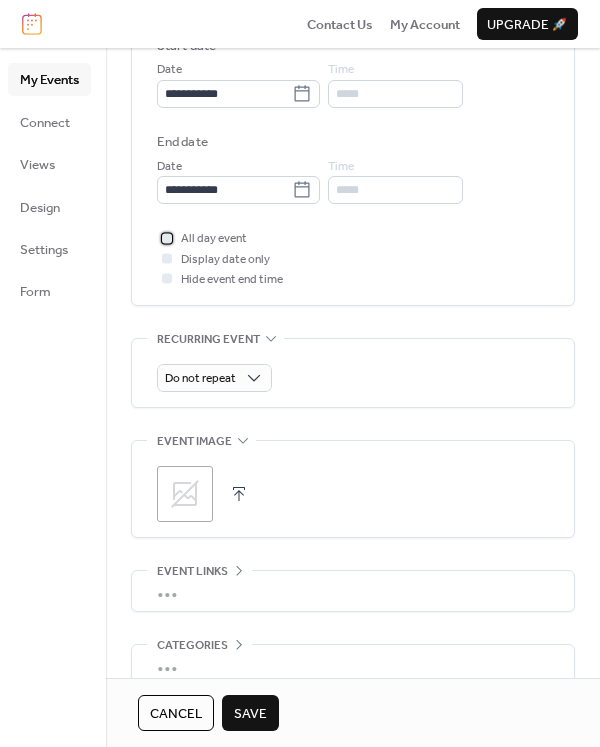 scroll, scrollTop: 700, scrollLeft: 0, axis: vertical 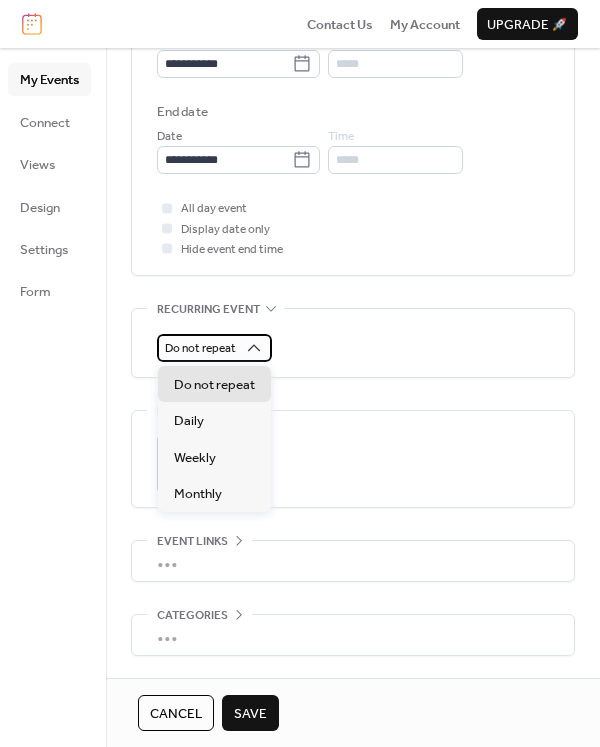 click on "Do not repeat" at bounding box center (200, 348) 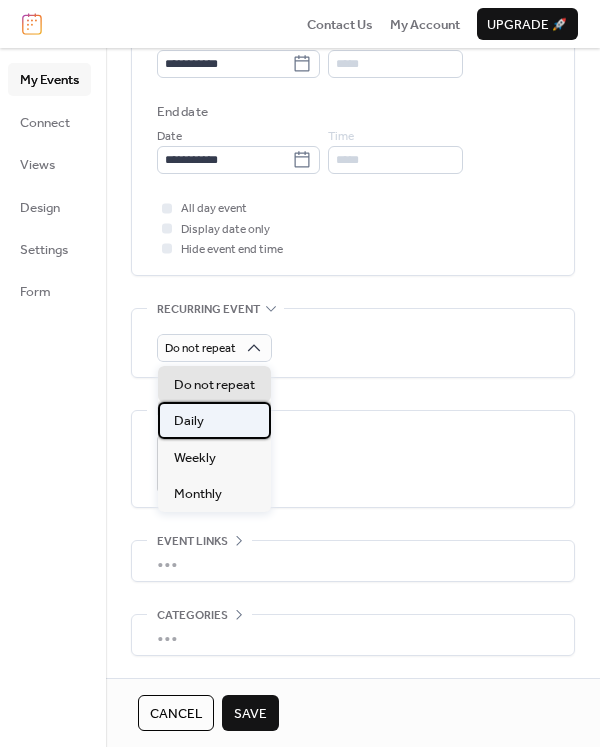 click on "Daily" at bounding box center (214, 420) 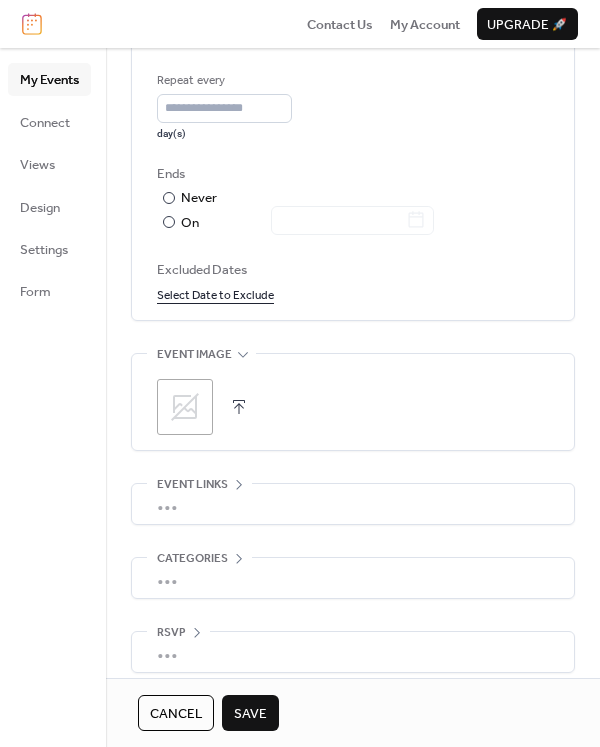 scroll, scrollTop: 1030, scrollLeft: 0, axis: vertical 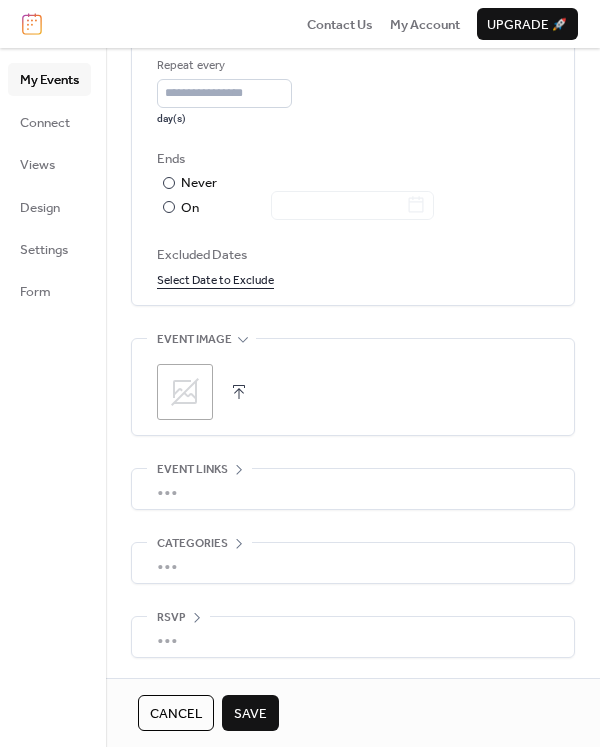 click on "•••" at bounding box center (353, 637) 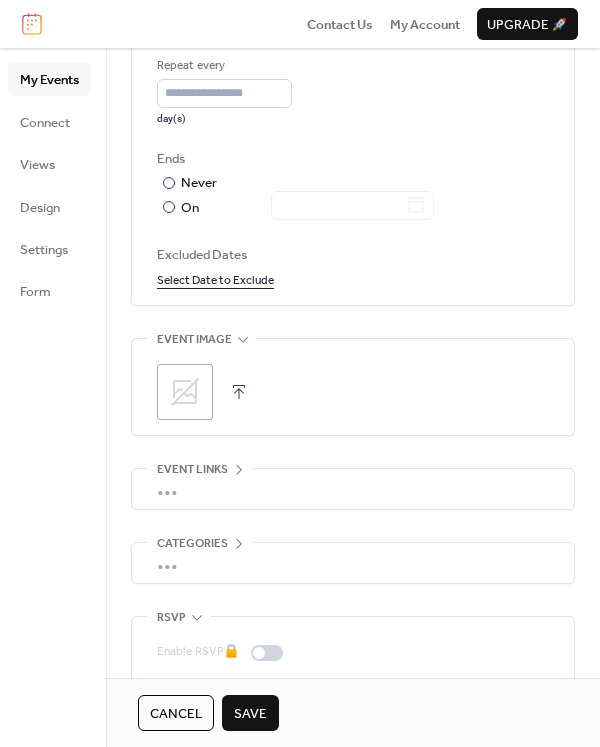 click on "•••" at bounding box center (353, 563) 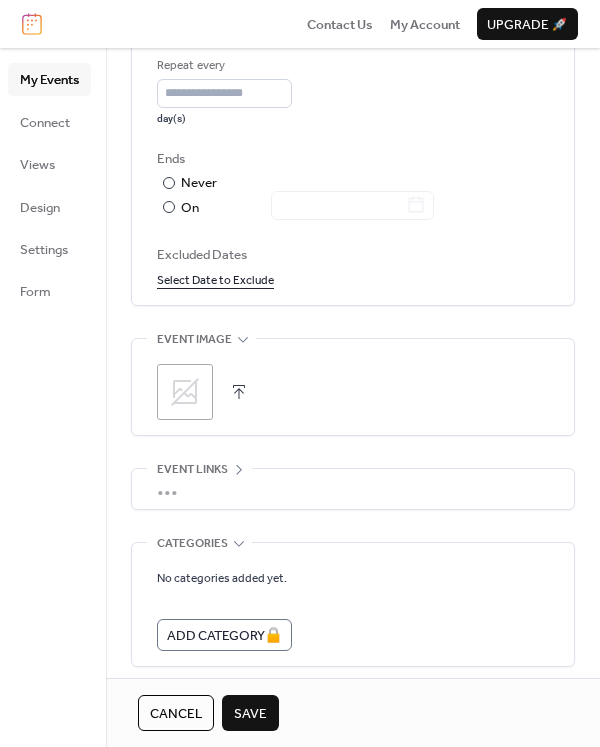 click on "•••" at bounding box center [353, 489] 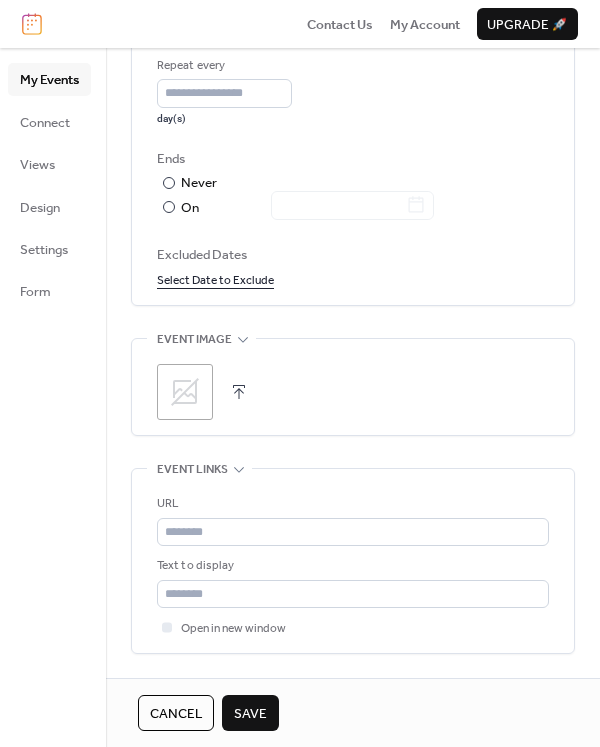 scroll, scrollTop: 1322, scrollLeft: 0, axis: vertical 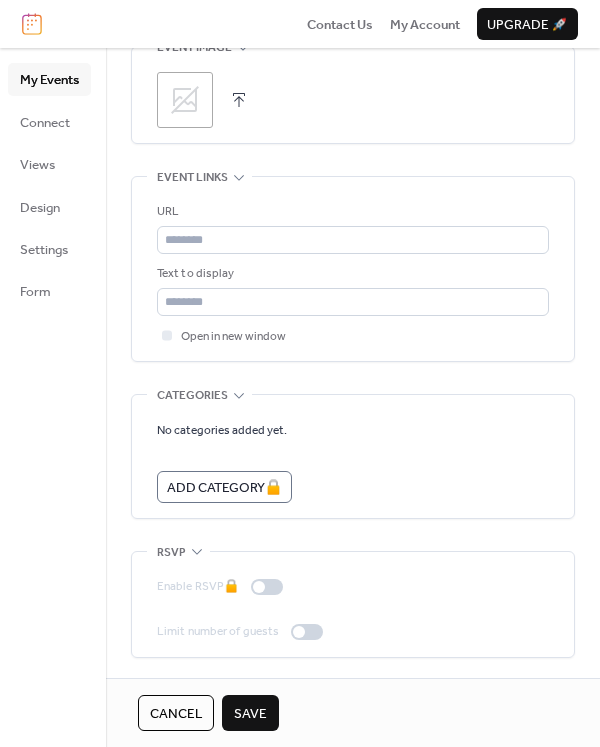 click on "Save" at bounding box center [250, 714] 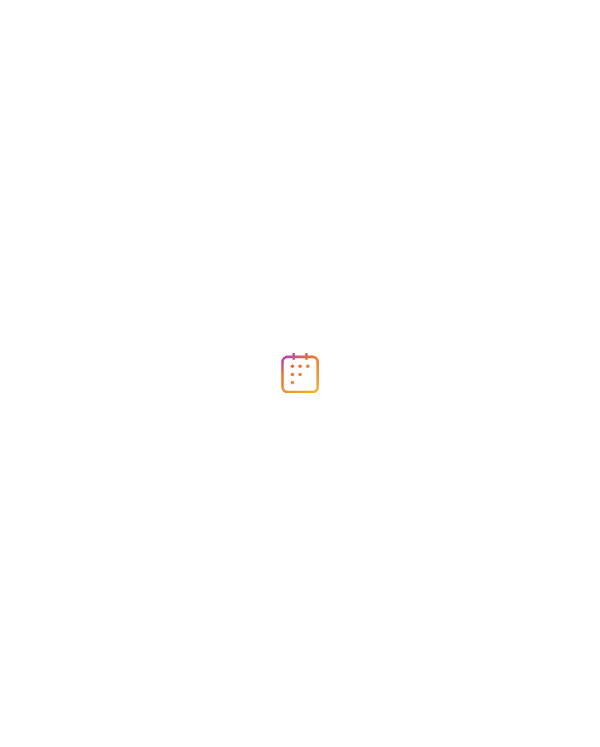 scroll, scrollTop: 0, scrollLeft: 0, axis: both 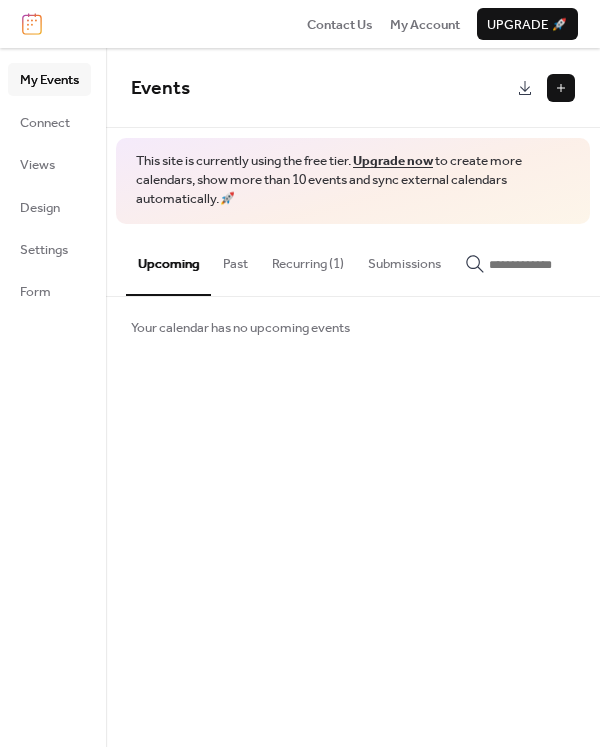 click on "Recurring  (1)" at bounding box center (308, 259) 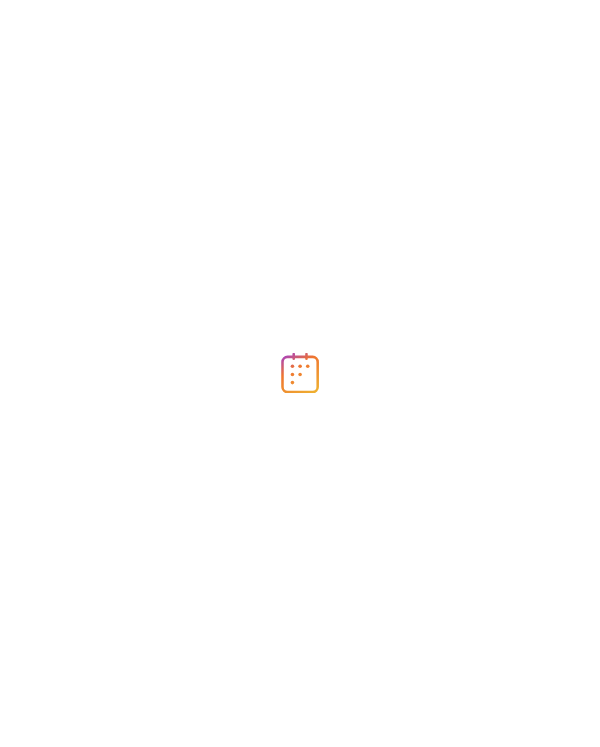 scroll, scrollTop: 0, scrollLeft: 0, axis: both 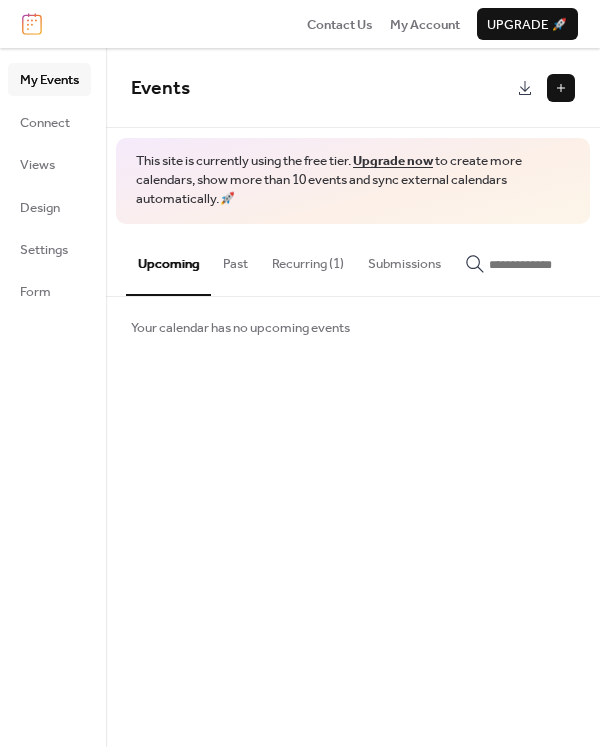click on "Recurring  (1)" at bounding box center (308, 259) 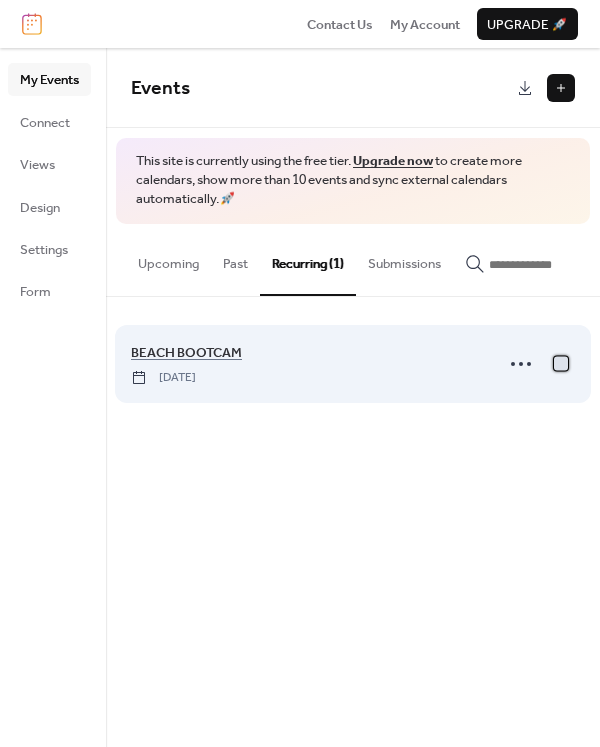 click at bounding box center [561, 363] 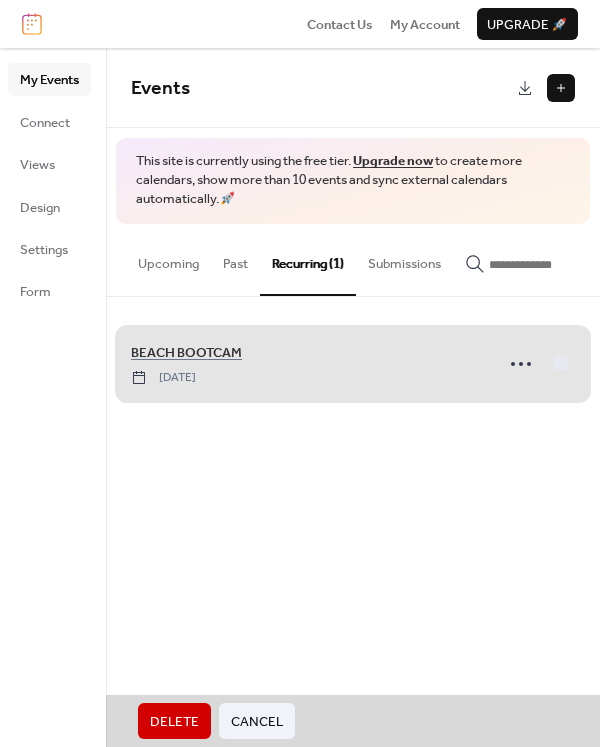 click on "Delete" at bounding box center (174, 722) 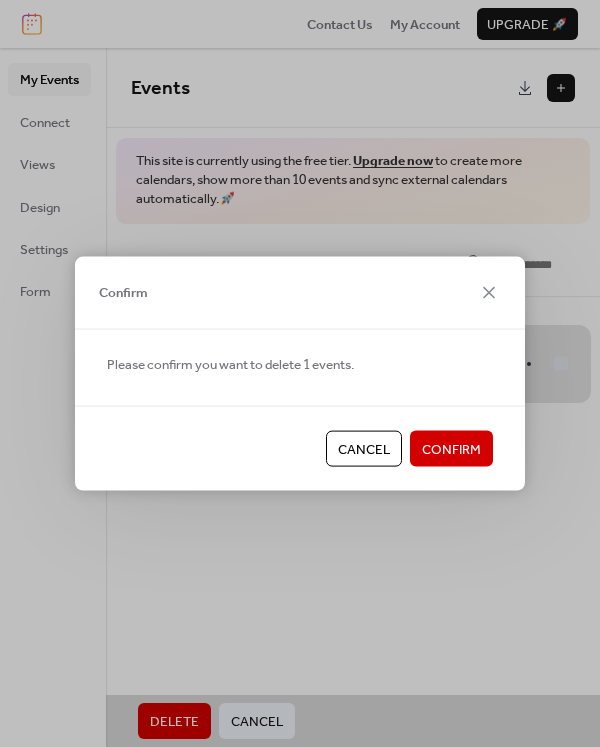 click on "Confirm" at bounding box center (451, 450) 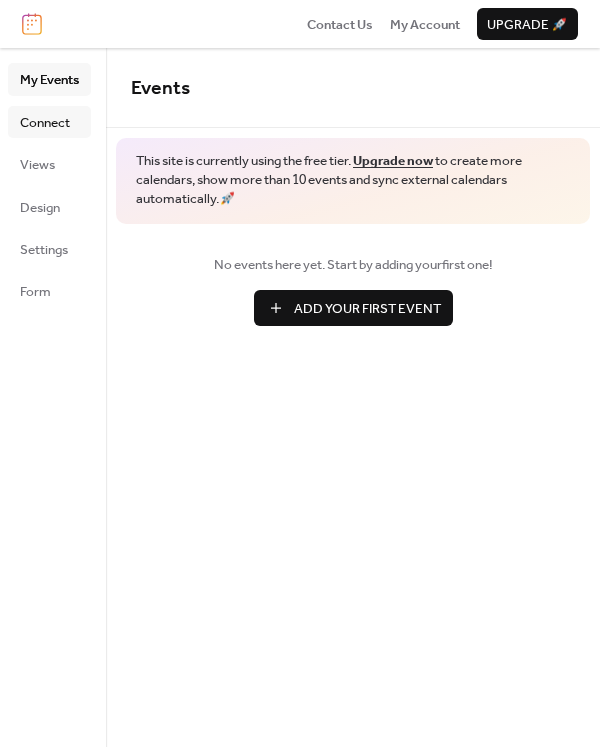click on "Connect" at bounding box center [45, 123] 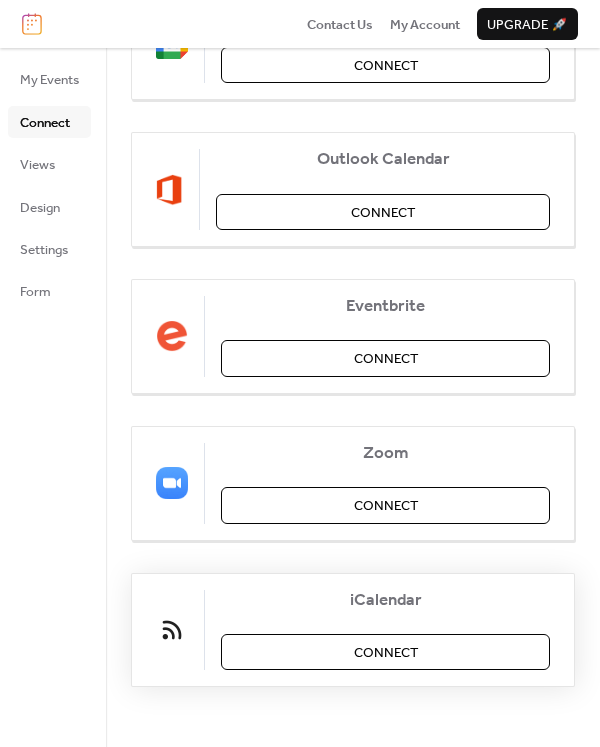 scroll, scrollTop: 133, scrollLeft: 0, axis: vertical 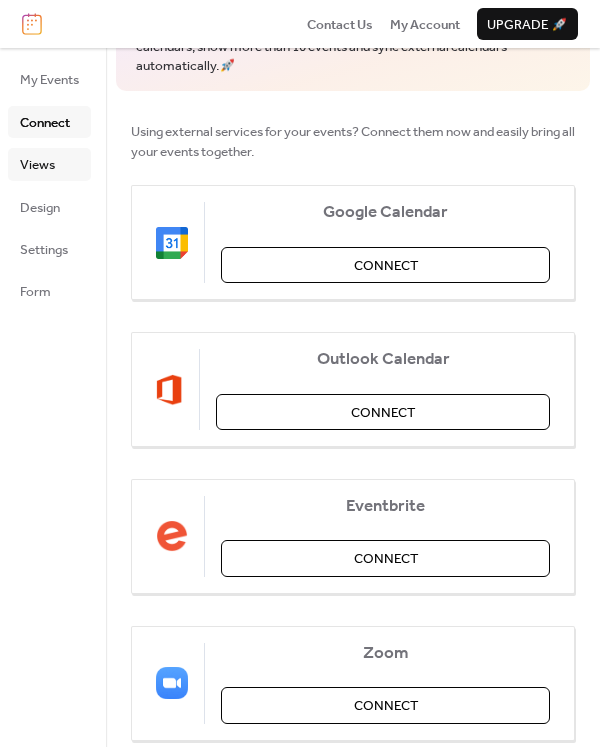 click on "Views" at bounding box center (49, 164) 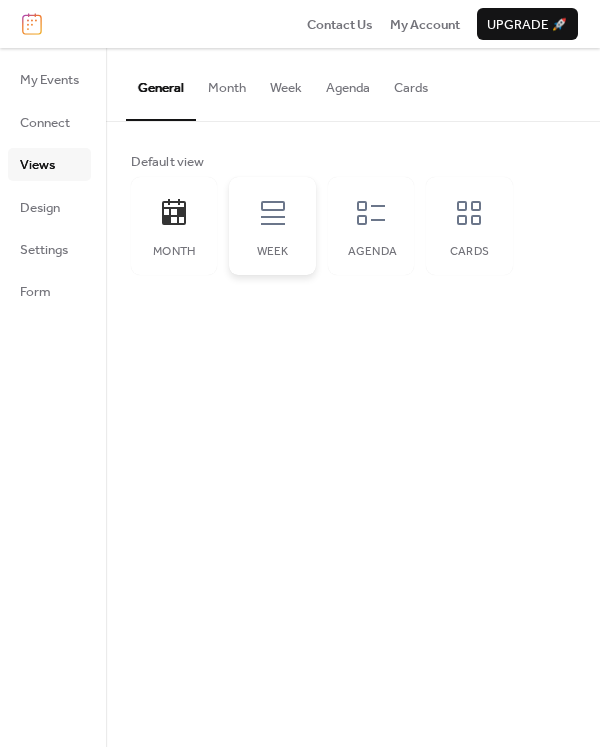 click 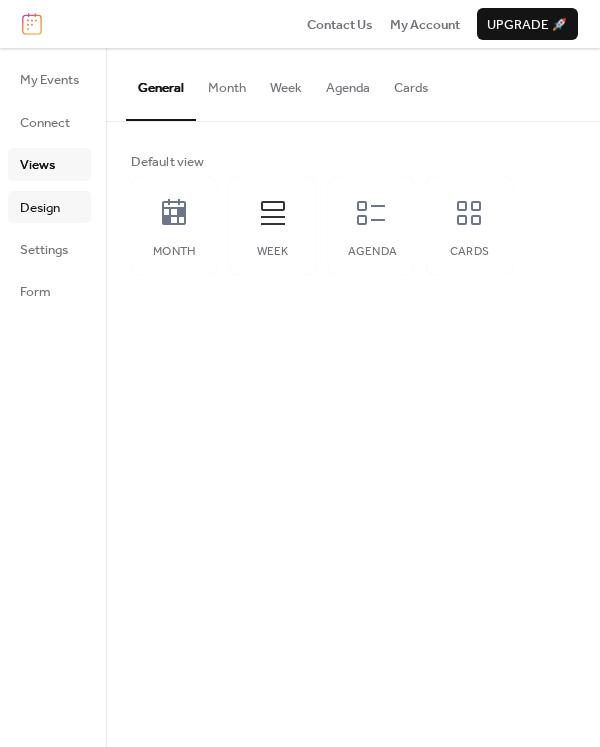 click on "Design" at bounding box center (40, 208) 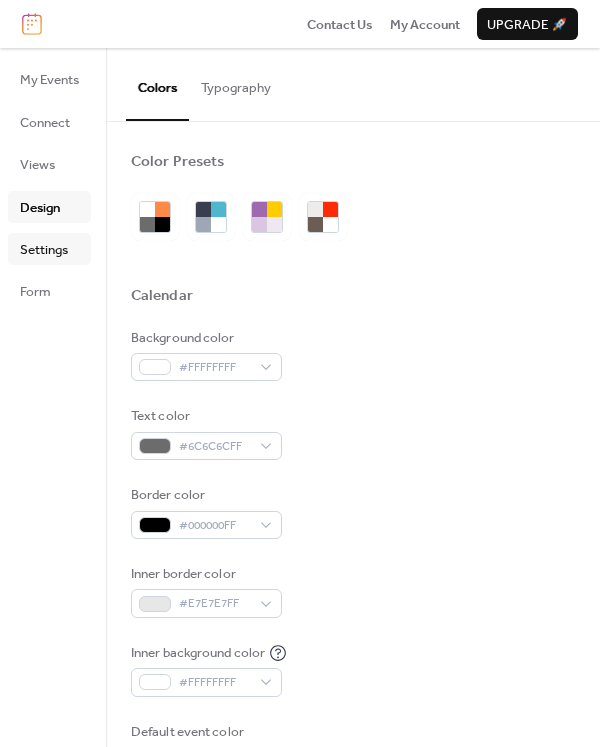 click on "Settings" at bounding box center [44, 250] 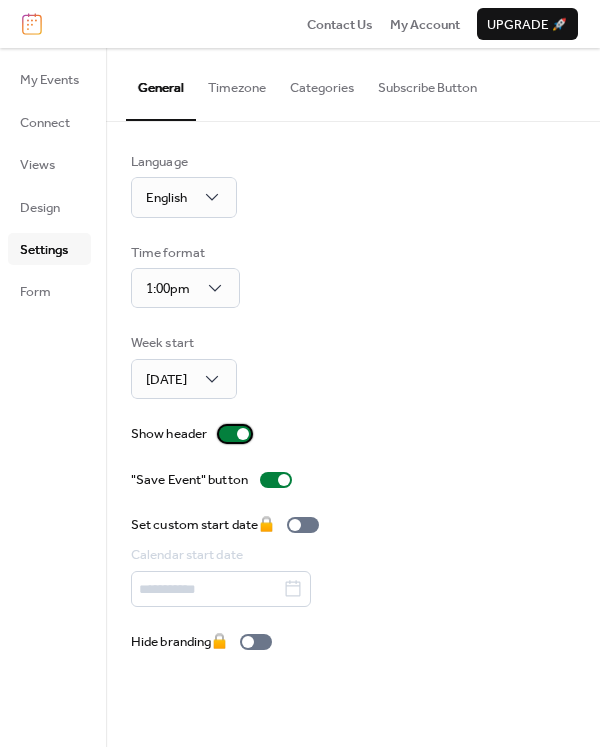 click at bounding box center [235, 434] 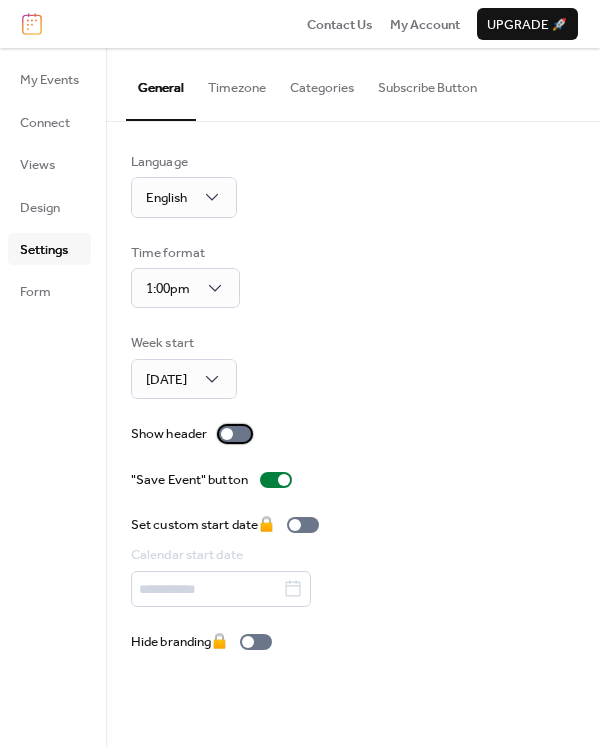 click on "Show header" at bounding box center [195, 434] 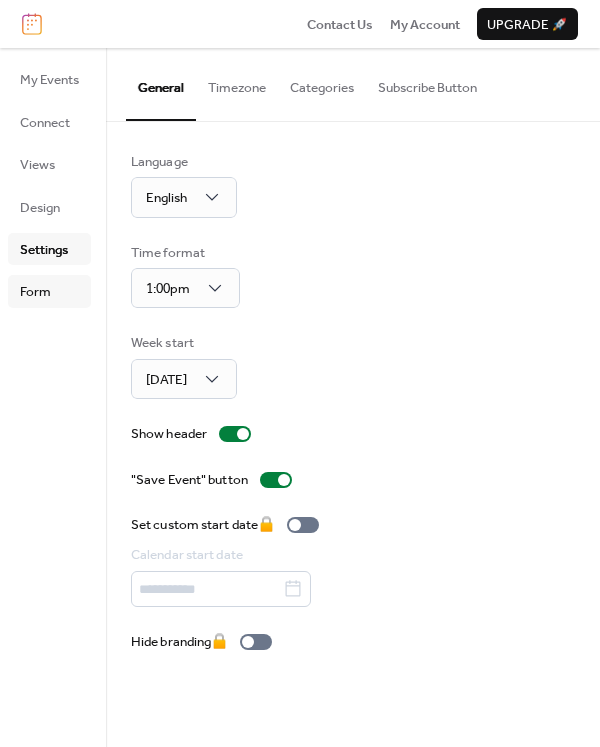 click on "Form" at bounding box center (35, 292) 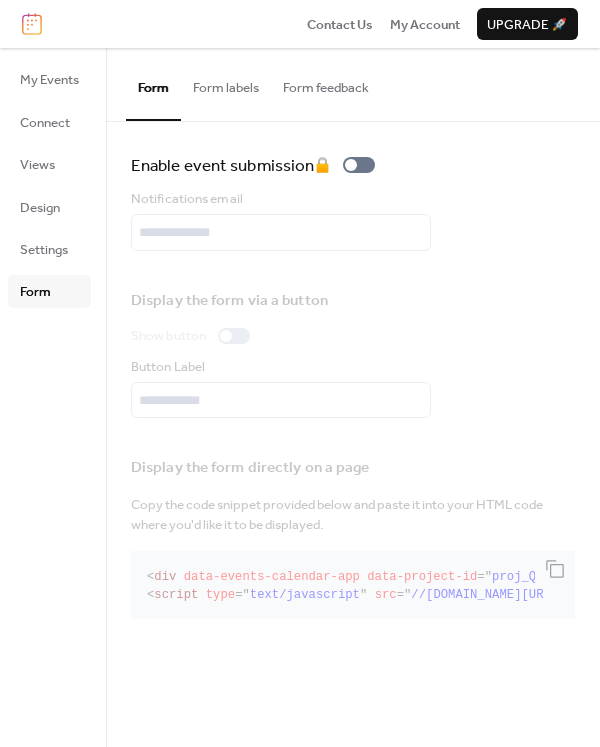 click on "Form labels" at bounding box center [226, 83] 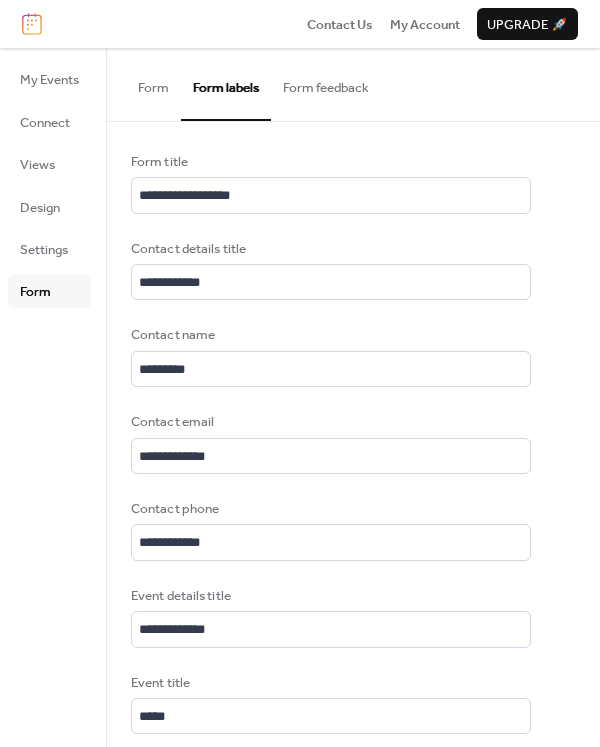 scroll, scrollTop: 3, scrollLeft: 0, axis: vertical 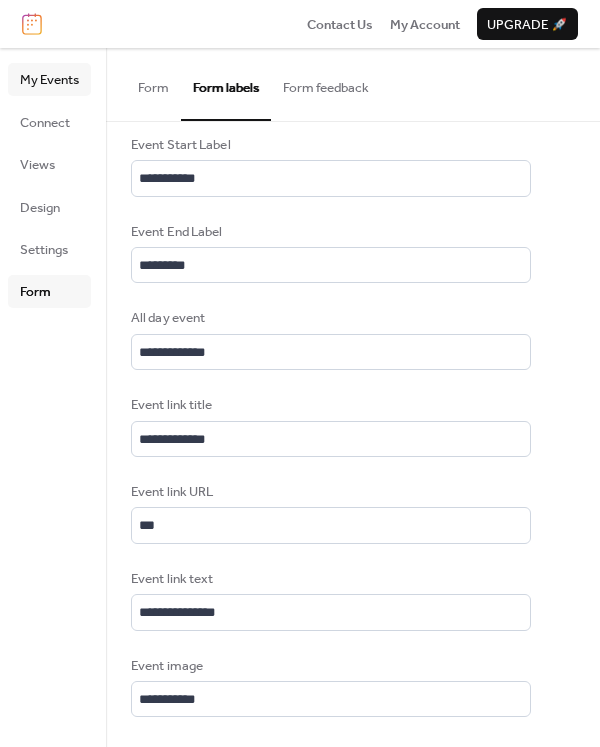 click on "My Events" at bounding box center (49, 80) 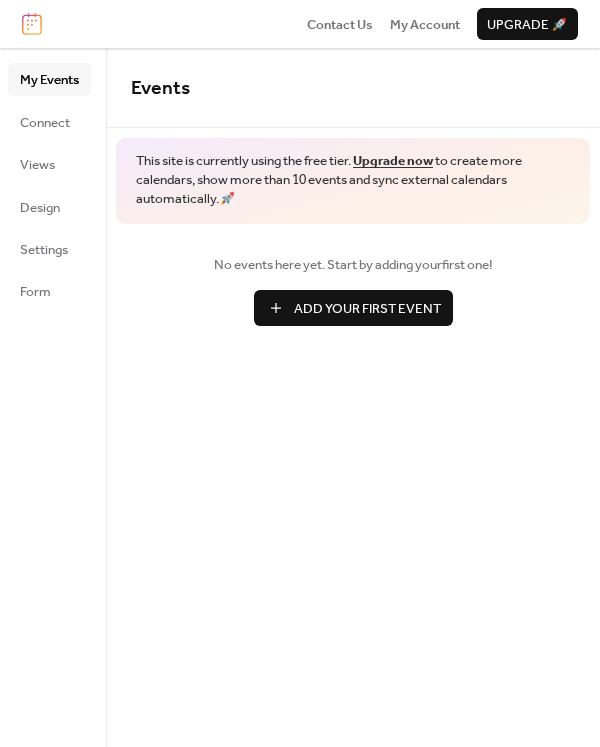 click on "Add Your First Event" at bounding box center (367, 309) 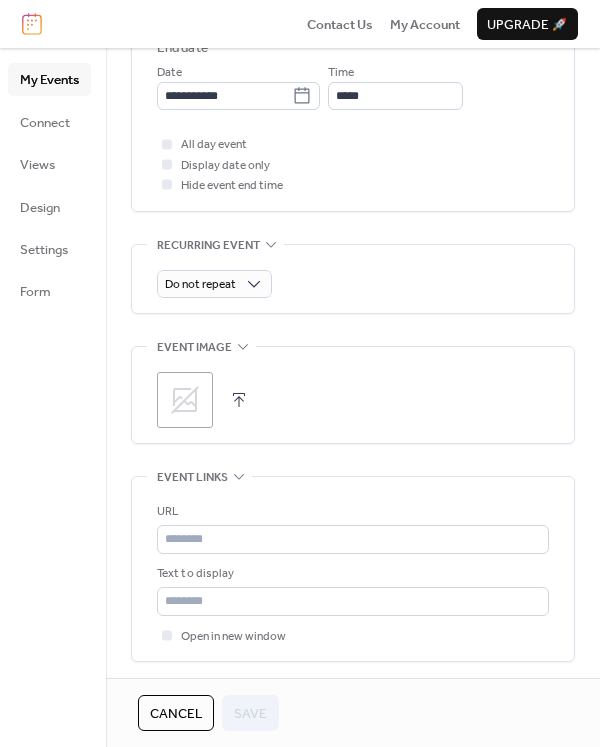 scroll, scrollTop: 664, scrollLeft: 0, axis: vertical 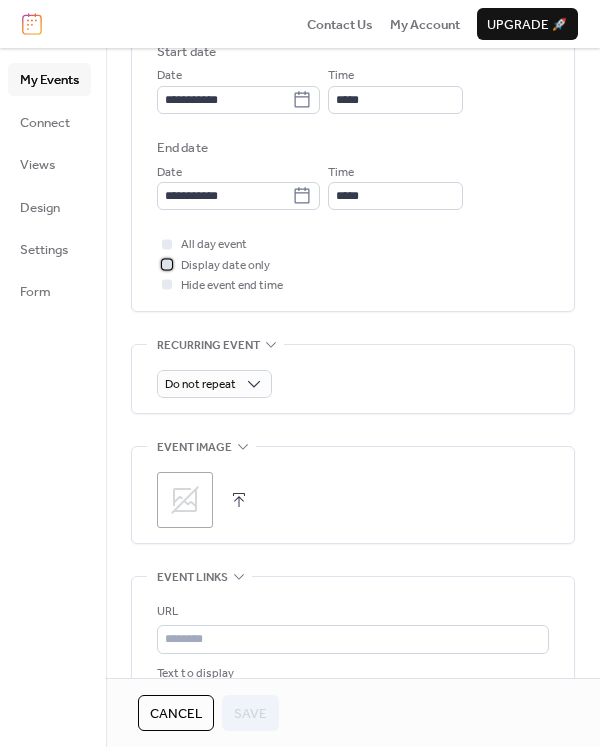 click at bounding box center (167, 264) 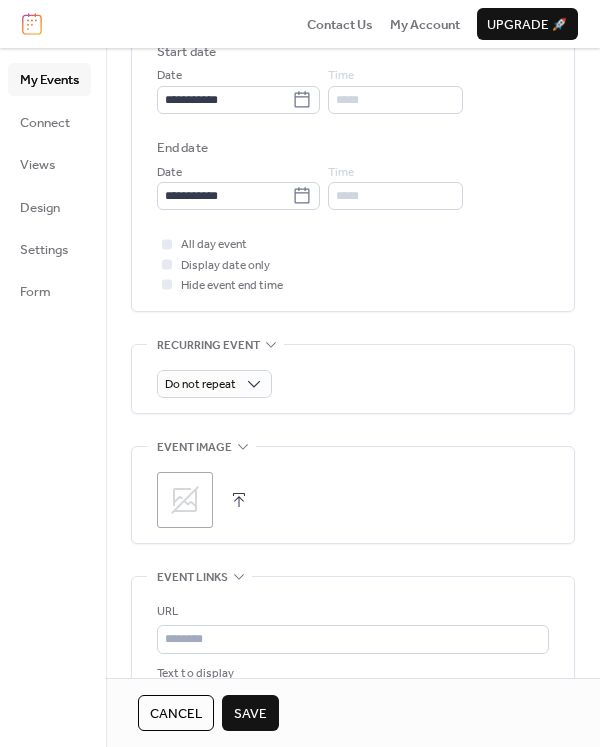 click on "Save" at bounding box center [250, 714] 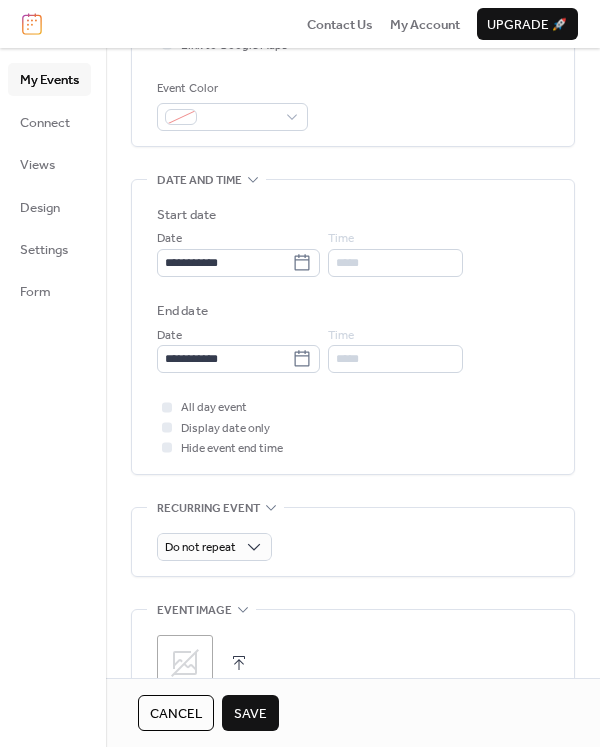 scroll, scrollTop: 559, scrollLeft: 0, axis: vertical 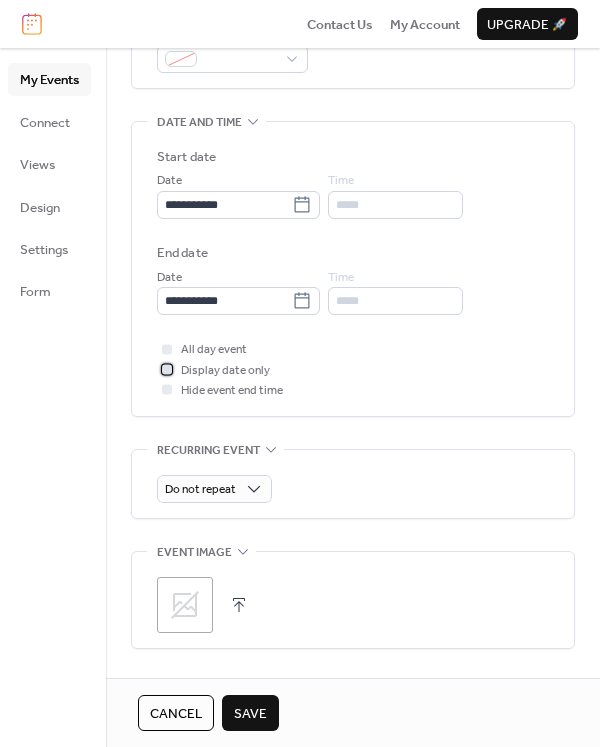 click at bounding box center [167, 369] 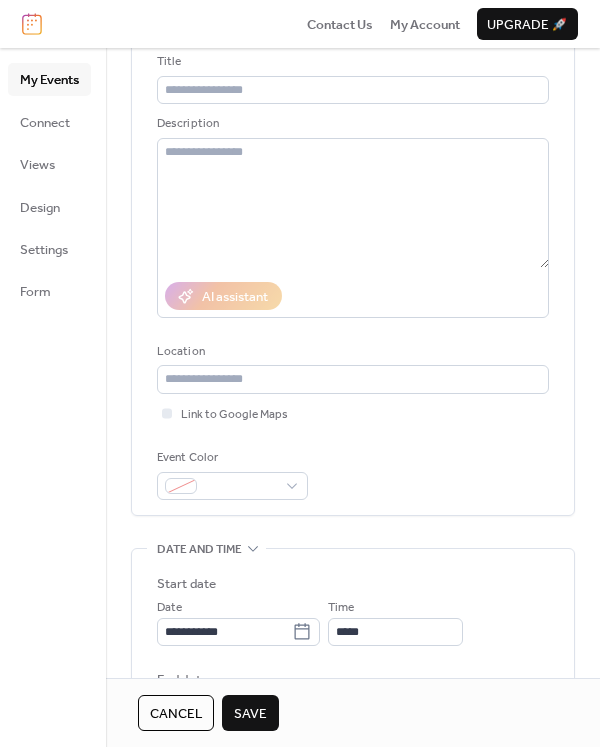 scroll, scrollTop: 359, scrollLeft: 0, axis: vertical 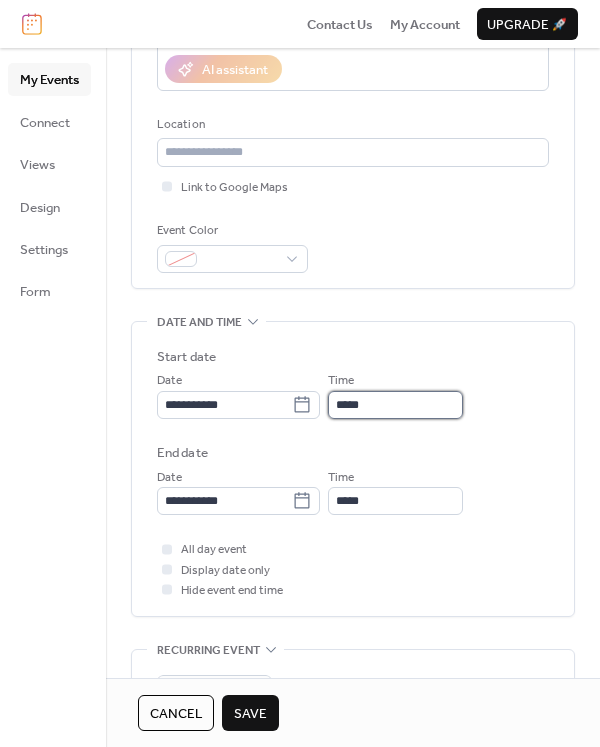 click on "*****" at bounding box center [395, 405] 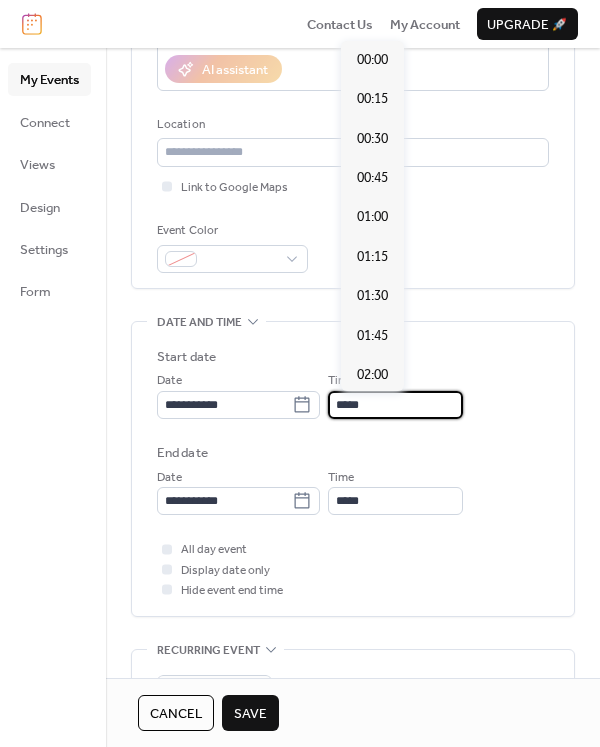 scroll, scrollTop: 1892, scrollLeft: 0, axis: vertical 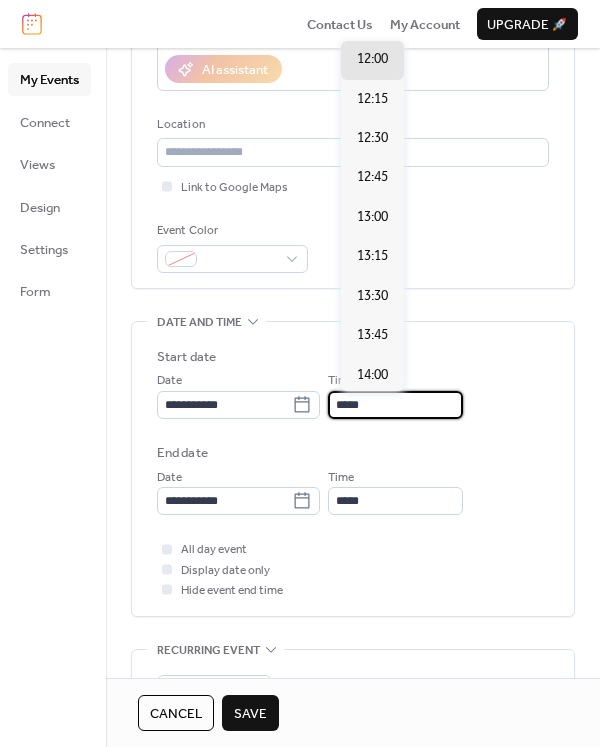 click on "*****" at bounding box center (395, 405) 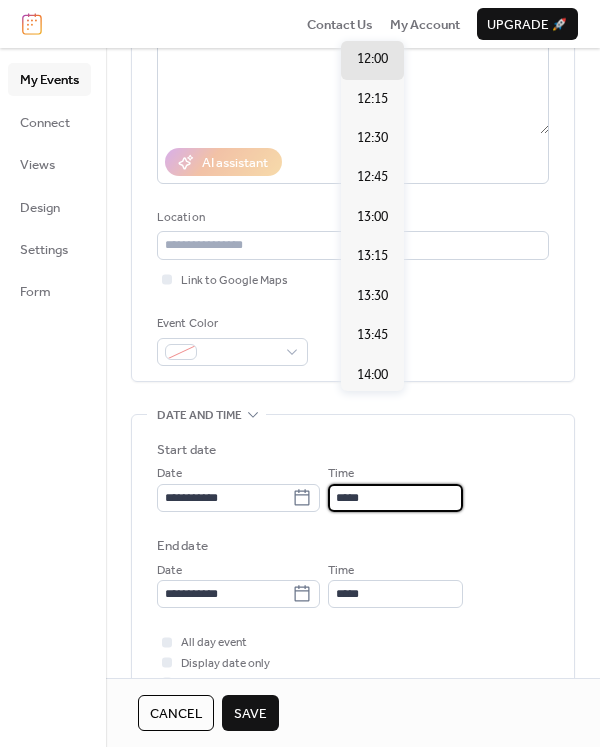 scroll, scrollTop: 159, scrollLeft: 0, axis: vertical 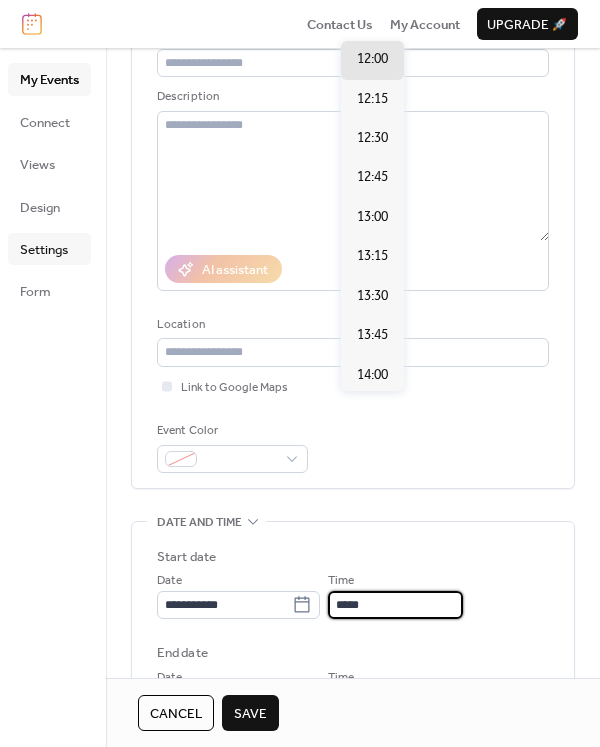 click on "Settings" at bounding box center (49, 249) 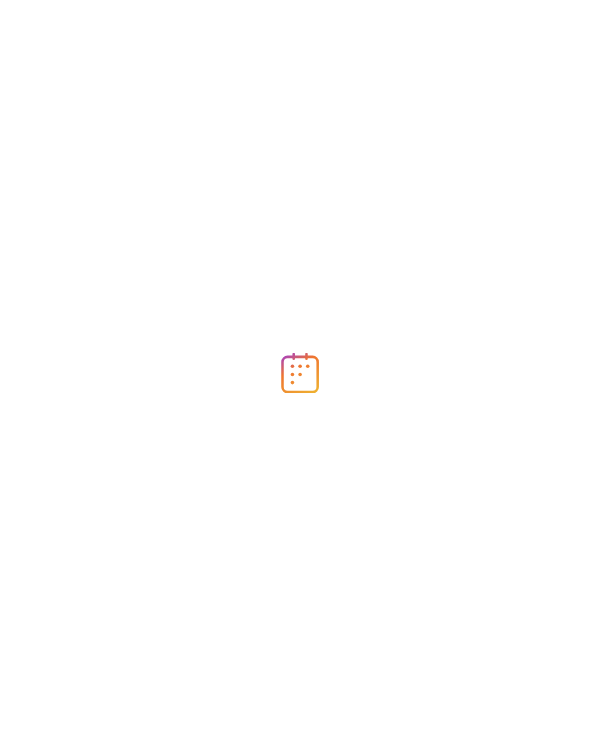 scroll, scrollTop: 0, scrollLeft: 0, axis: both 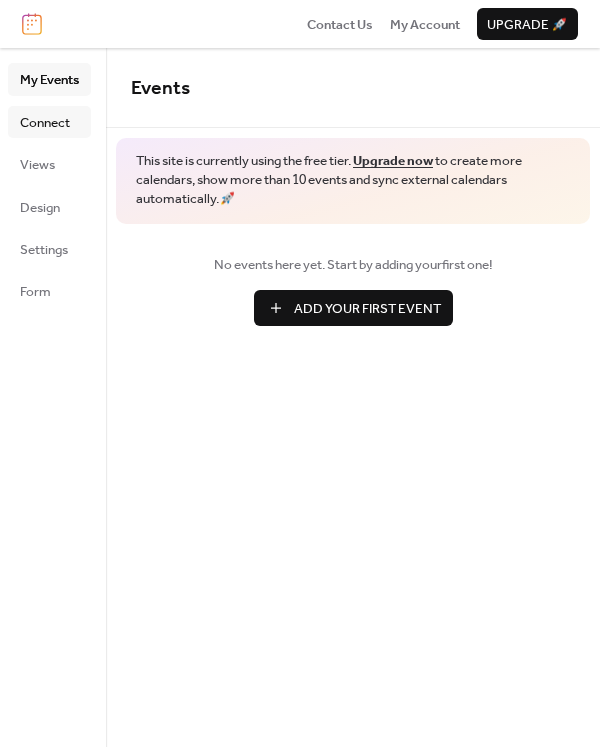 click on "Connect" at bounding box center (45, 123) 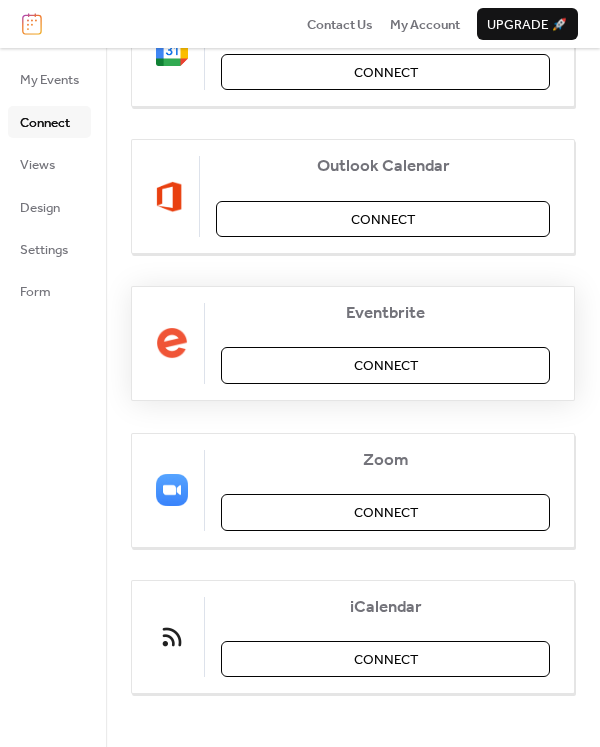 scroll, scrollTop: 333, scrollLeft: 0, axis: vertical 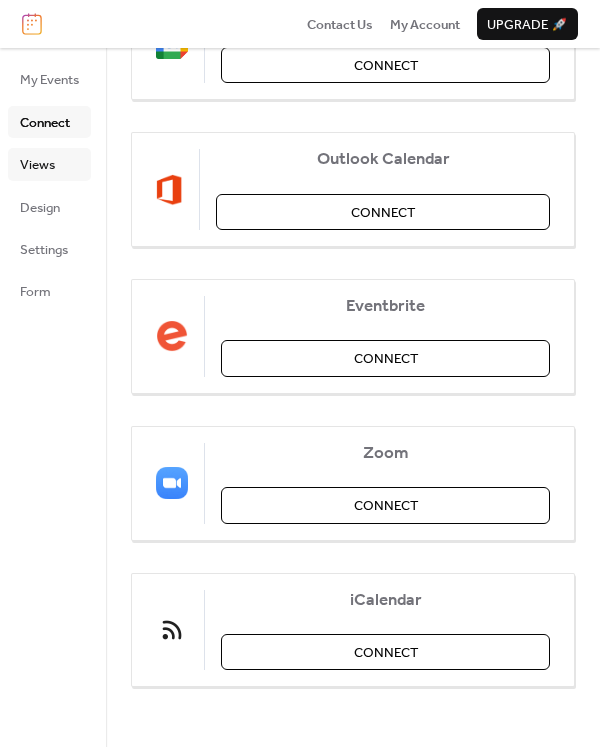 click on "Views" at bounding box center (37, 165) 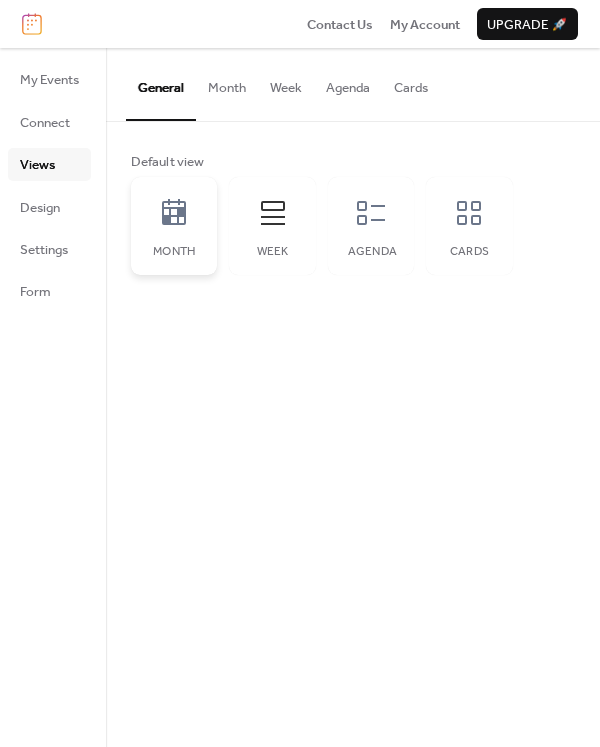 click 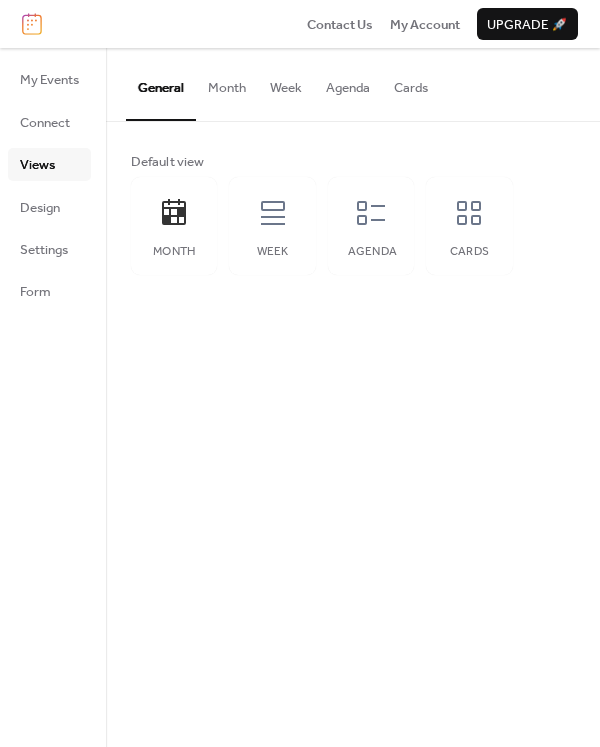click on "Cards" at bounding box center [411, 83] 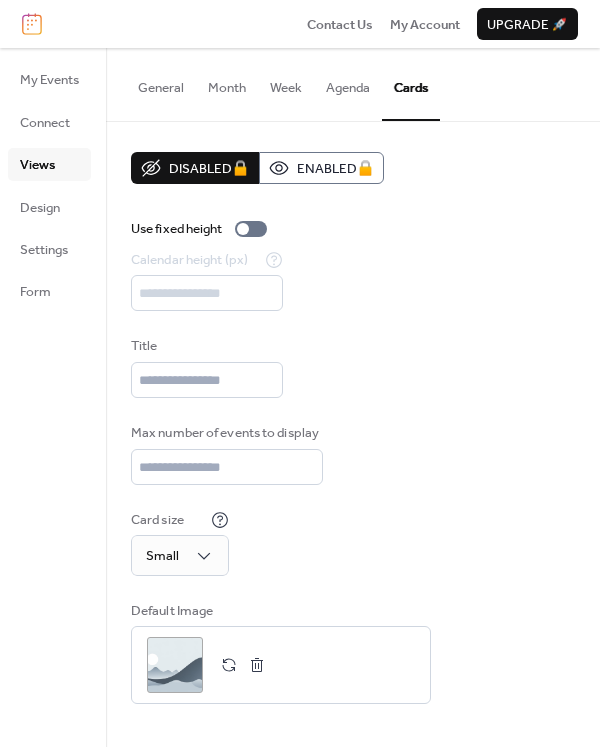 click on "Month" at bounding box center (227, 83) 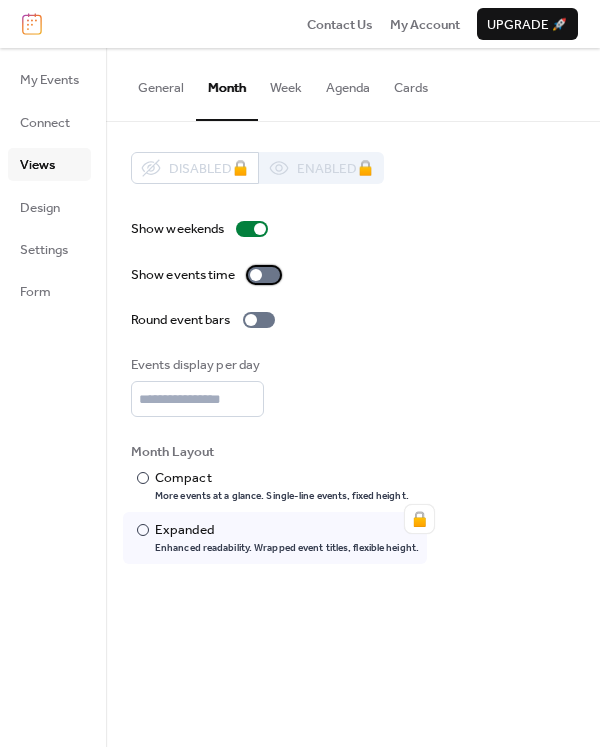 click at bounding box center [264, 275] 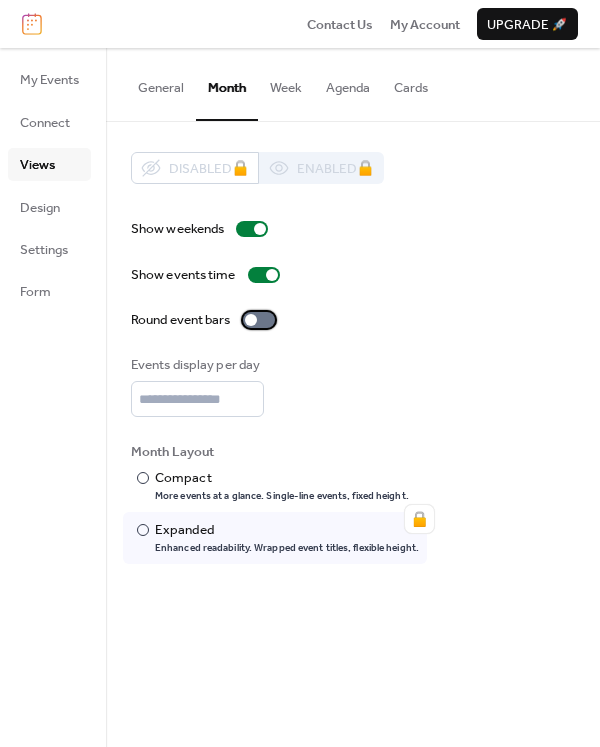 click at bounding box center (251, 320) 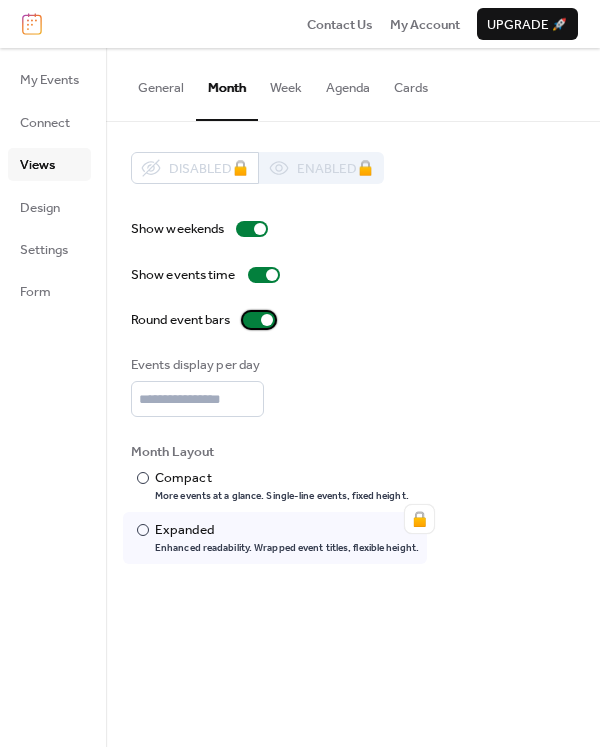 click at bounding box center (259, 320) 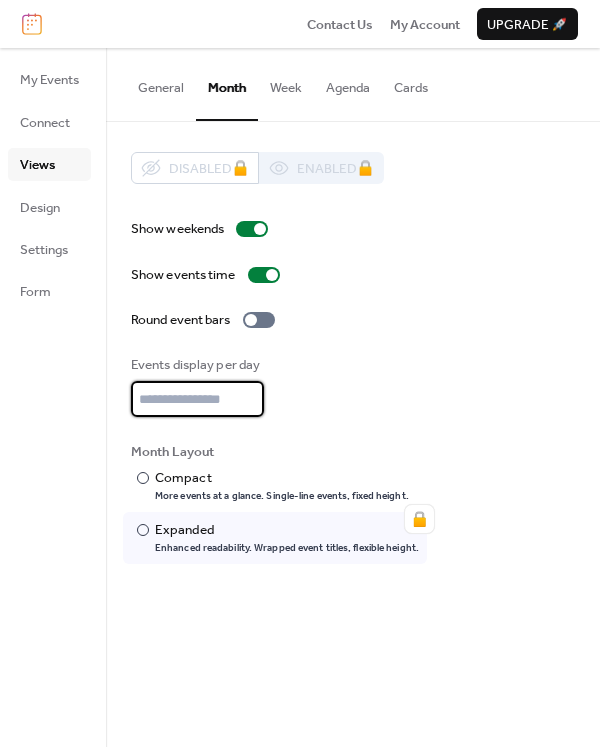 click on "*" at bounding box center [197, 399] 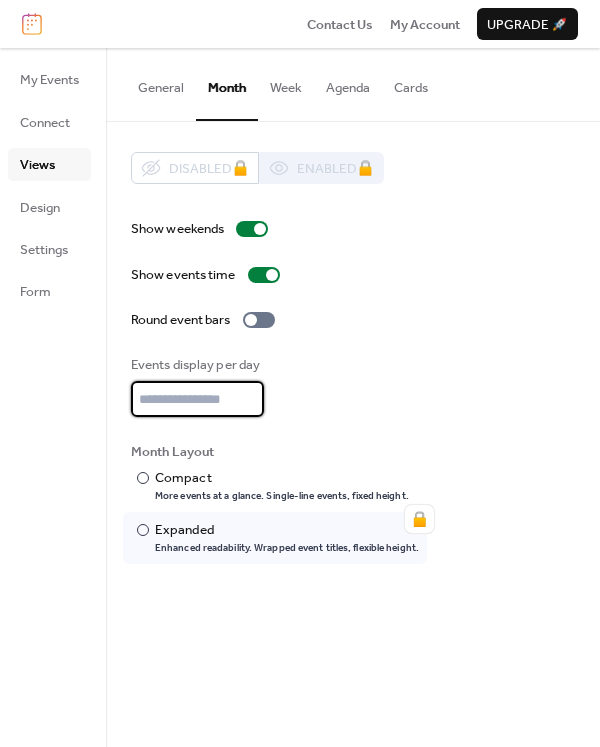 click on "Week" at bounding box center (286, 83) 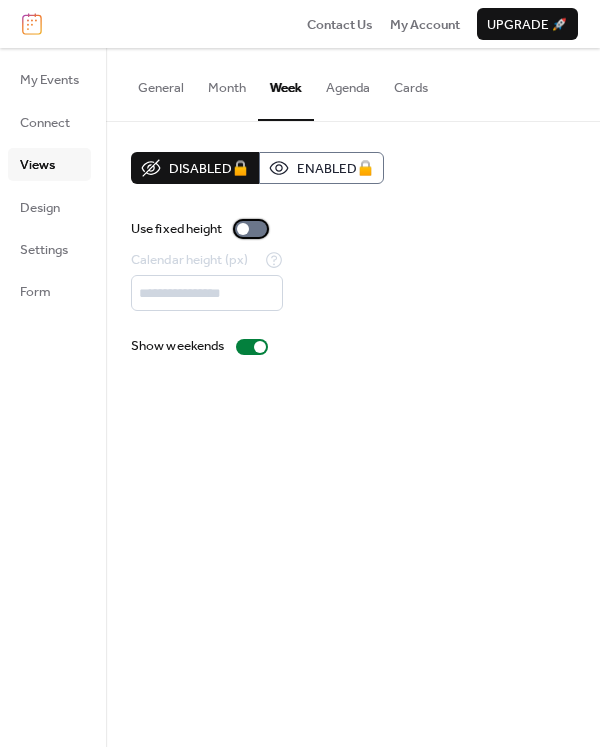 click at bounding box center (251, 229) 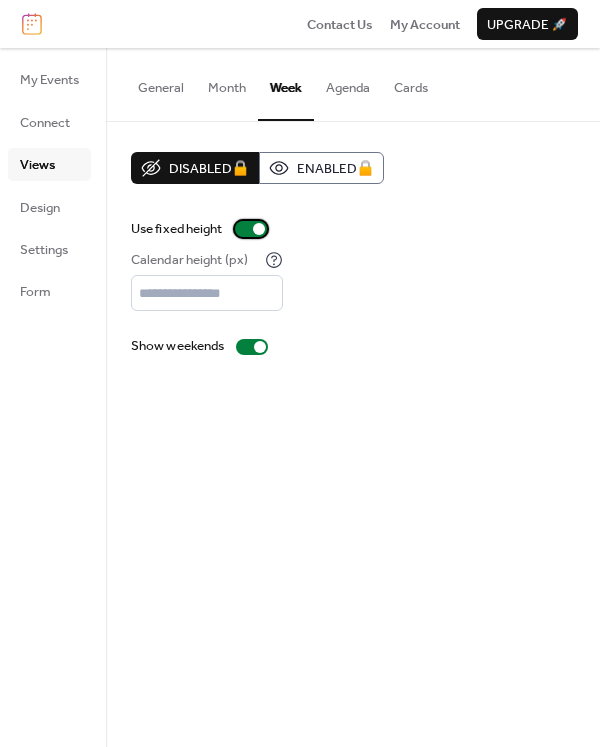 click at bounding box center (259, 229) 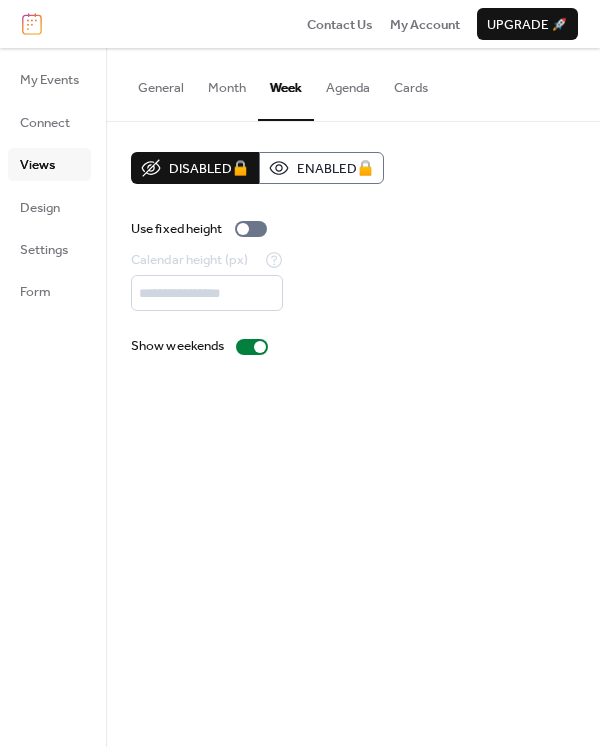 click on "Agenda" at bounding box center (348, 83) 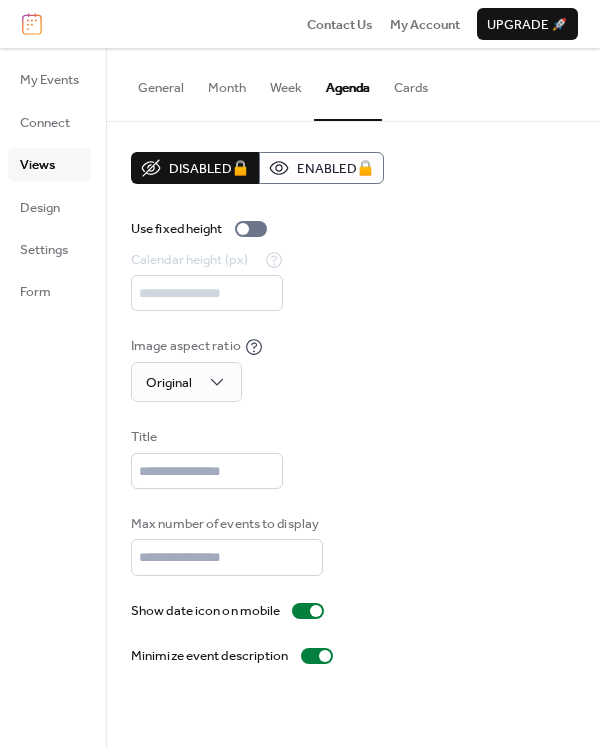 click on "Cards" at bounding box center (411, 83) 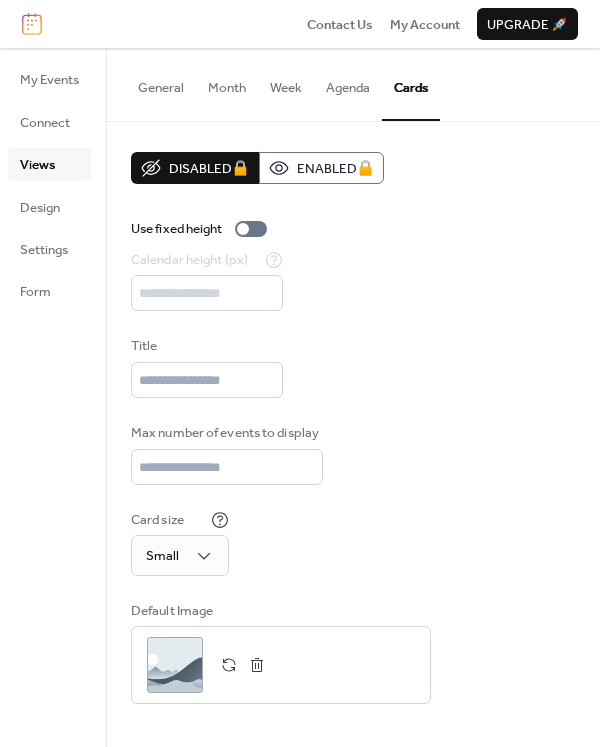 click on "General" at bounding box center [161, 83] 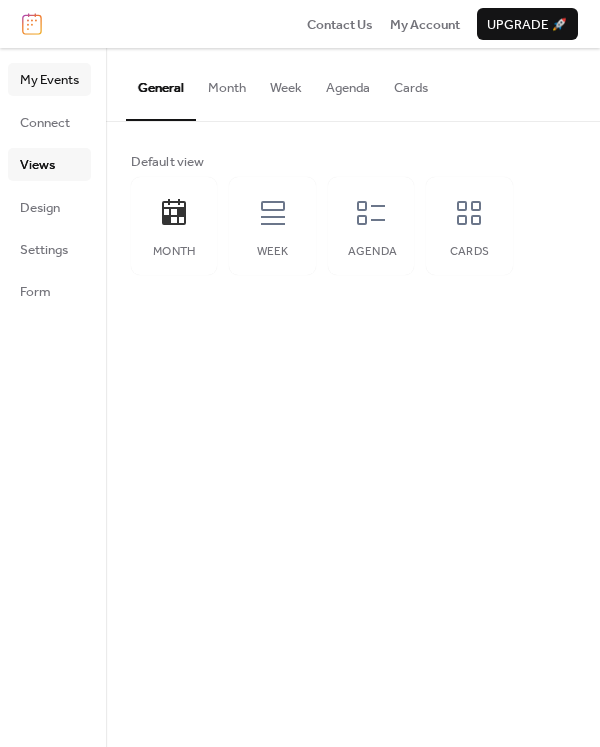 click on "My Events" at bounding box center [49, 80] 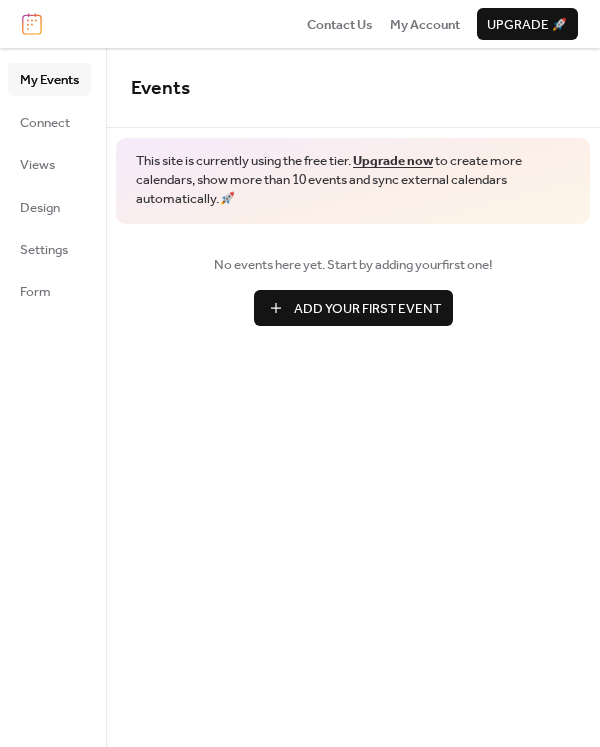 click on "Add Your First Event" at bounding box center (367, 309) 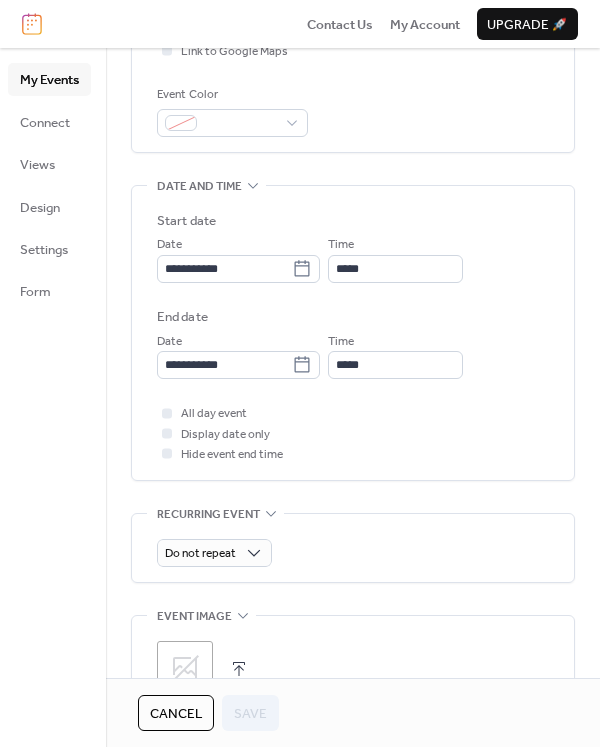 scroll, scrollTop: 500, scrollLeft: 0, axis: vertical 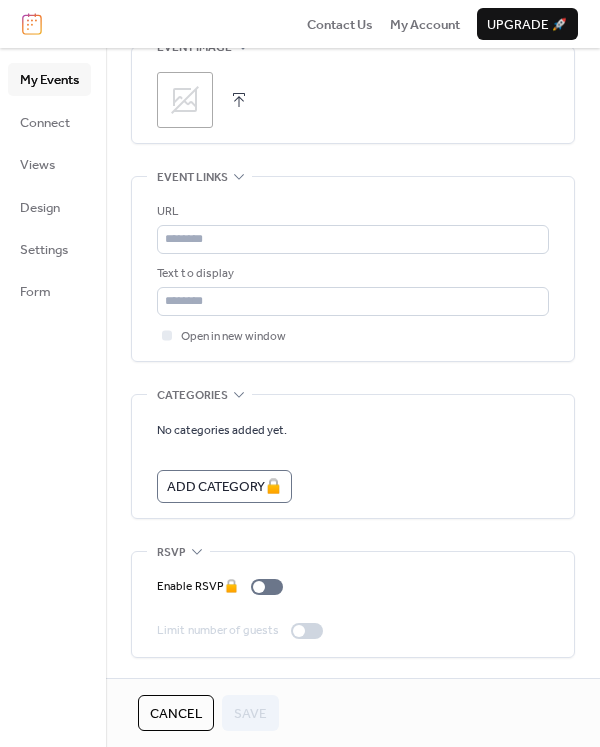 click on "Cancel" at bounding box center (176, 714) 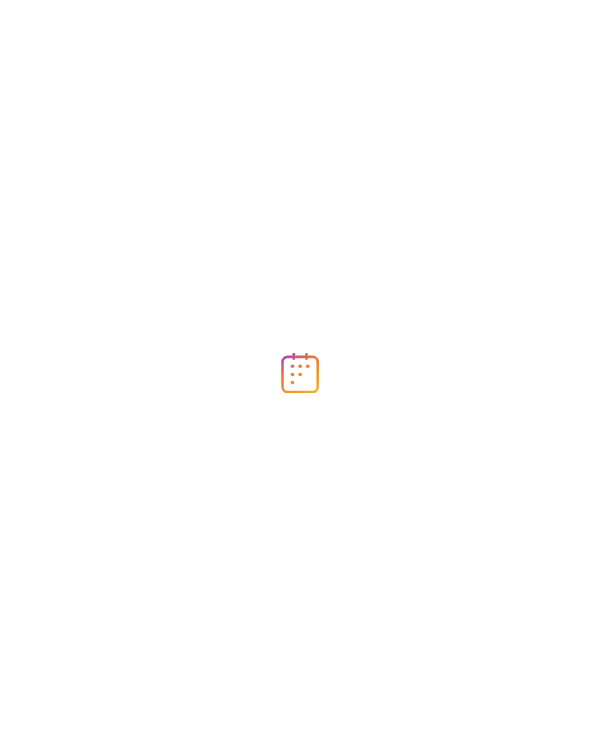 scroll, scrollTop: 0, scrollLeft: 0, axis: both 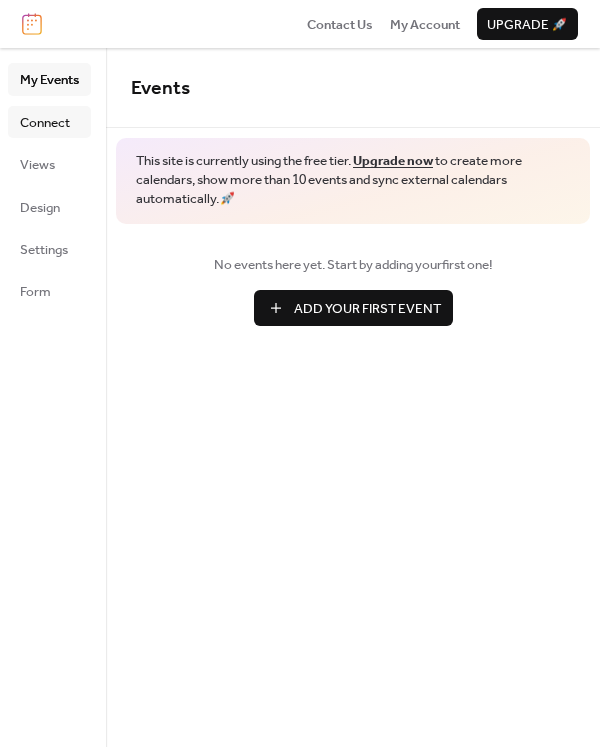 click on "Connect" at bounding box center [49, 122] 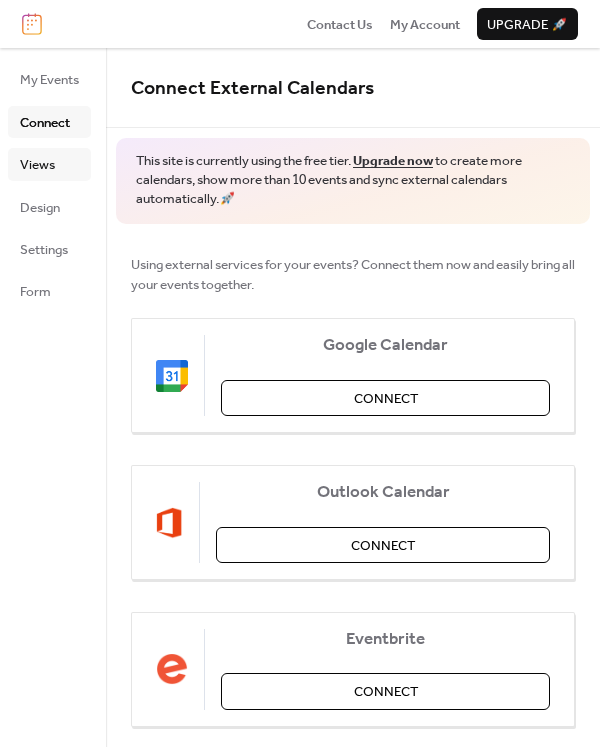 click on "Views" at bounding box center [37, 165] 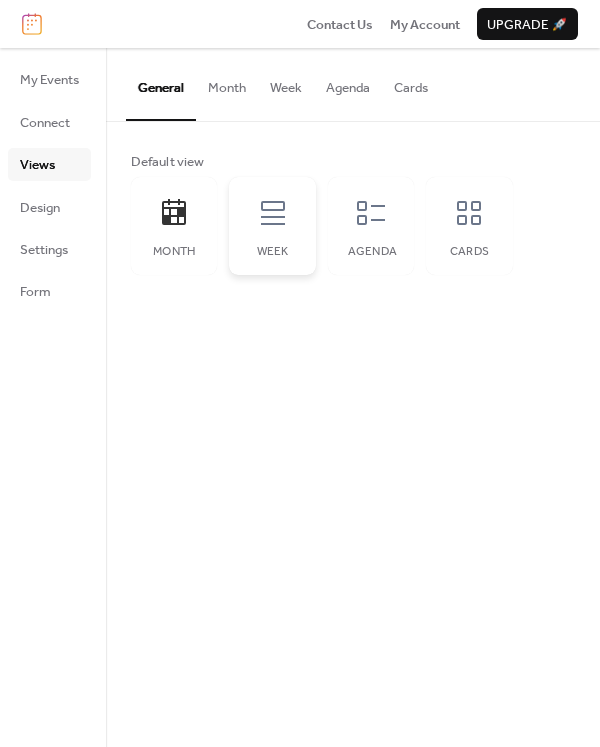 click on "Week" at bounding box center (272, 226) 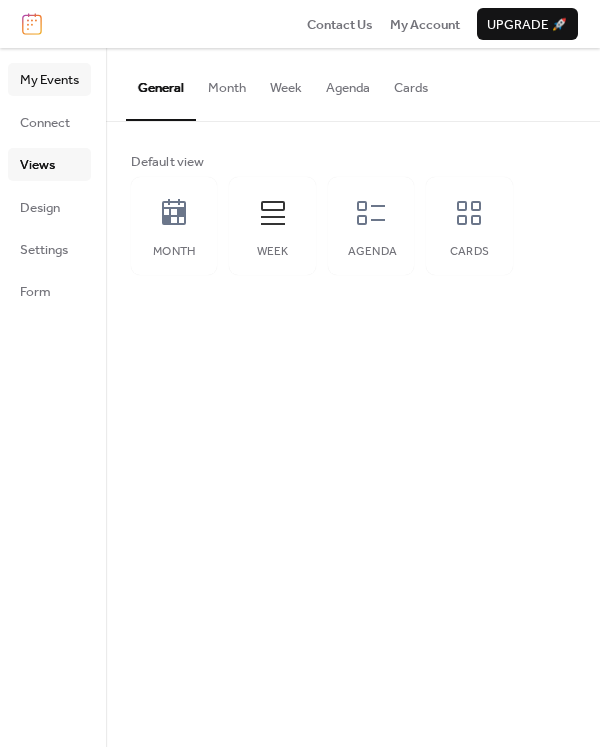 click on "My Events" at bounding box center [49, 80] 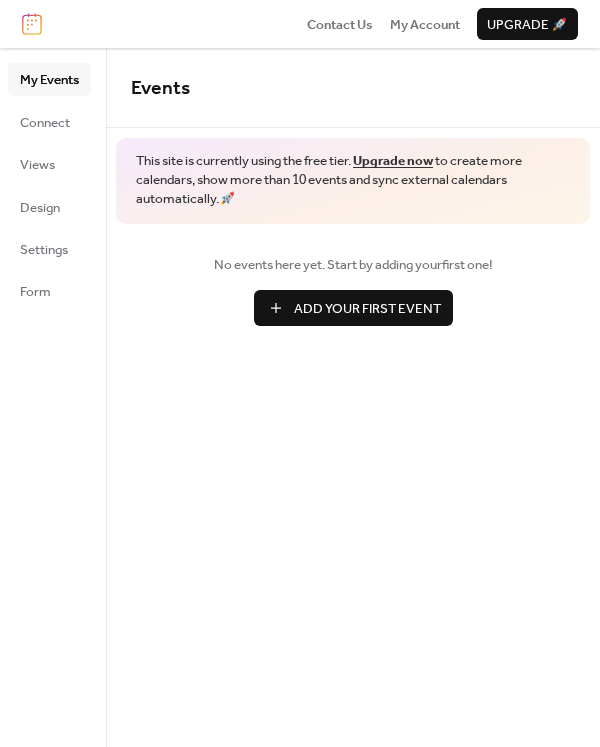 click on "Add Your First Event" at bounding box center (367, 309) 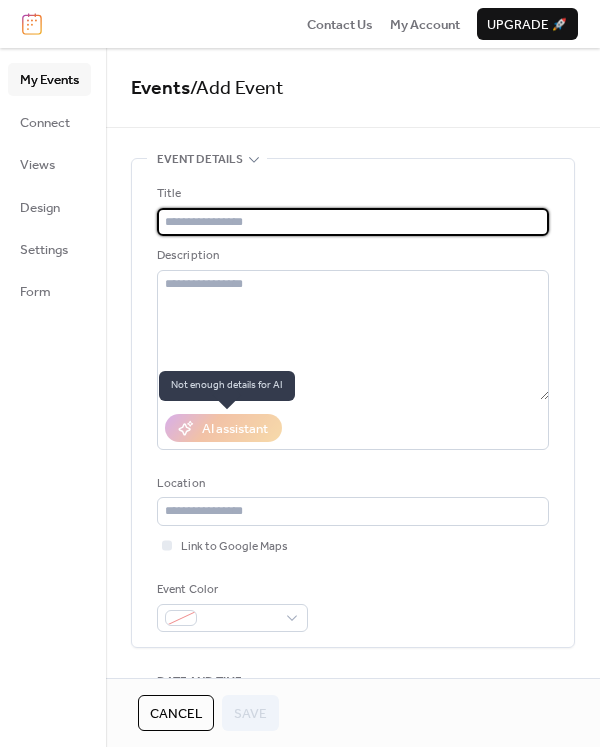click on "AI assistant" at bounding box center (223, 428) 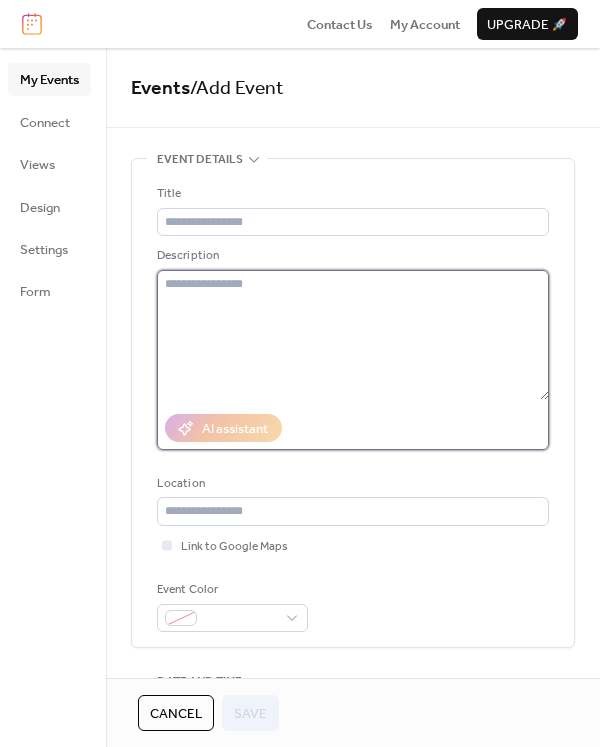 click at bounding box center (353, 335) 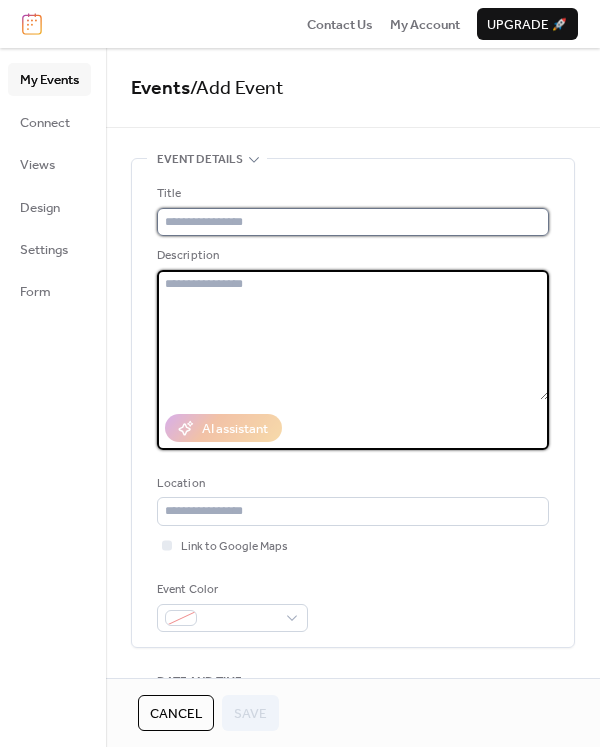 click at bounding box center [353, 222] 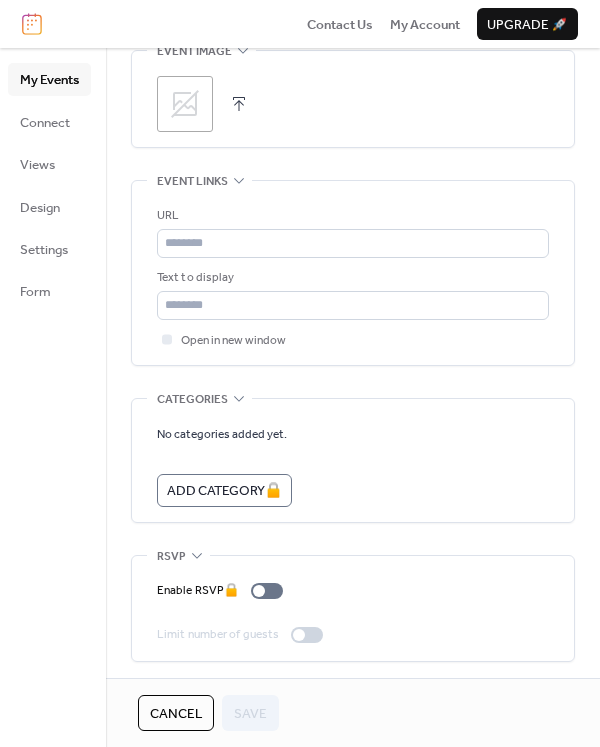 scroll, scrollTop: 1064, scrollLeft: 0, axis: vertical 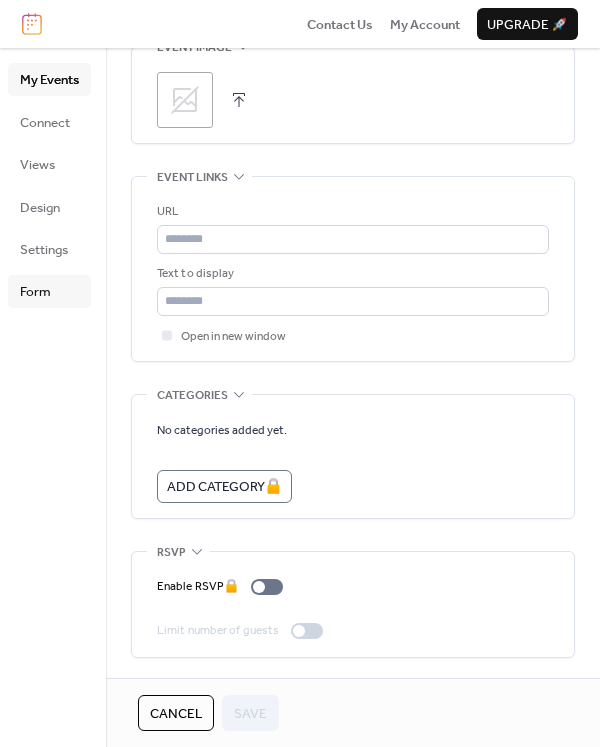 click on "Form" at bounding box center (35, 292) 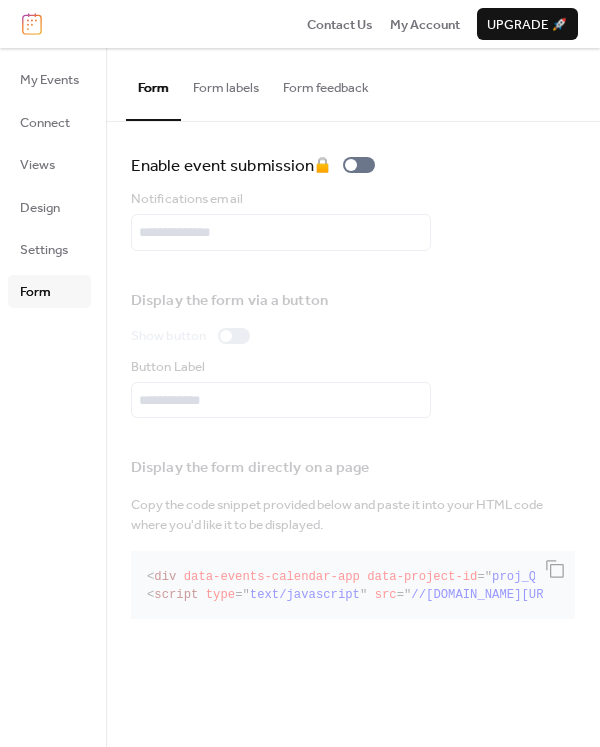 click on "Form feedback" at bounding box center (326, 83) 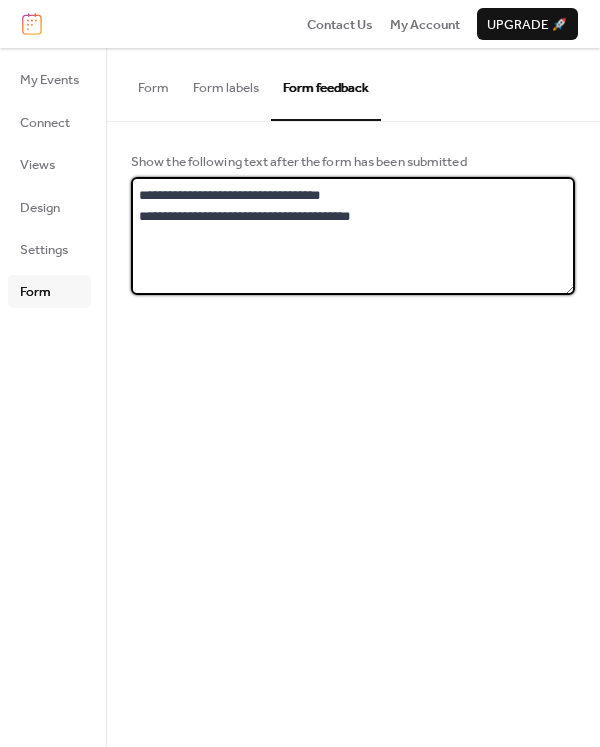 drag, startPoint x: 401, startPoint y: 210, endPoint x: 95, endPoint y: 178, distance: 307.66864 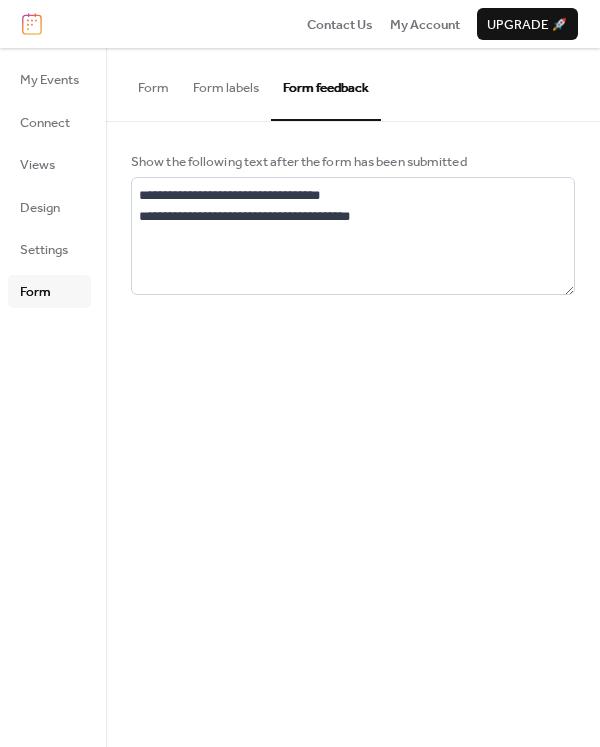 click on "Form labels" at bounding box center [226, 83] 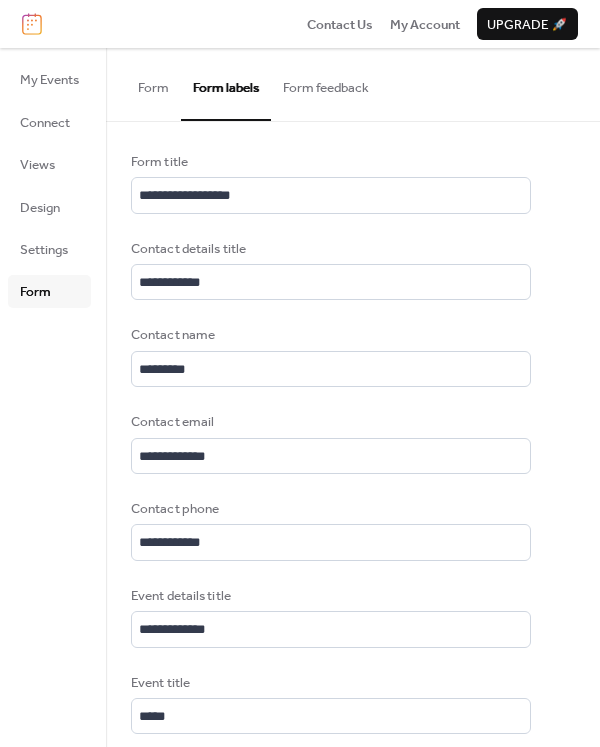 scroll, scrollTop: 2, scrollLeft: 0, axis: vertical 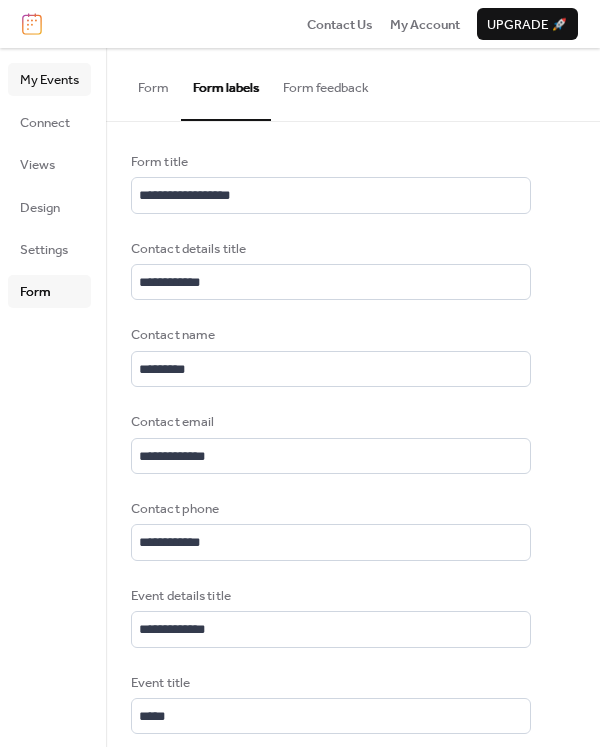 click on "My Events" at bounding box center (49, 80) 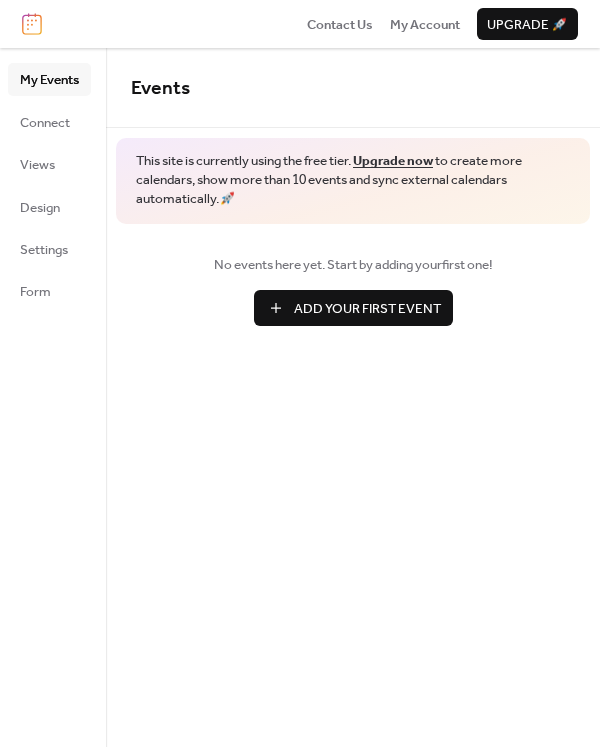 click on "Add Your First Event" at bounding box center (367, 309) 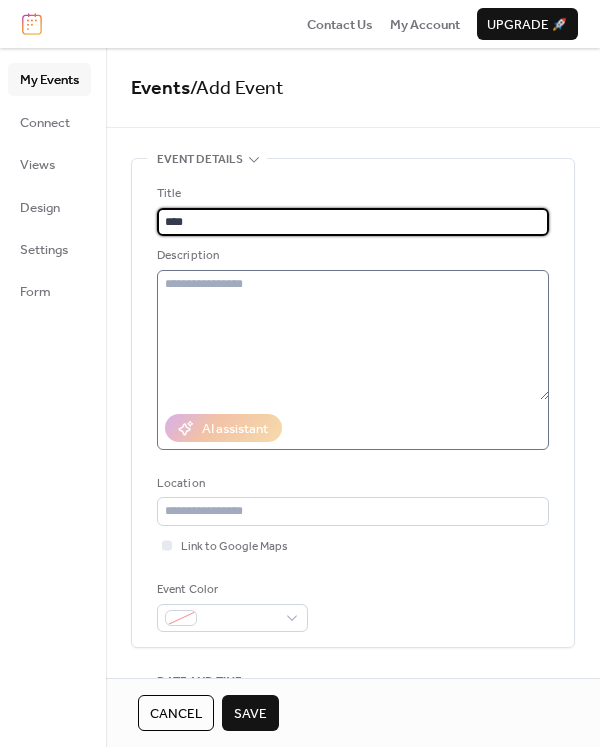 type on "****" 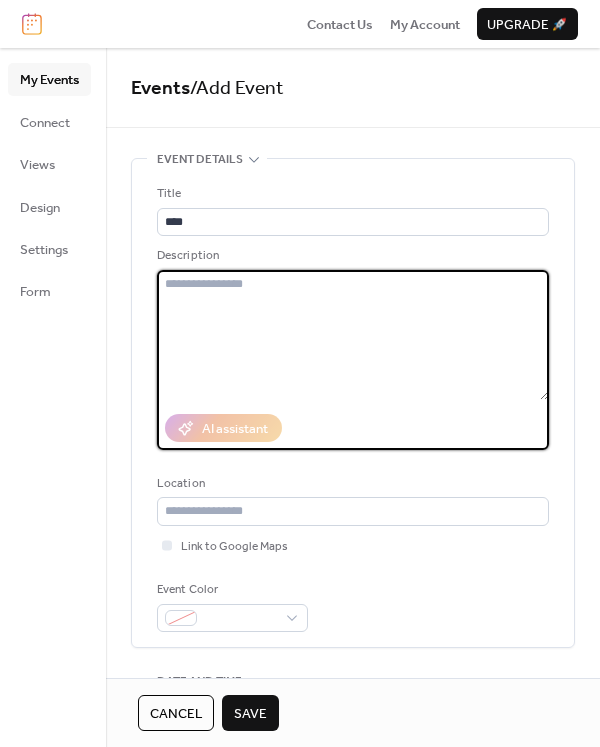 click at bounding box center [353, 335] 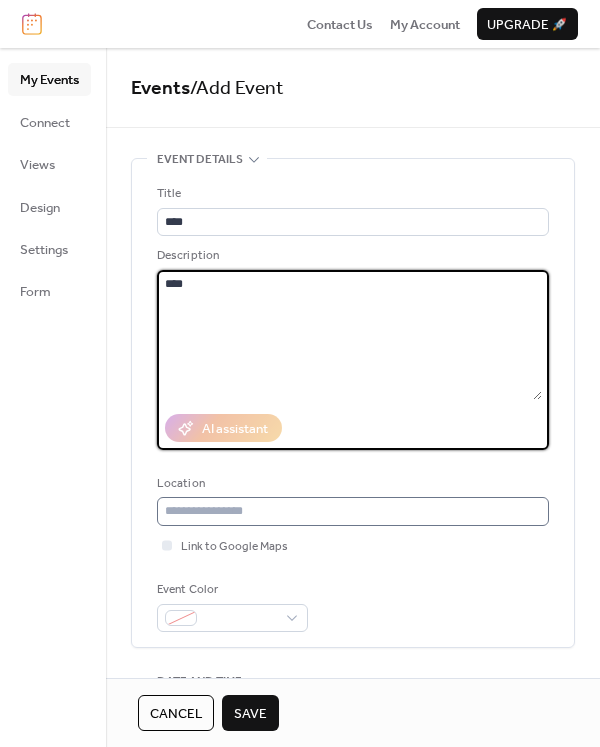 type on "****" 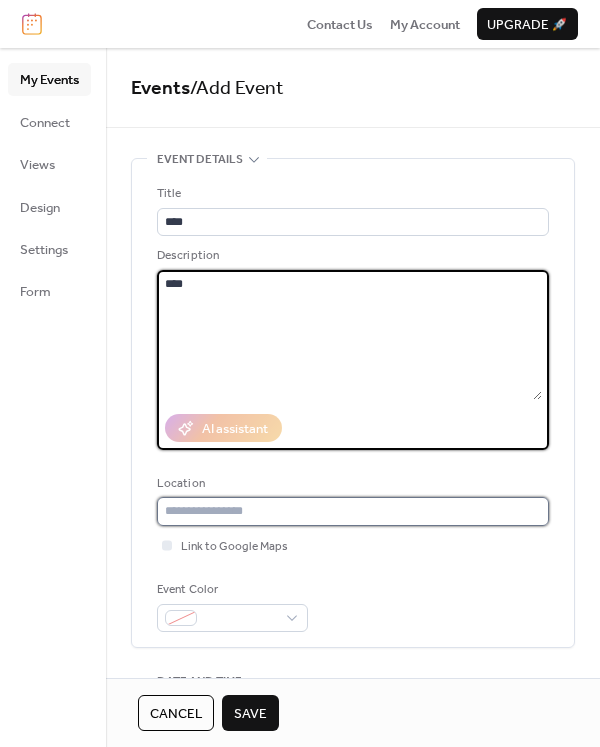 click at bounding box center [353, 511] 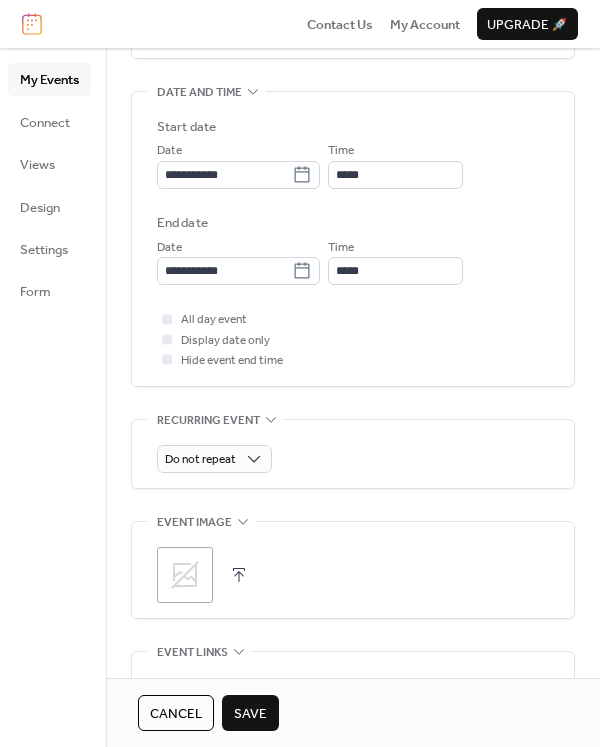 scroll, scrollTop: 600, scrollLeft: 0, axis: vertical 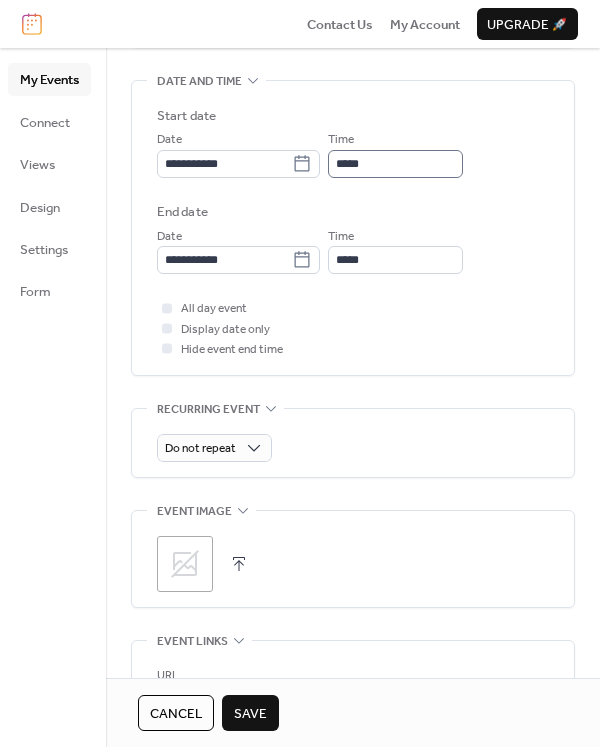 type on "****" 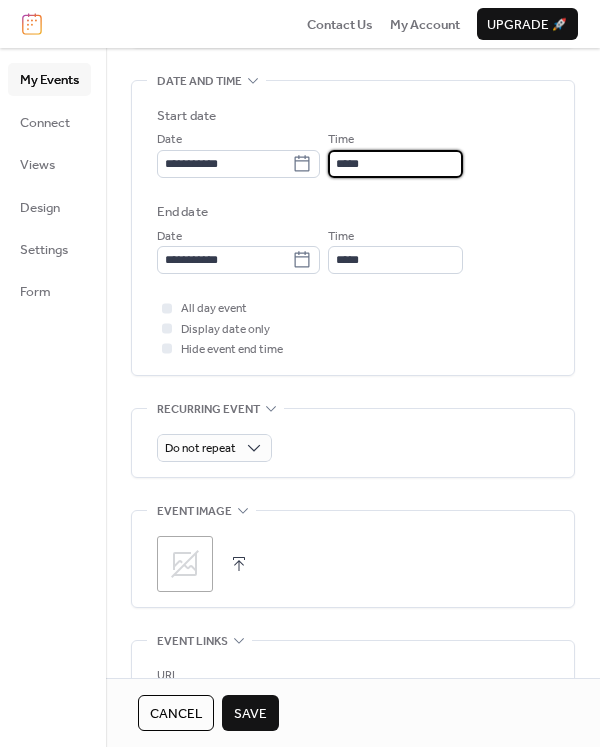 click on "*****" at bounding box center [395, 164] 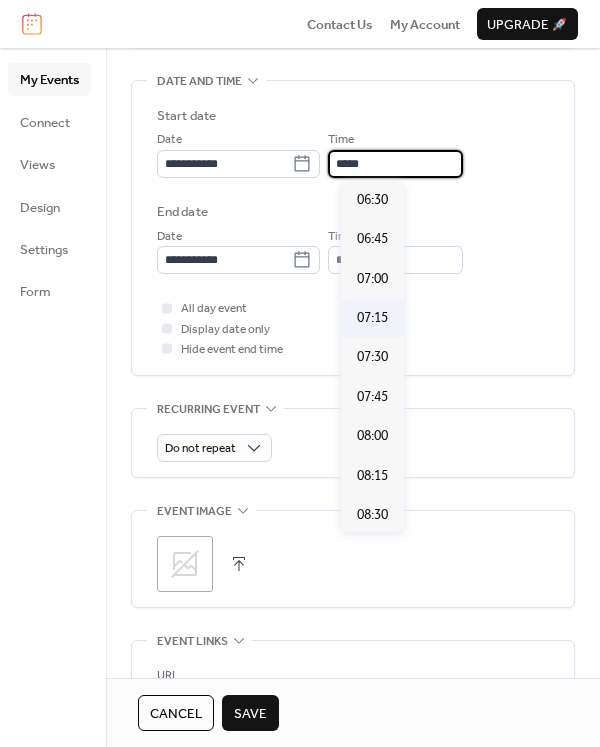scroll, scrollTop: 992, scrollLeft: 0, axis: vertical 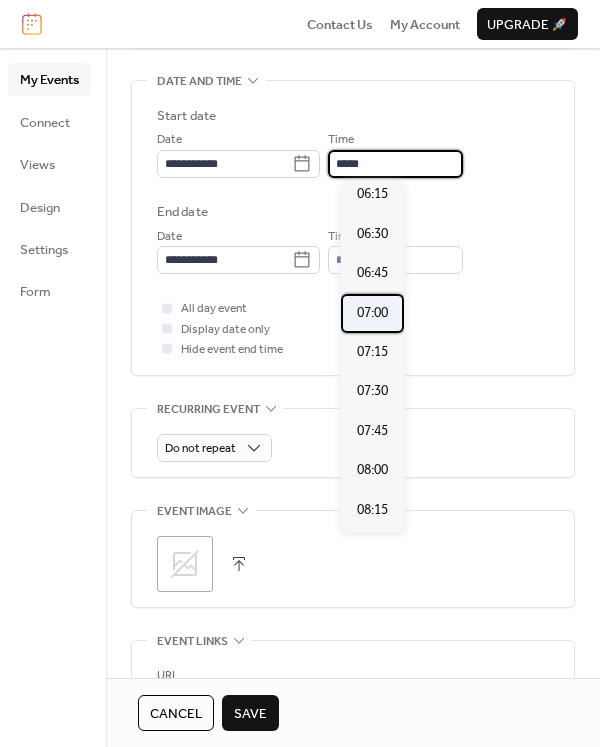 click on "07:00" at bounding box center [372, 313] 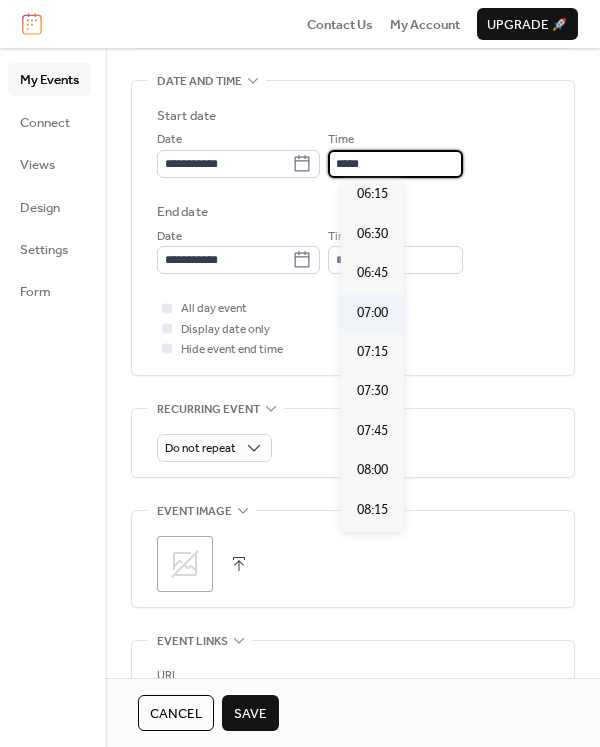 type on "*****" 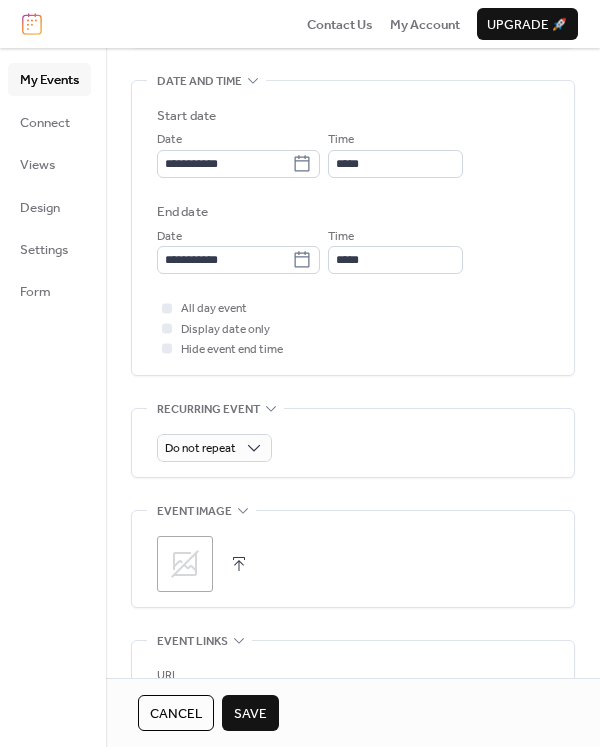 click on "Time *****" at bounding box center [395, 250] 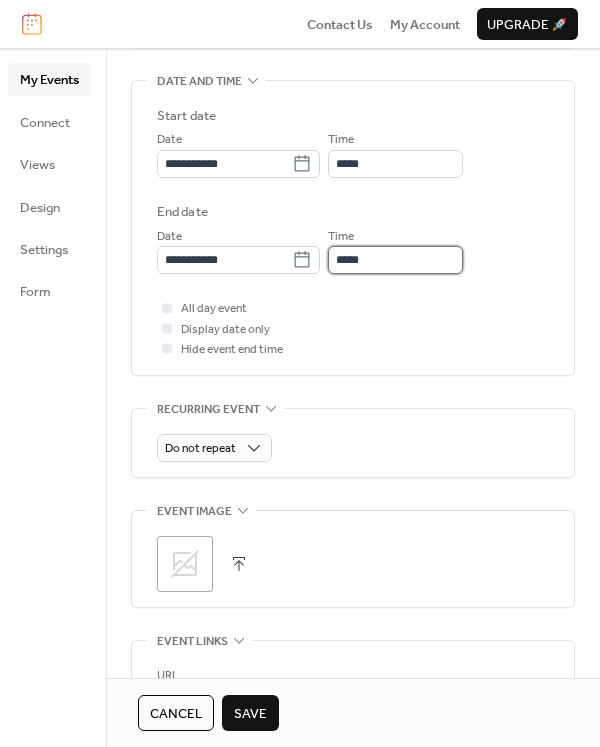 click on "*****" at bounding box center [395, 260] 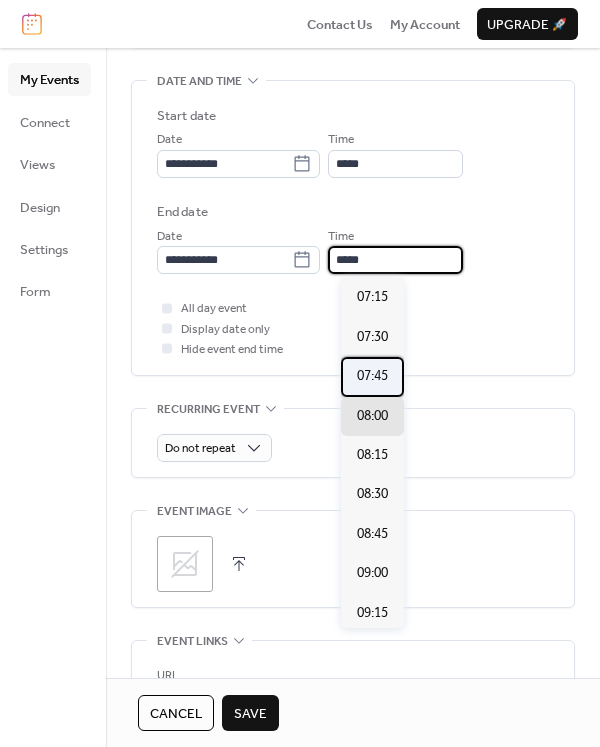 click on "07:45" at bounding box center [372, 376] 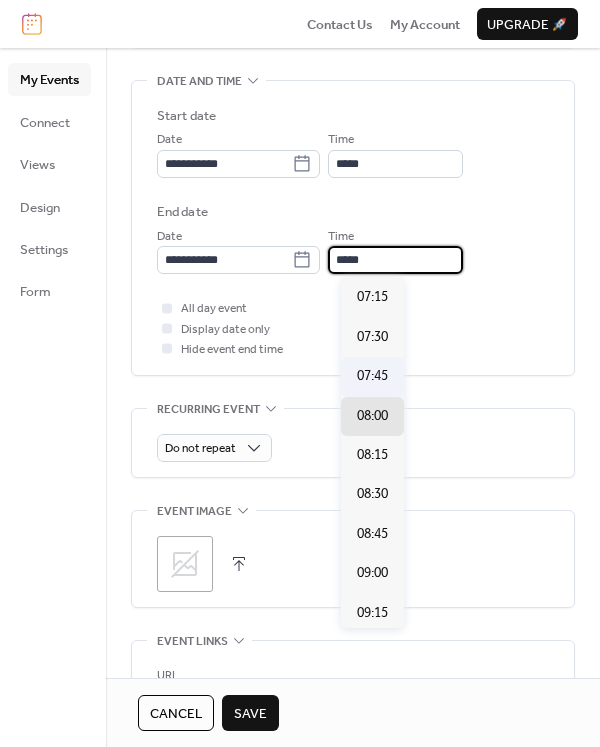 type on "*****" 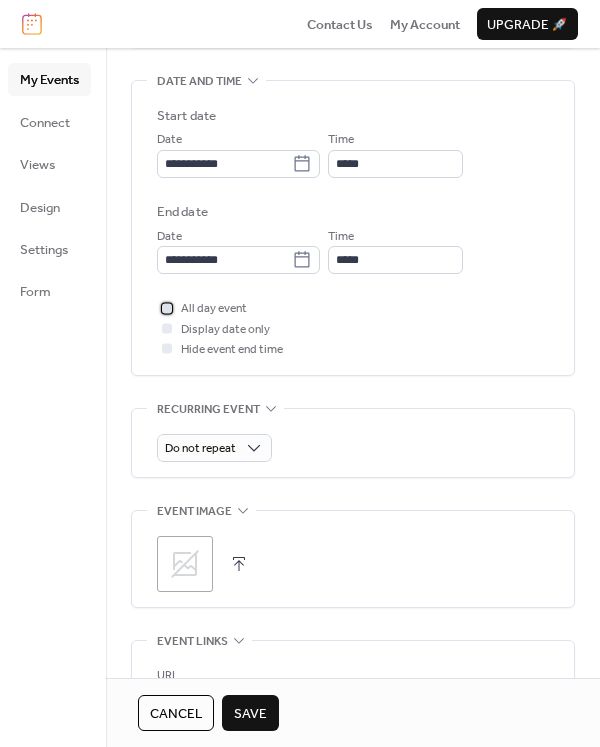 click at bounding box center (167, 308) 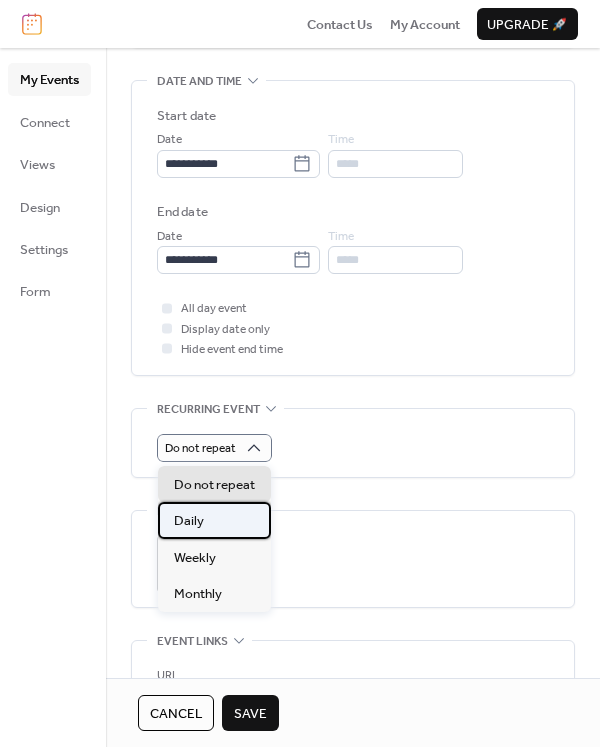 click on "Daily" at bounding box center (214, 520) 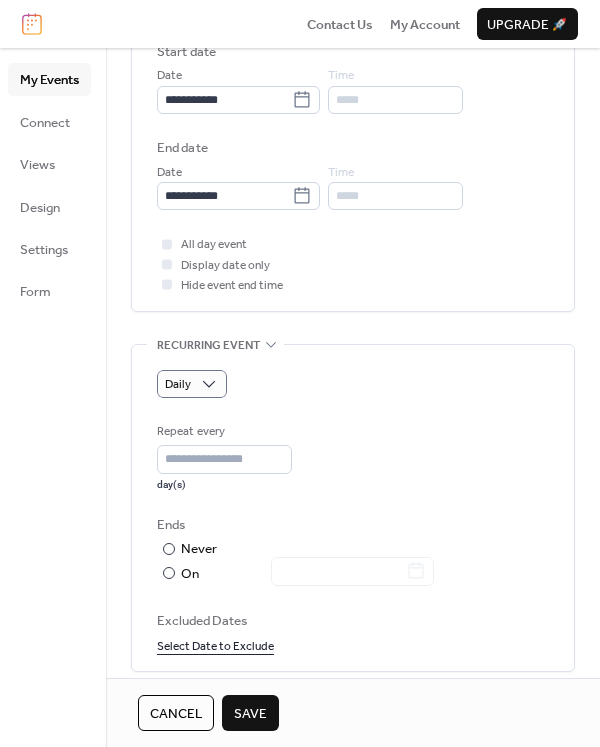 scroll, scrollTop: 800, scrollLeft: 0, axis: vertical 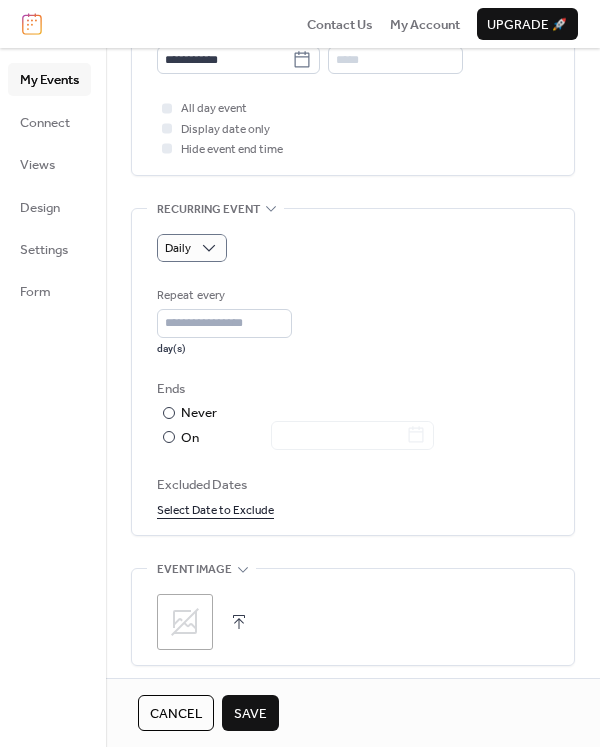 click on "Select Date to Exclude" at bounding box center [215, 509] 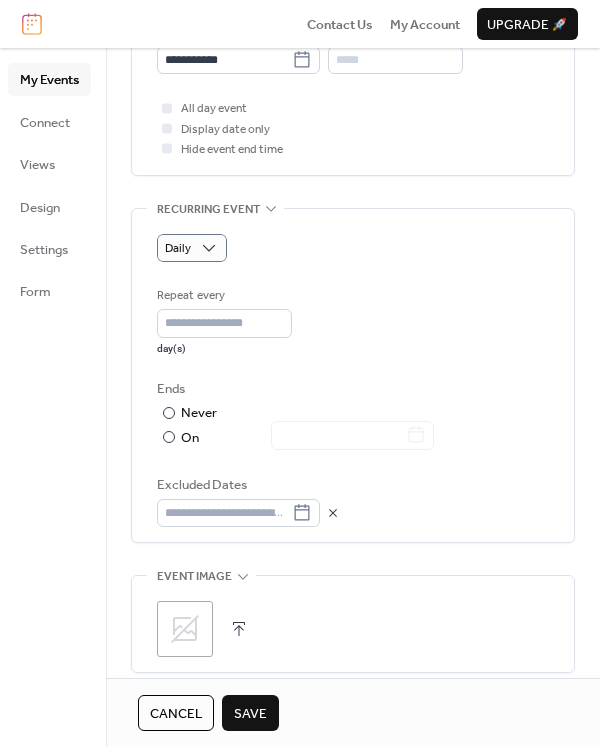 click on "**********" at bounding box center [353, 282] 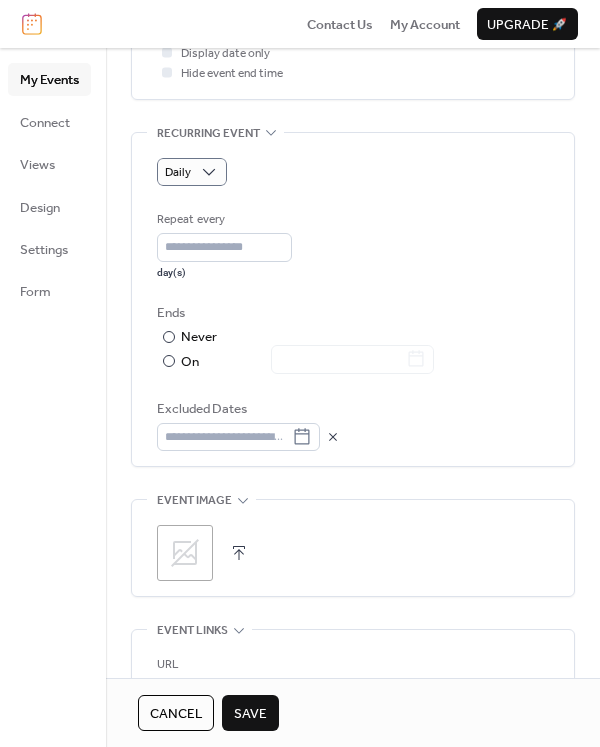 scroll, scrollTop: 1000, scrollLeft: 0, axis: vertical 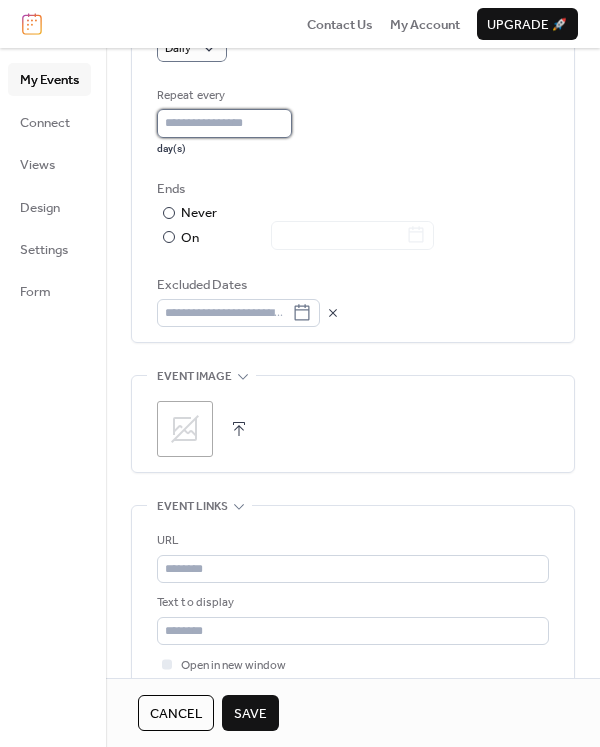 type on "*" 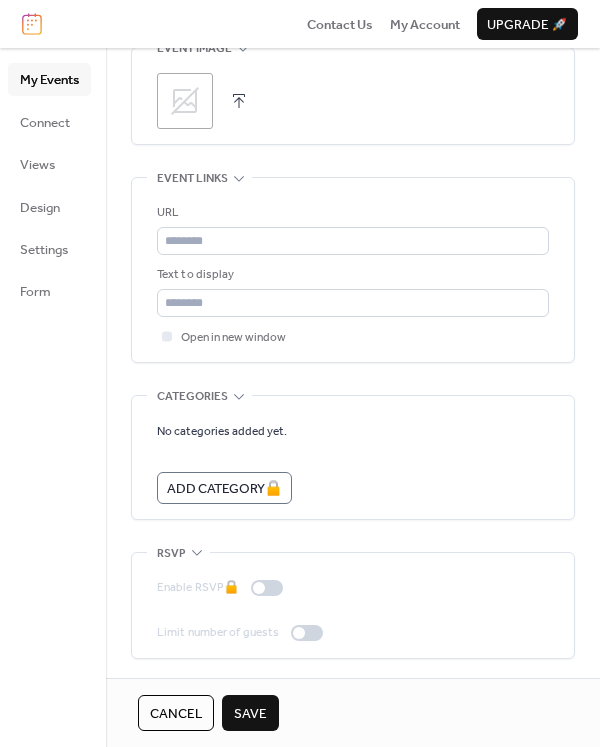 scroll, scrollTop: 1329, scrollLeft: 0, axis: vertical 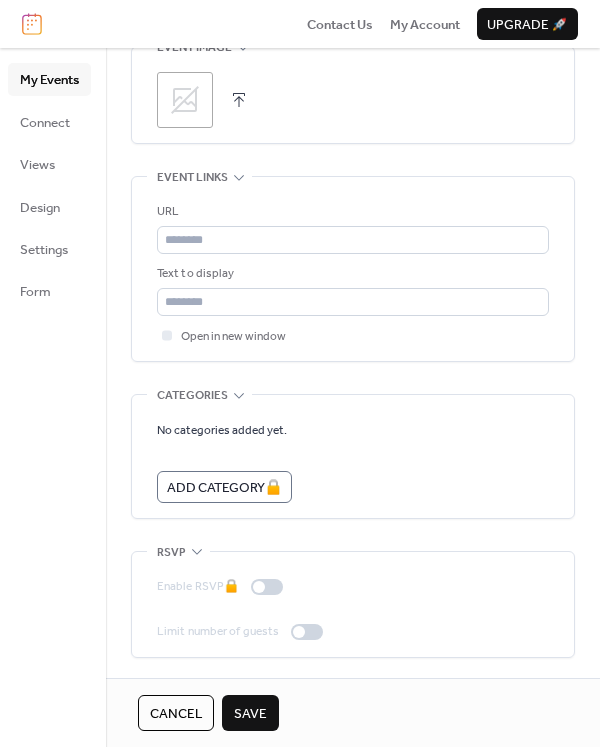 click on "Save" at bounding box center (250, 714) 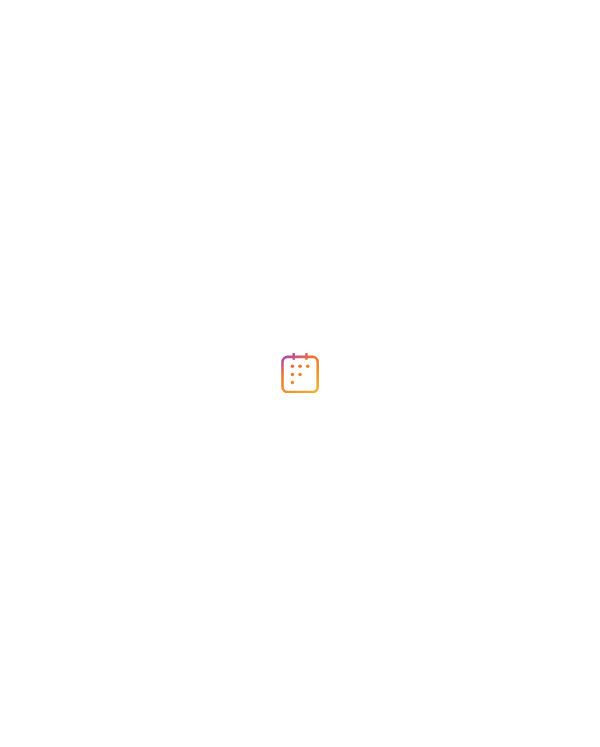 scroll, scrollTop: 0, scrollLeft: 0, axis: both 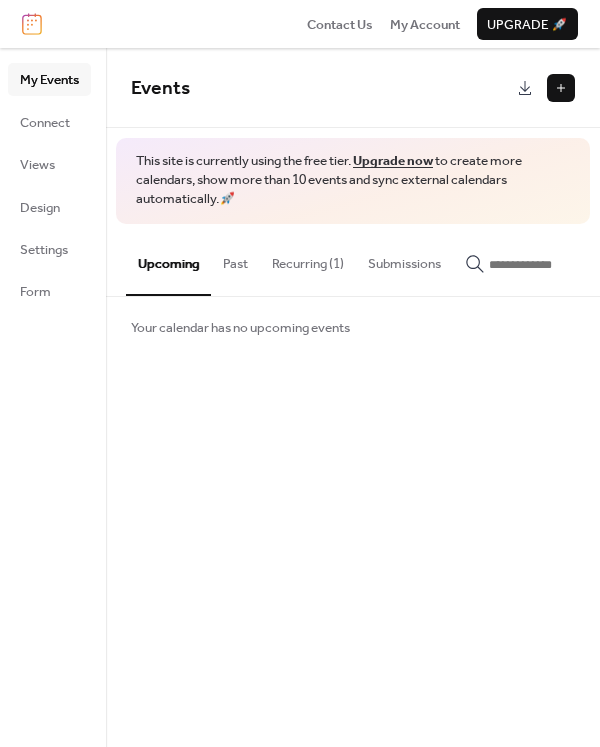 click on "Recurring  (1)" at bounding box center (308, 259) 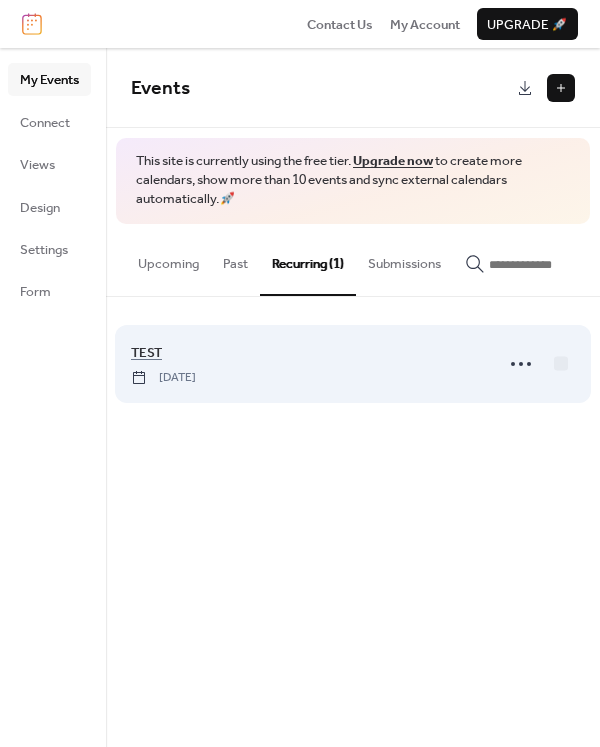 click on "[DATE]" at bounding box center [163, 378] 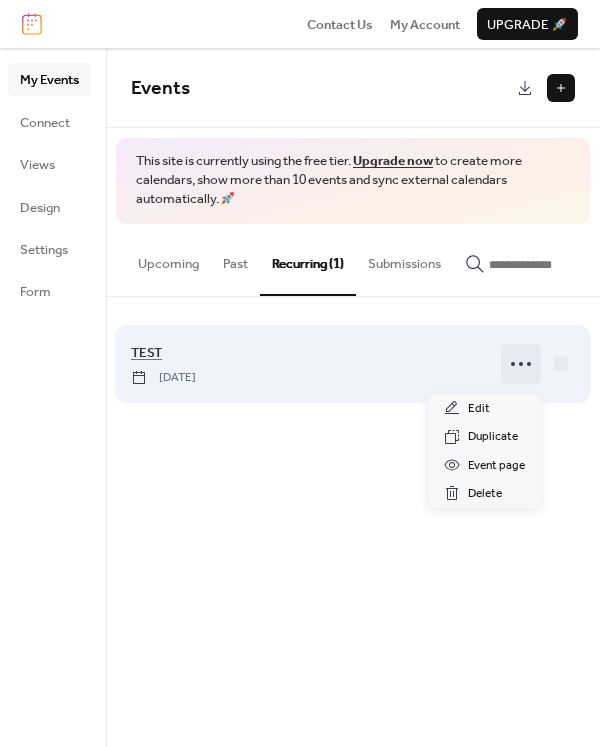 click 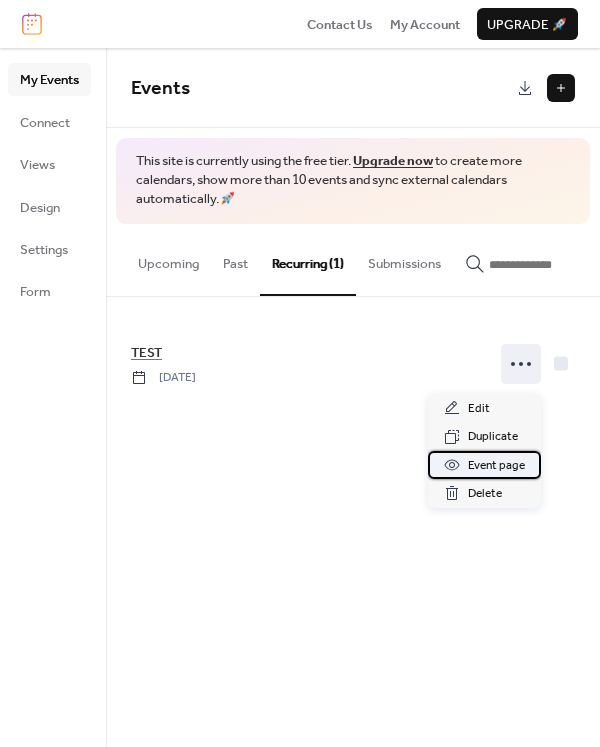 click on "Event page" at bounding box center [496, 466] 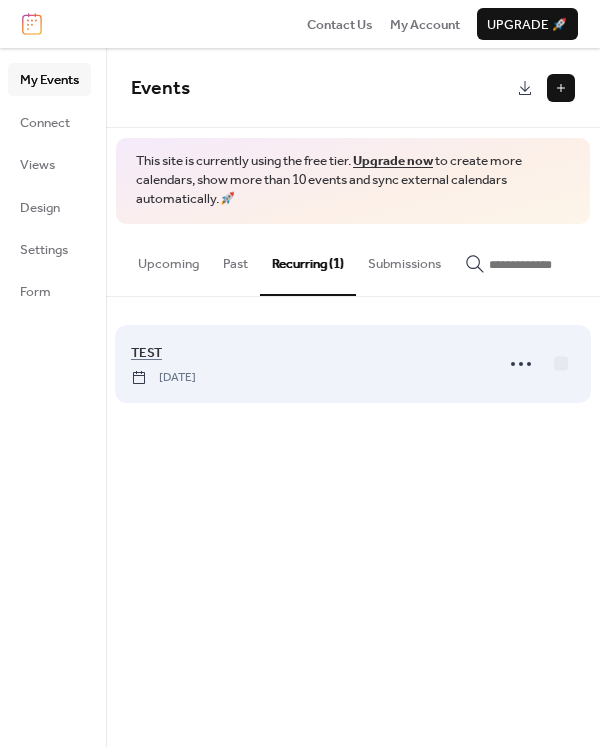 click on "[DATE]" at bounding box center (163, 378) 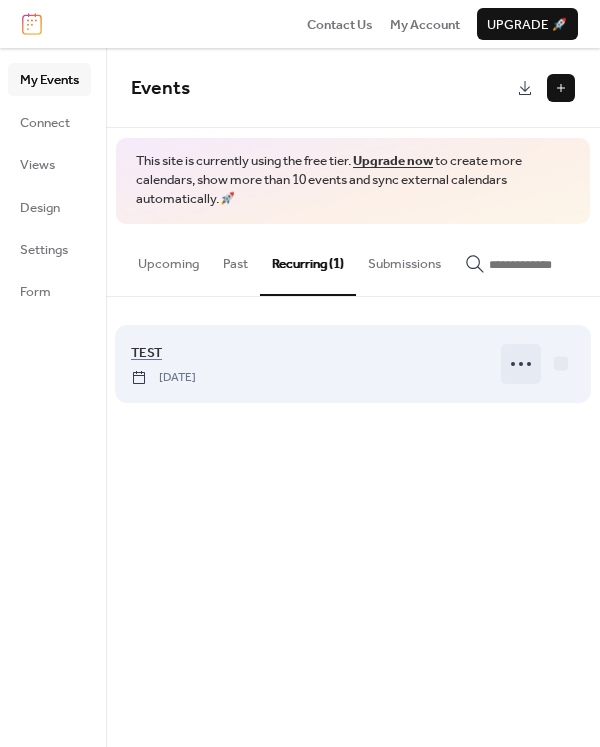 click 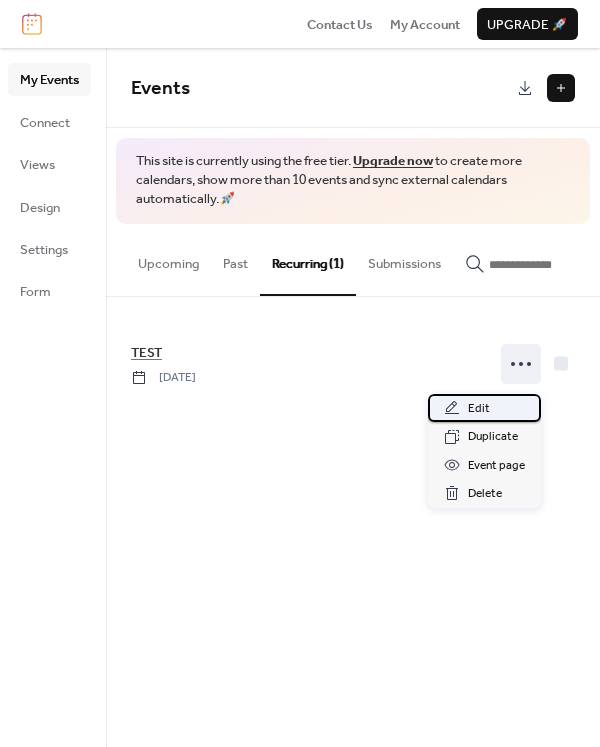 click on "Edit" at bounding box center (484, 408) 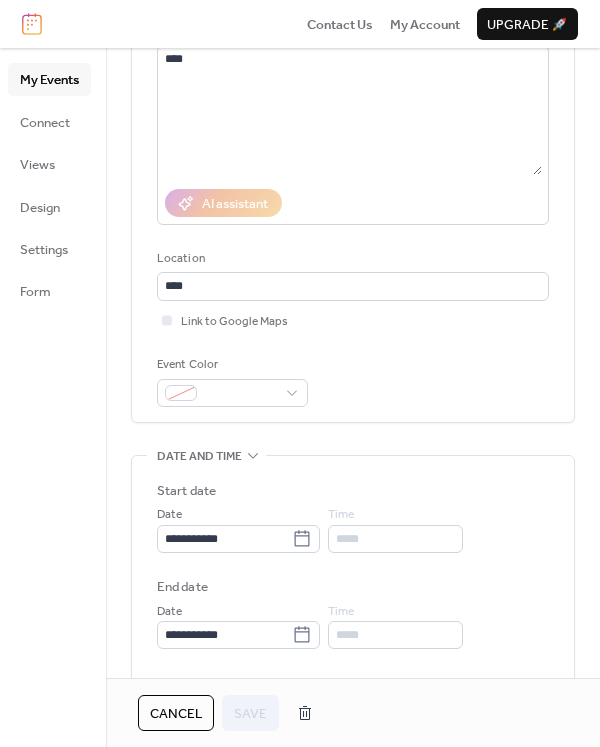 scroll, scrollTop: 300, scrollLeft: 0, axis: vertical 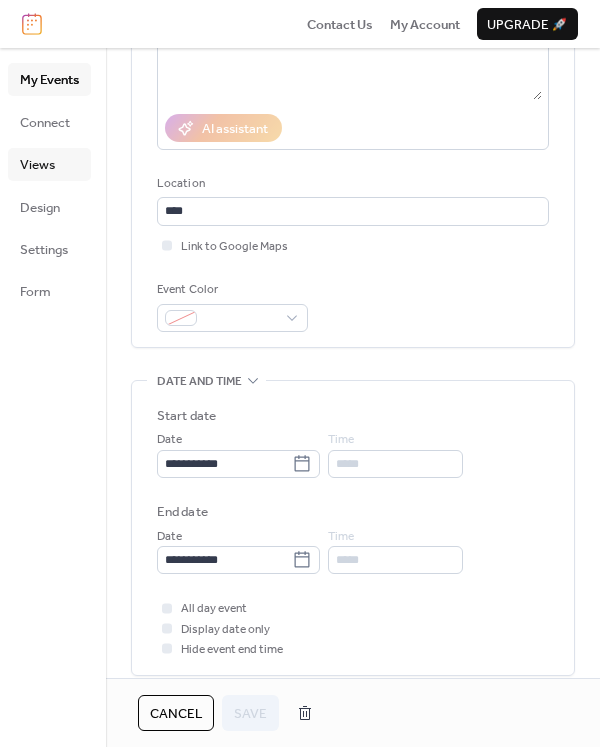 click on "Views" at bounding box center [37, 165] 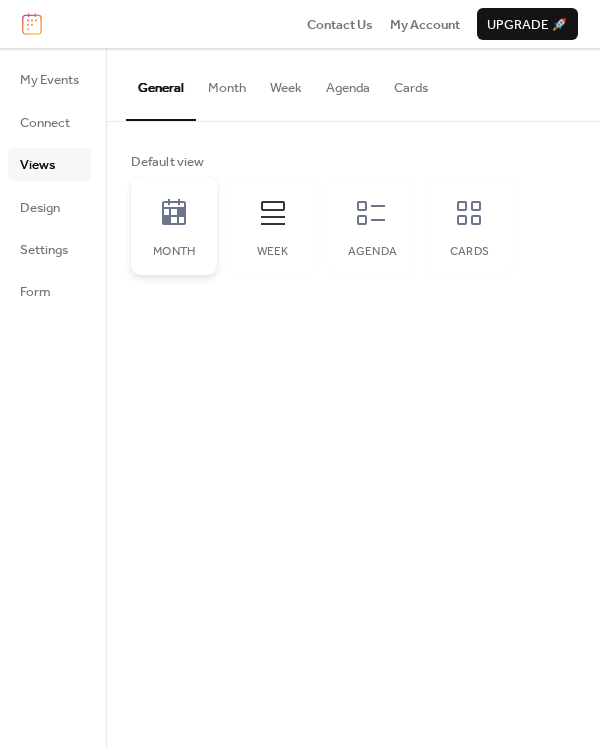 click 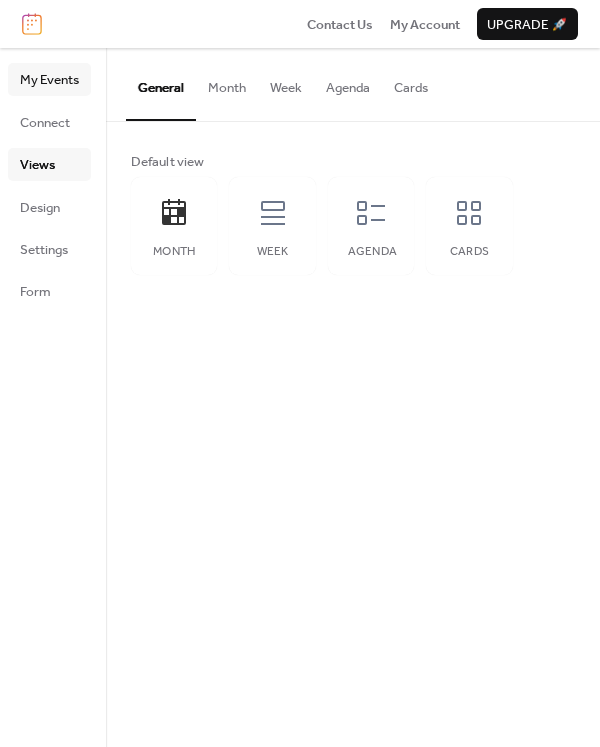 click on "My Events" at bounding box center [49, 80] 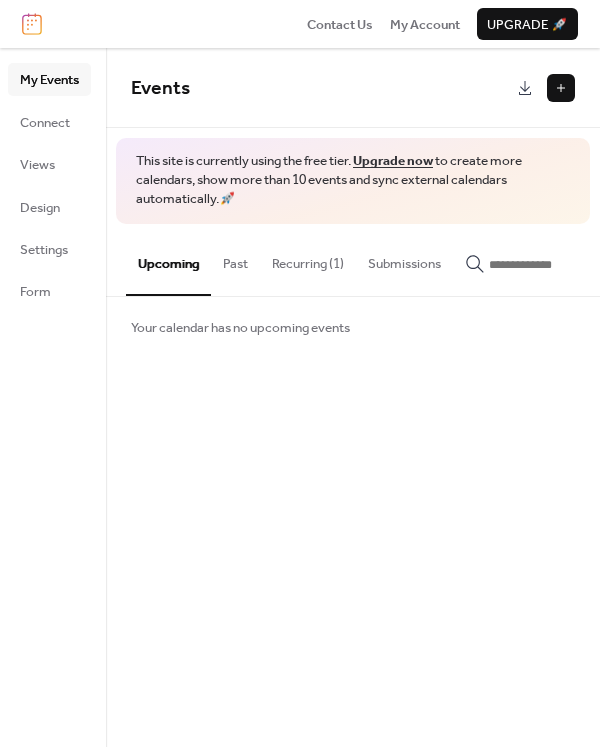 click on "Recurring  (1)" at bounding box center (308, 259) 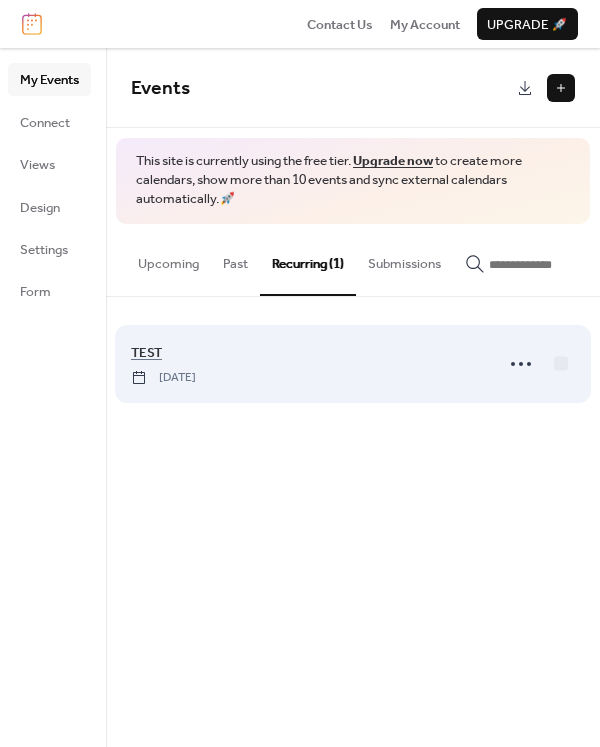 click on "Thursday, July 10, 2025" at bounding box center (163, 378) 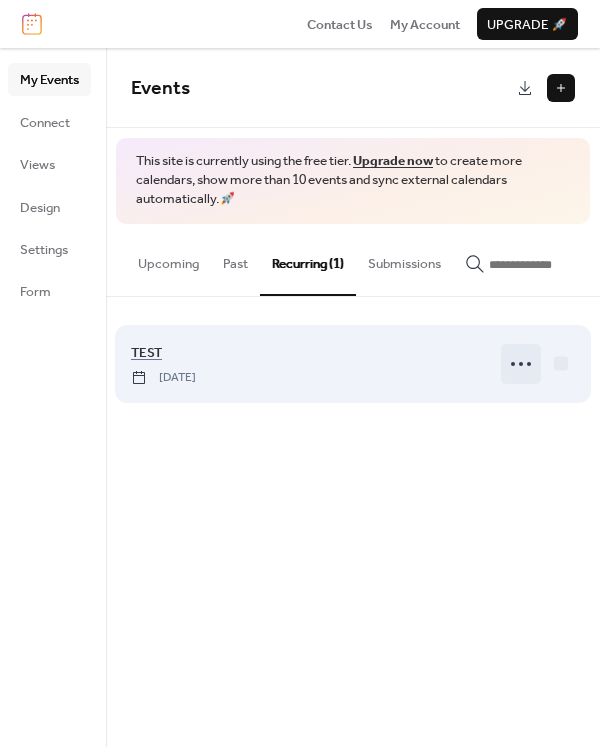 click 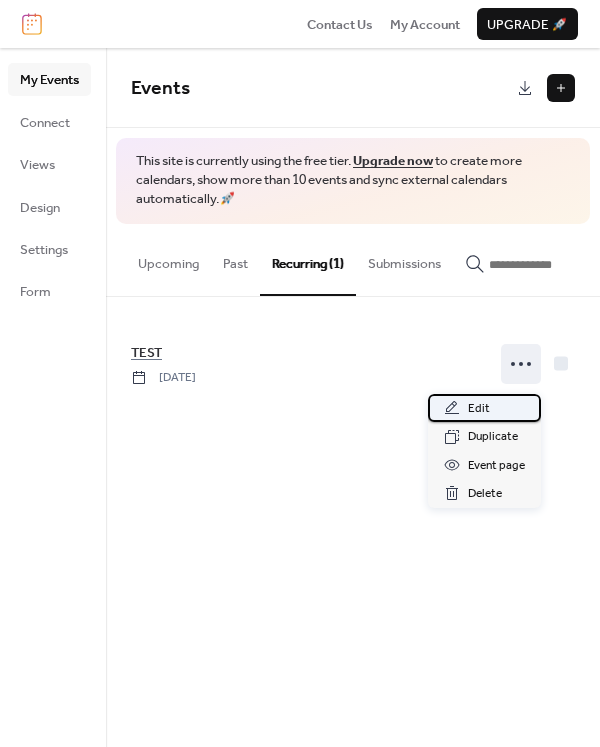 click on "Edit" at bounding box center (479, 409) 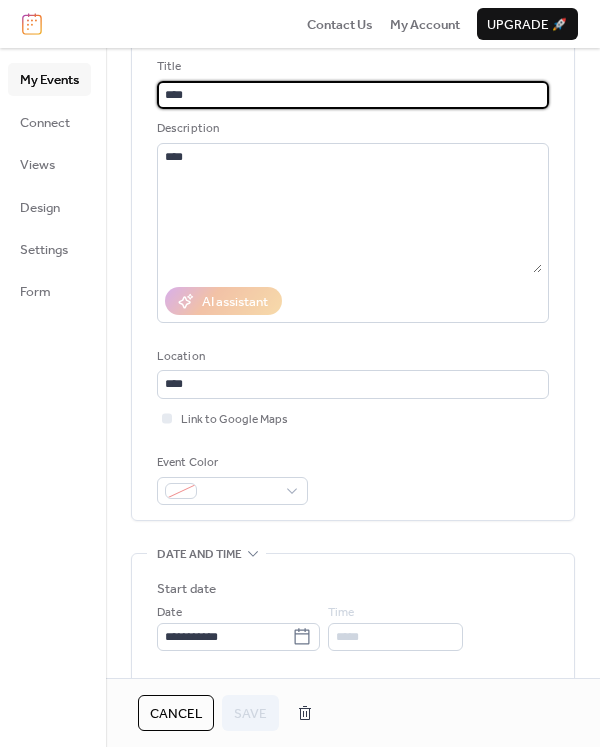 scroll, scrollTop: 300, scrollLeft: 0, axis: vertical 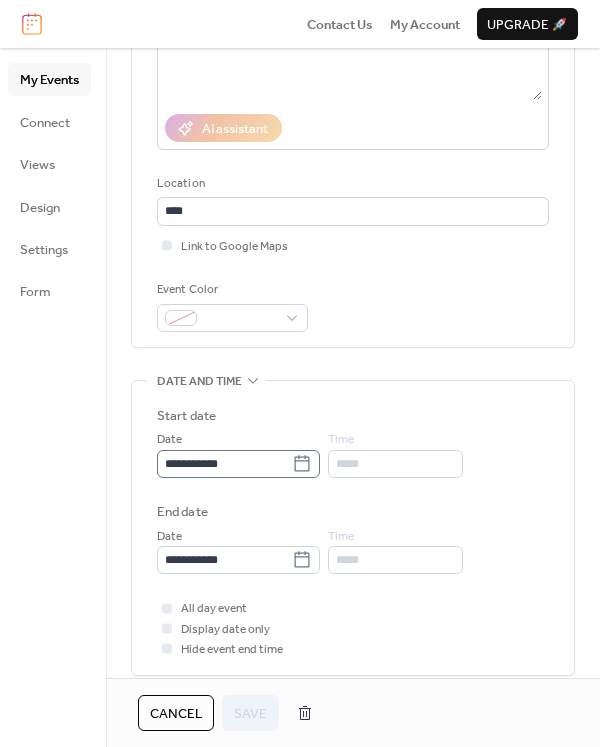 click 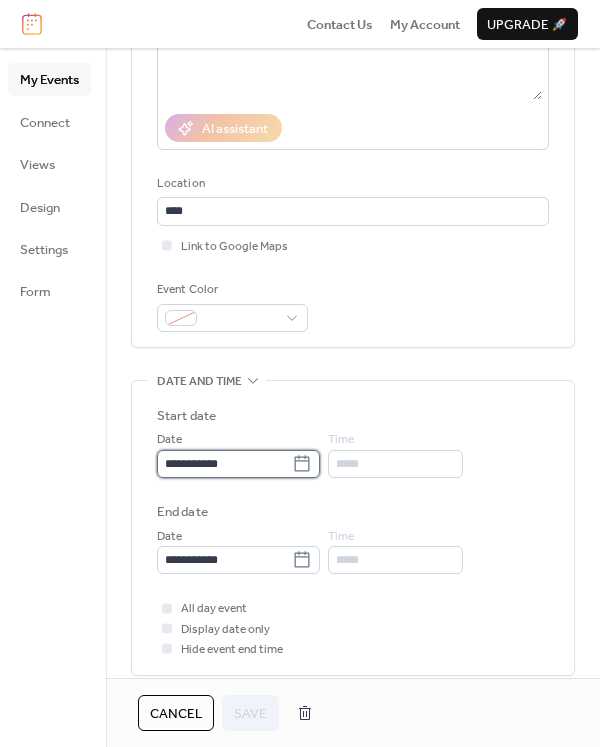 click on "**********" at bounding box center [224, 464] 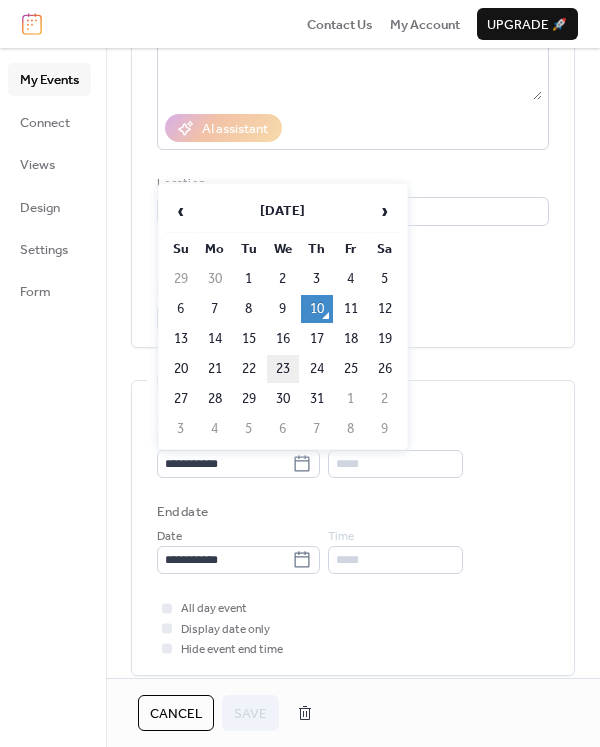click on "23" at bounding box center [283, 369] 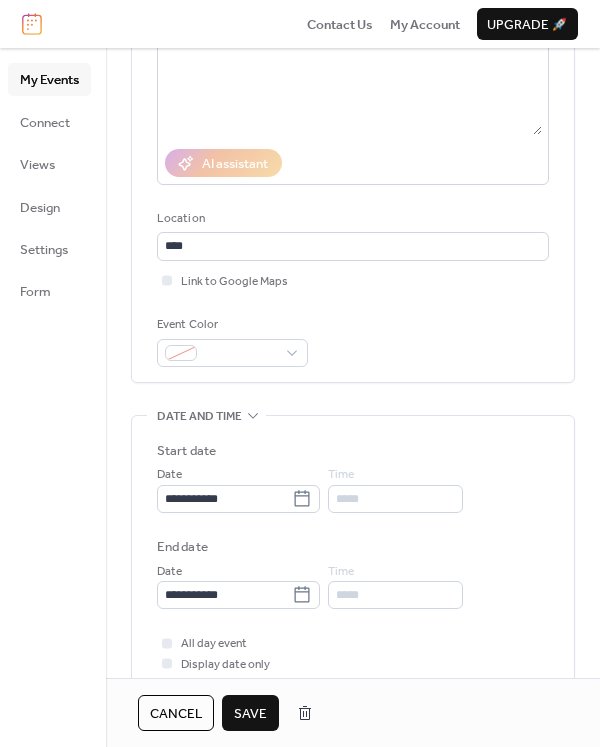scroll, scrollTop: 400, scrollLeft: 0, axis: vertical 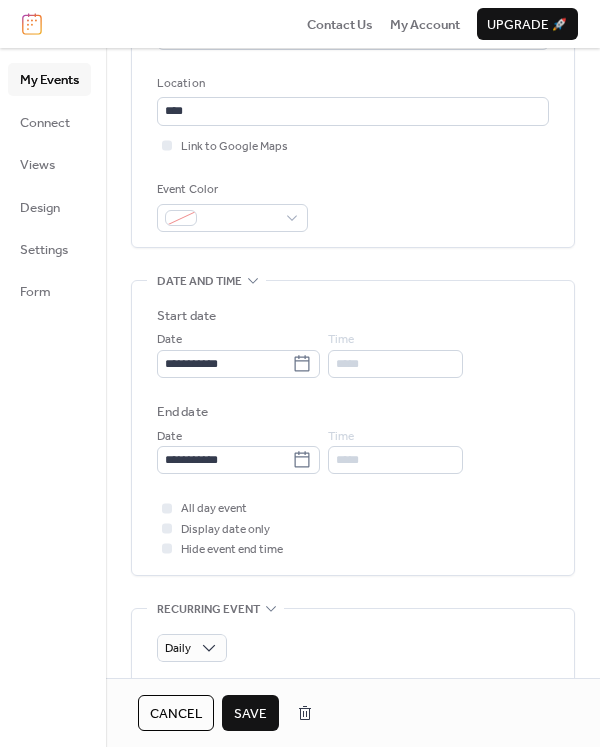 click on "*****" at bounding box center (395, 364) 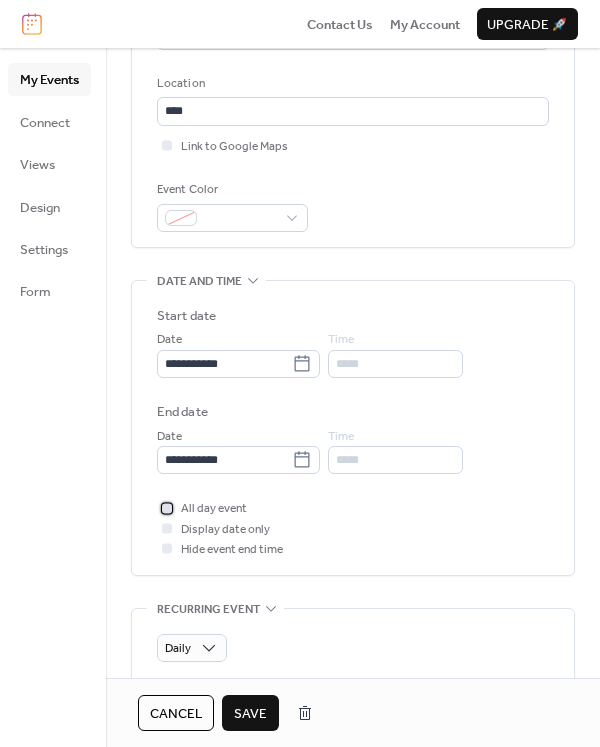 click 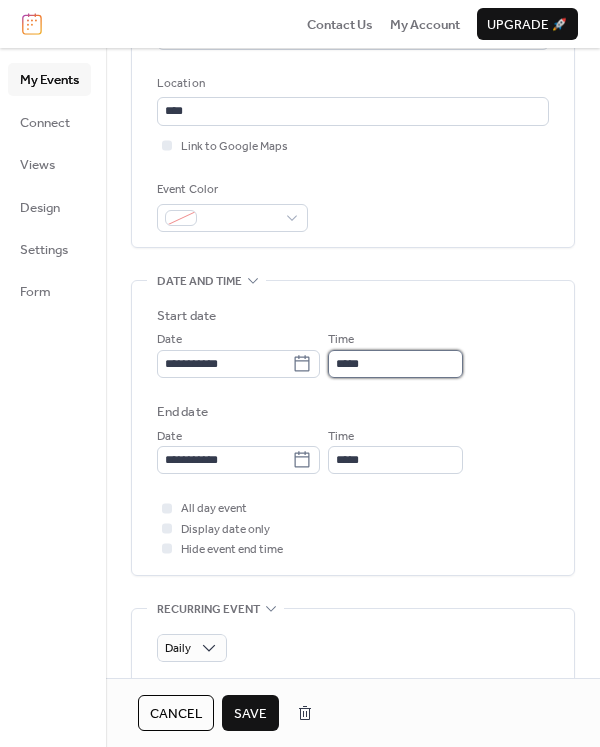 click on "*****" at bounding box center [395, 364] 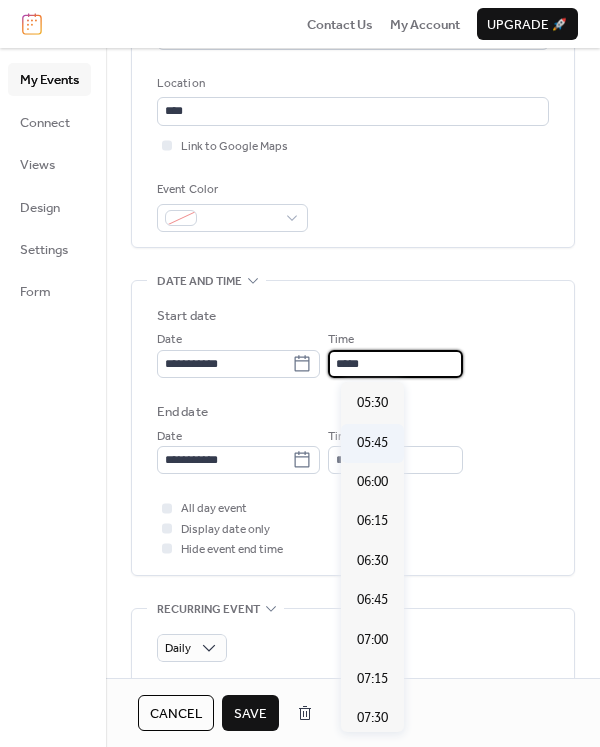 scroll, scrollTop: 900, scrollLeft: 0, axis: vertical 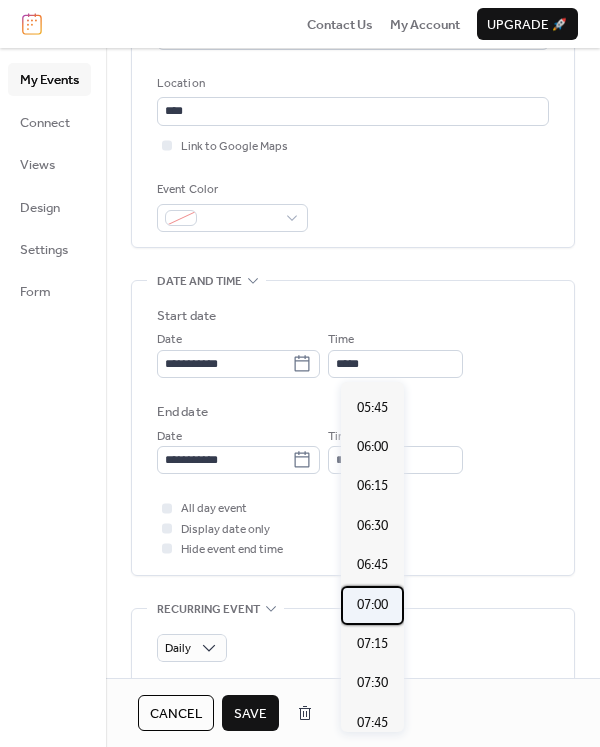 click on "07:00" at bounding box center (372, 605) 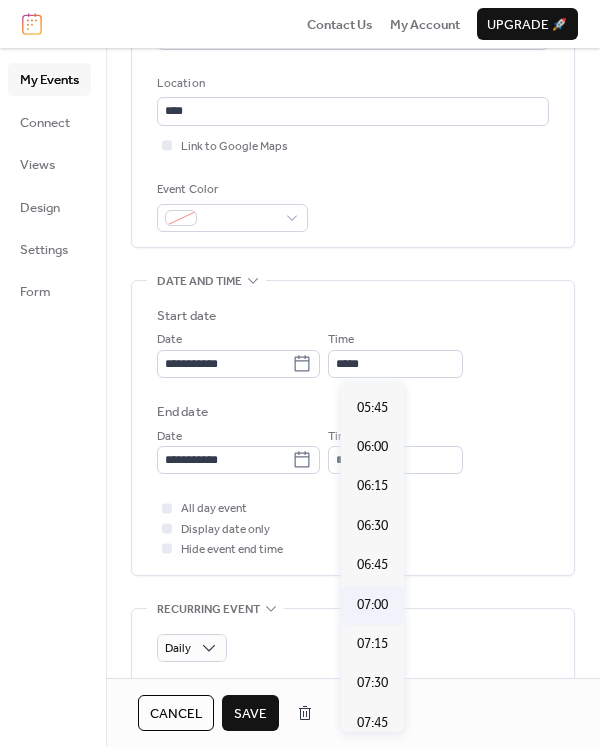 type on "*****" 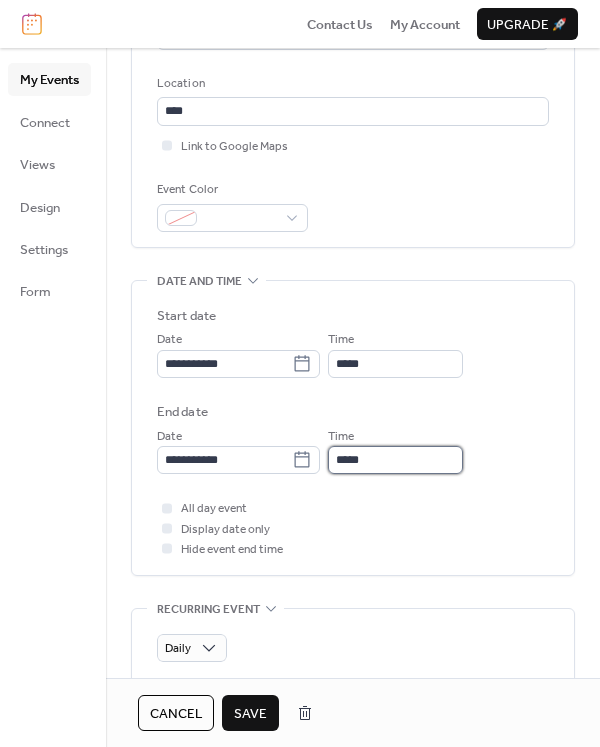 click on "*****" at bounding box center [395, 460] 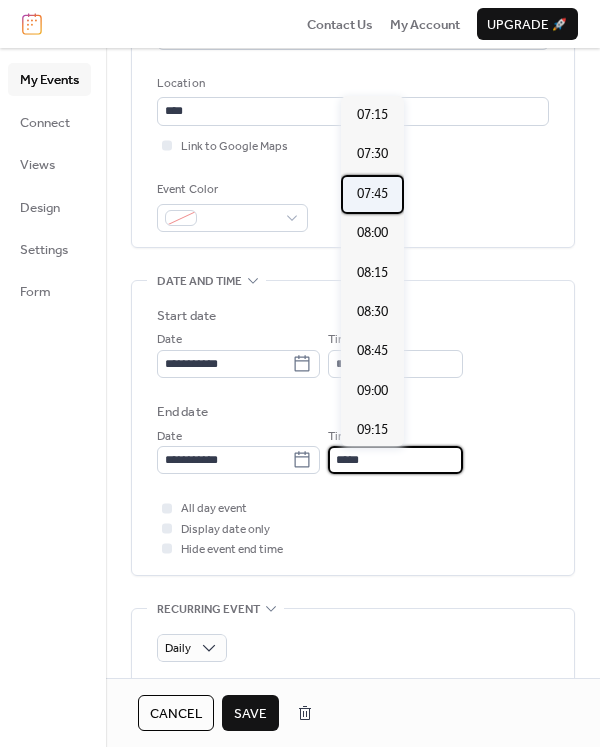click on "07:45" at bounding box center [372, 194] 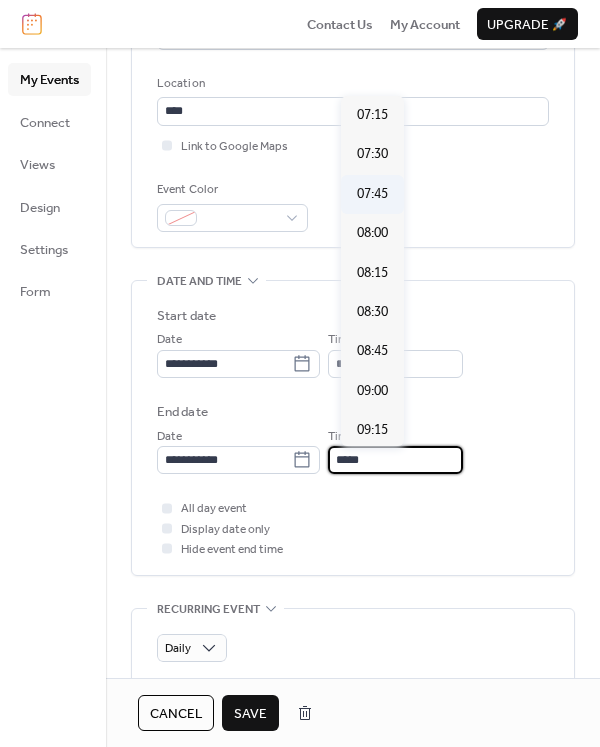 type on "*****" 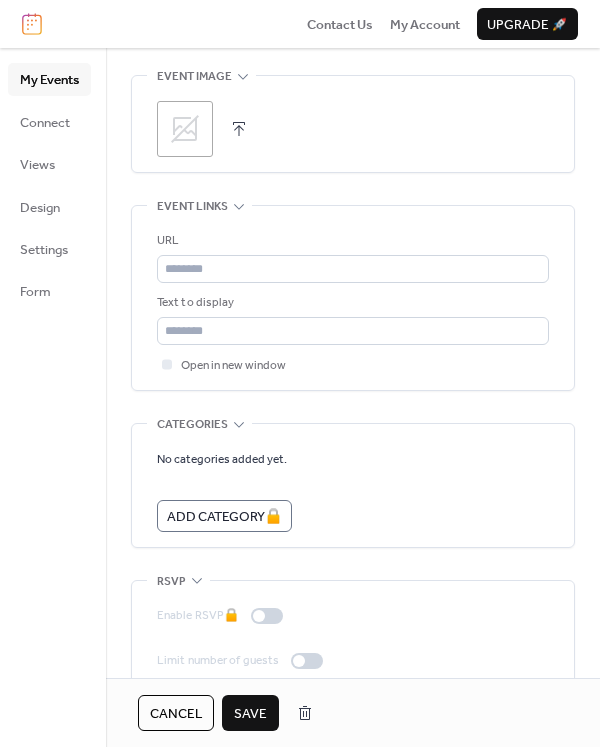 scroll, scrollTop: 1300, scrollLeft: 0, axis: vertical 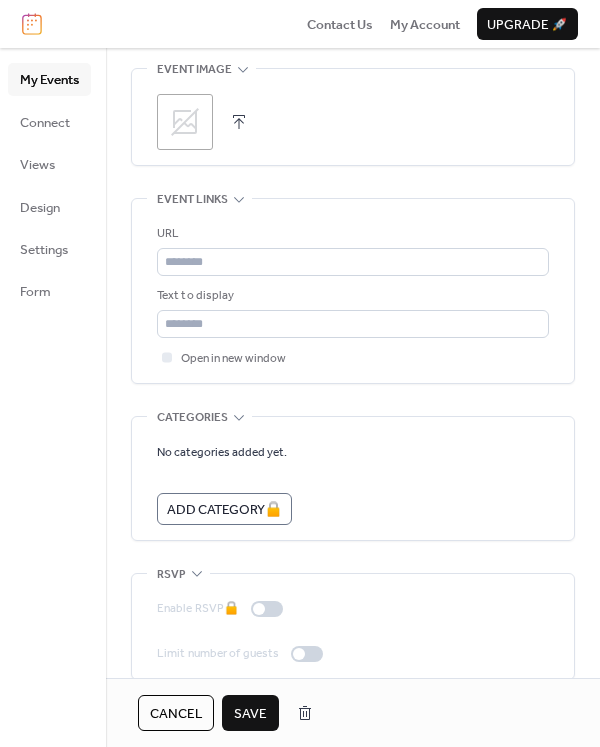click on "Save" at bounding box center (250, 714) 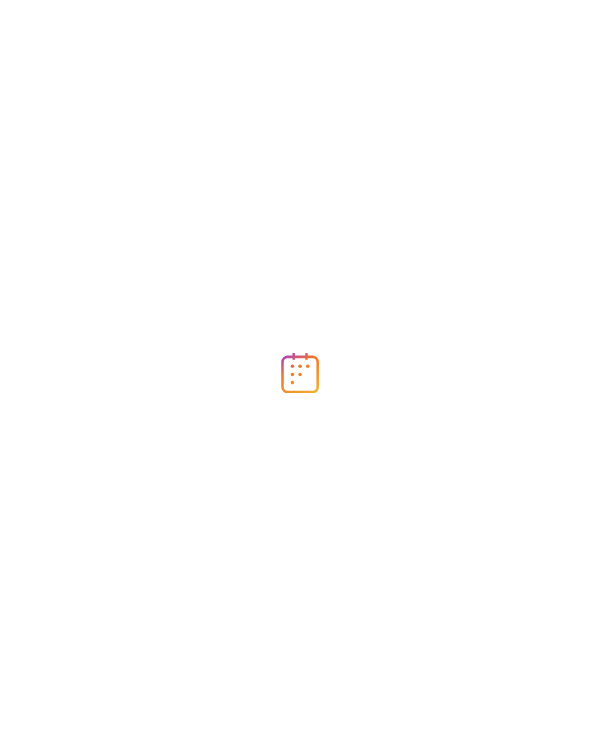 scroll, scrollTop: 0, scrollLeft: 0, axis: both 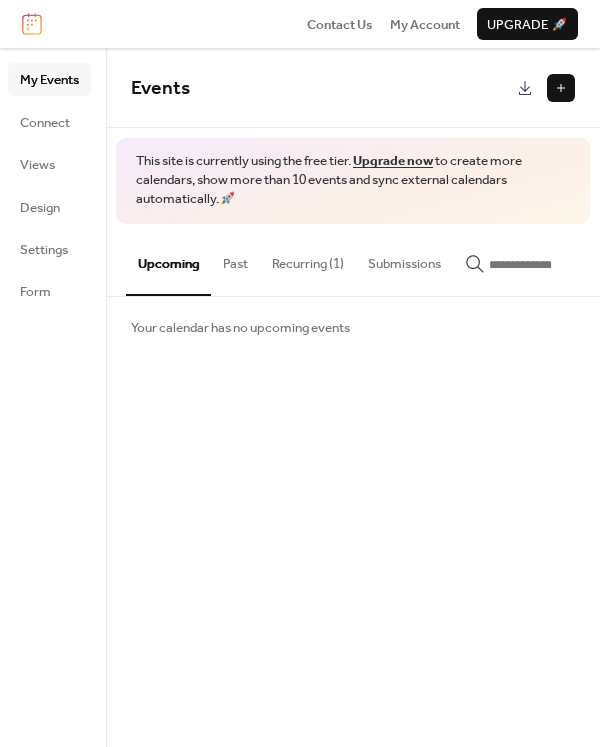click on "Submissions" at bounding box center [404, 259] 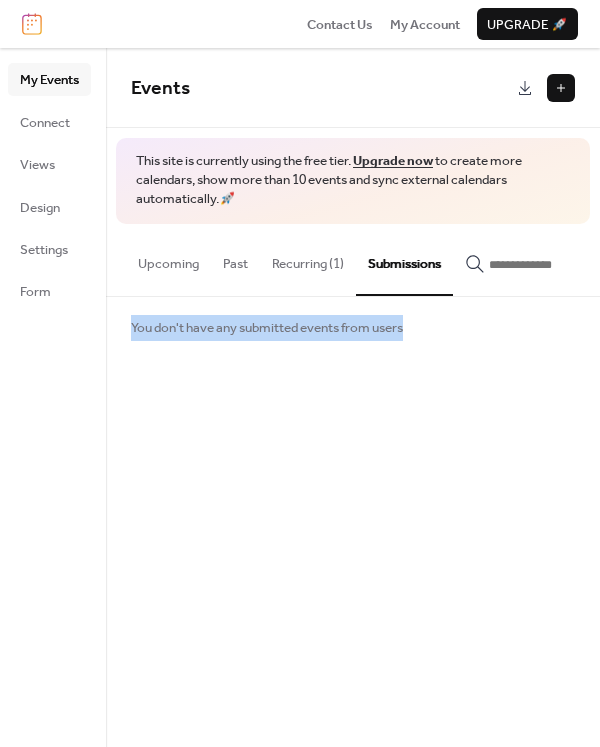 drag, startPoint x: 122, startPoint y: 337, endPoint x: 447, endPoint y: 340, distance: 325.01385 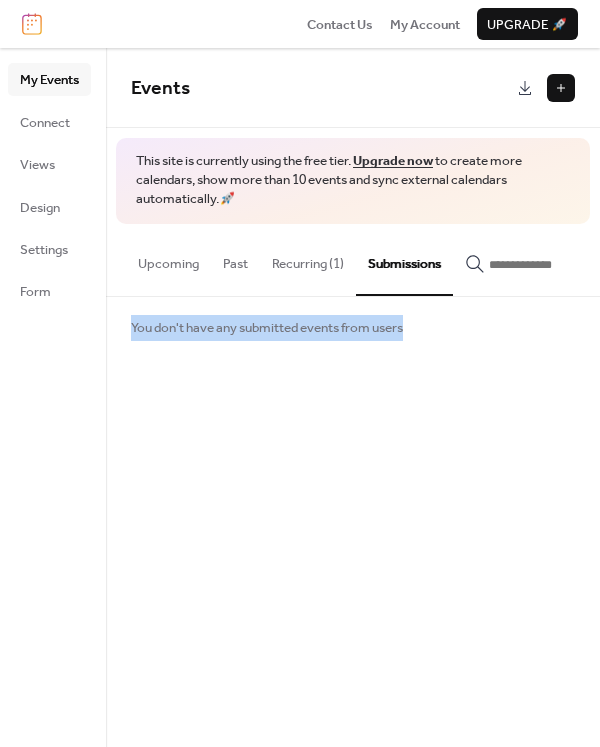 click on "Recurring  (1)" at bounding box center [308, 259] 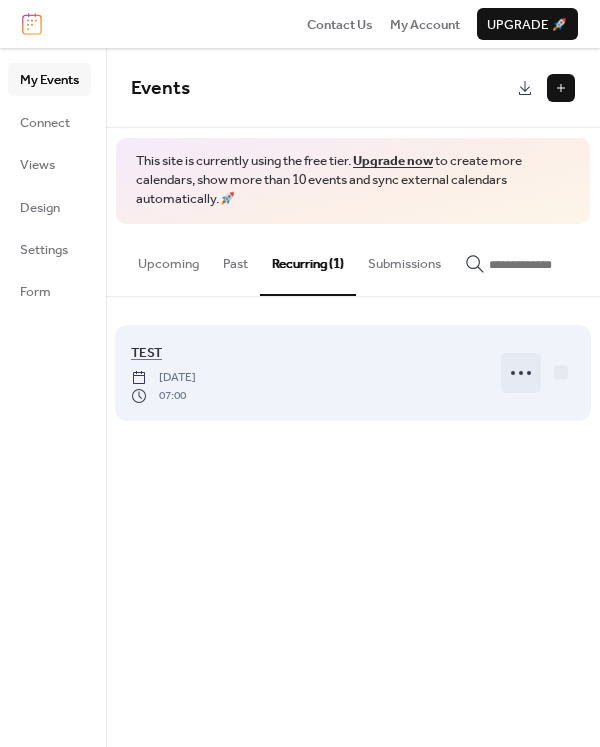 click 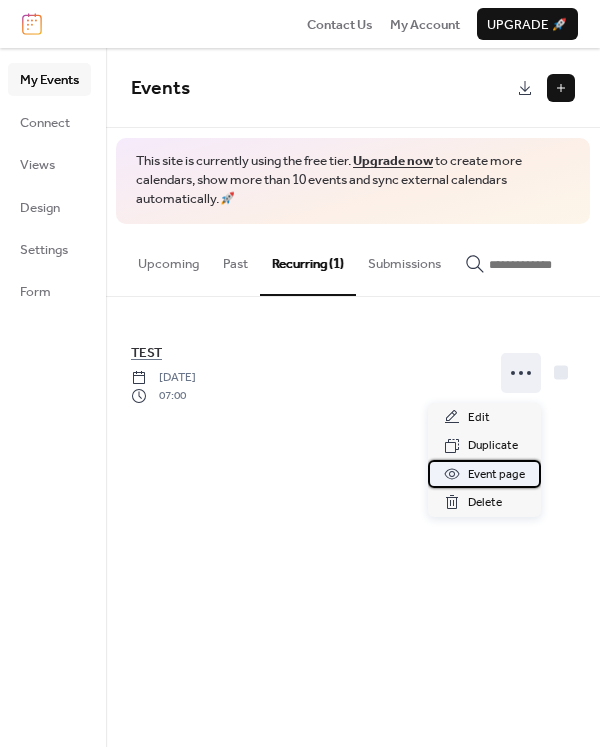 click on "Event page" at bounding box center (496, 475) 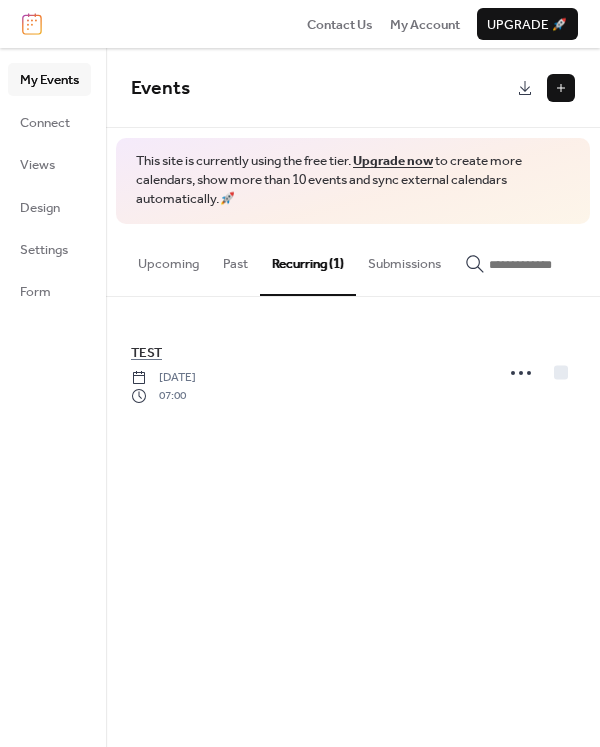click at bounding box center [561, 88] 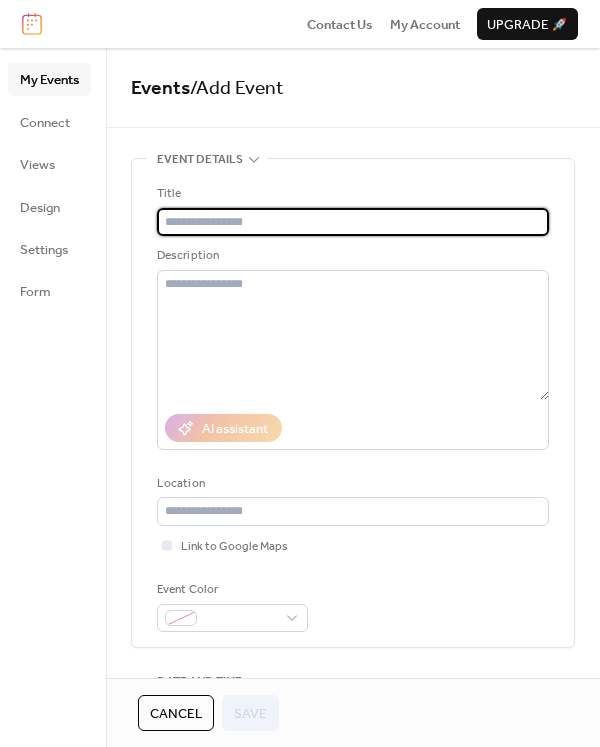scroll, scrollTop: 300, scrollLeft: 0, axis: vertical 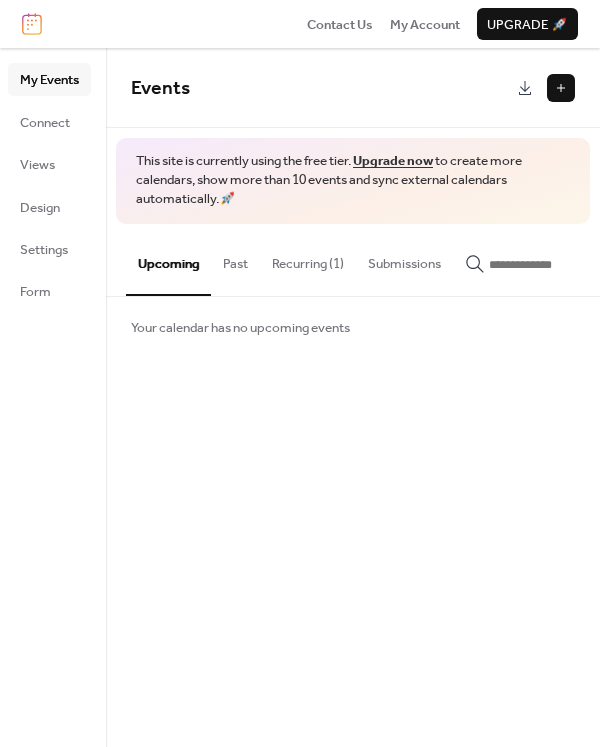 click on "Recurring  (1)" at bounding box center (308, 259) 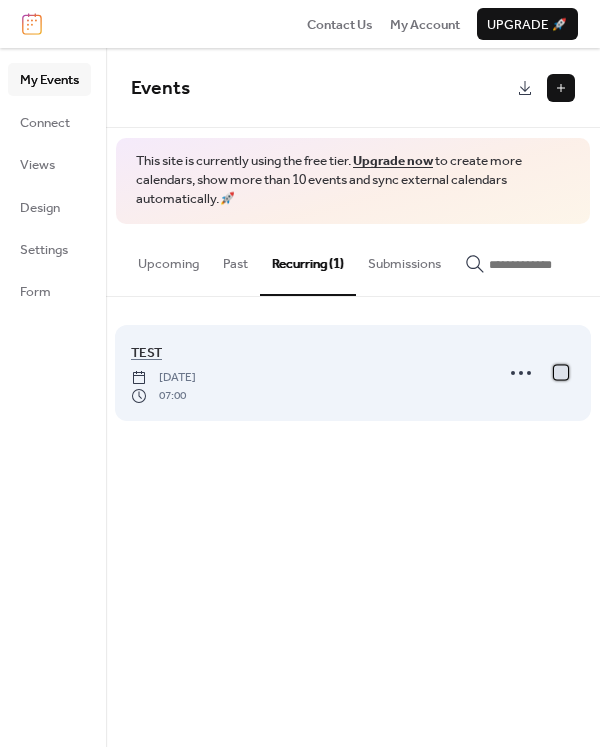 click at bounding box center [561, 372] 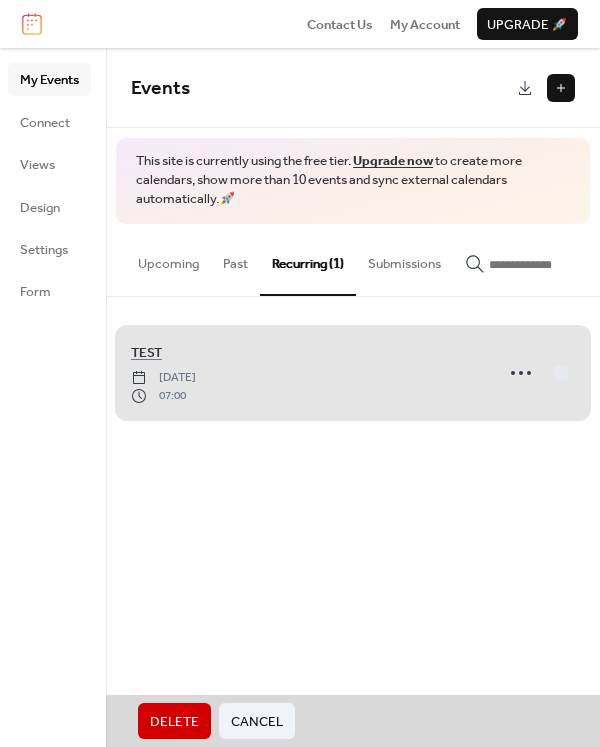 click on "TEST [DATE] 07:00" at bounding box center (353, 373) 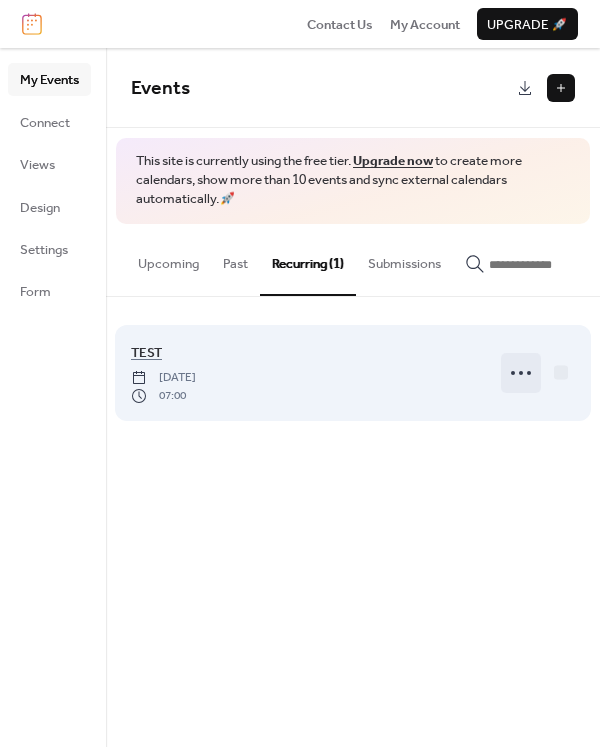 click 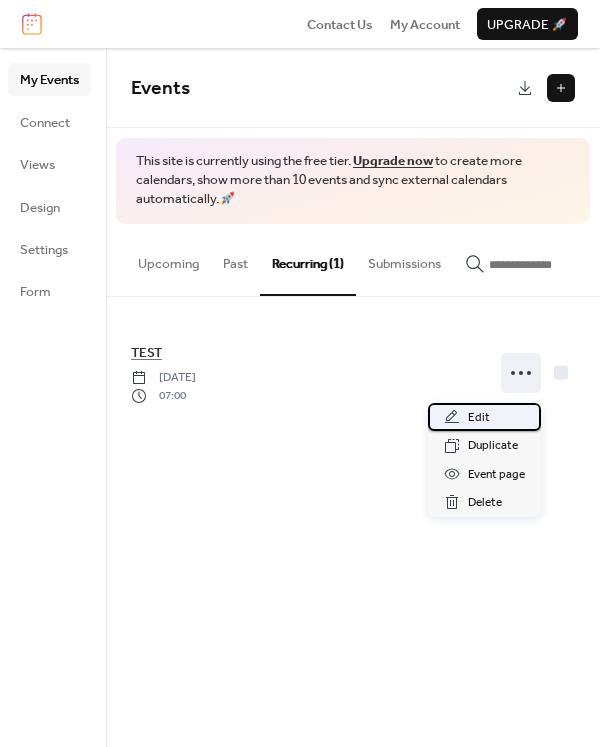 click on "Edit" at bounding box center (479, 418) 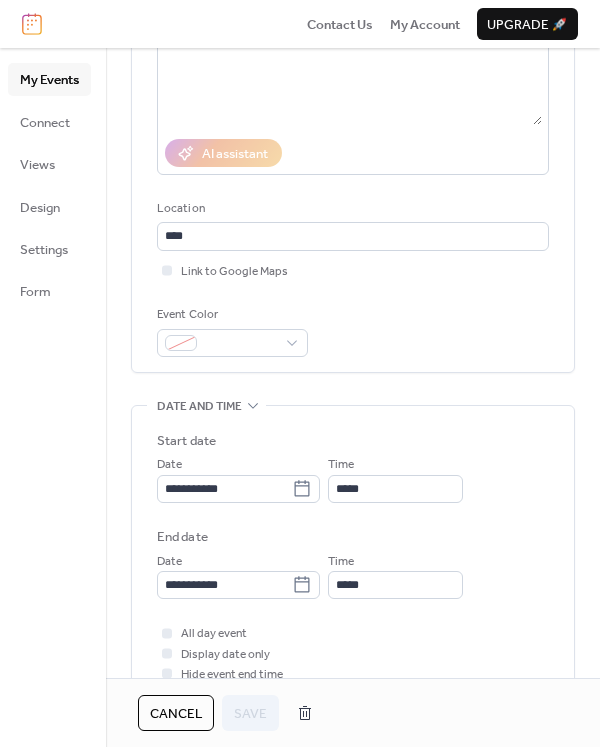 scroll, scrollTop: 300, scrollLeft: 0, axis: vertical 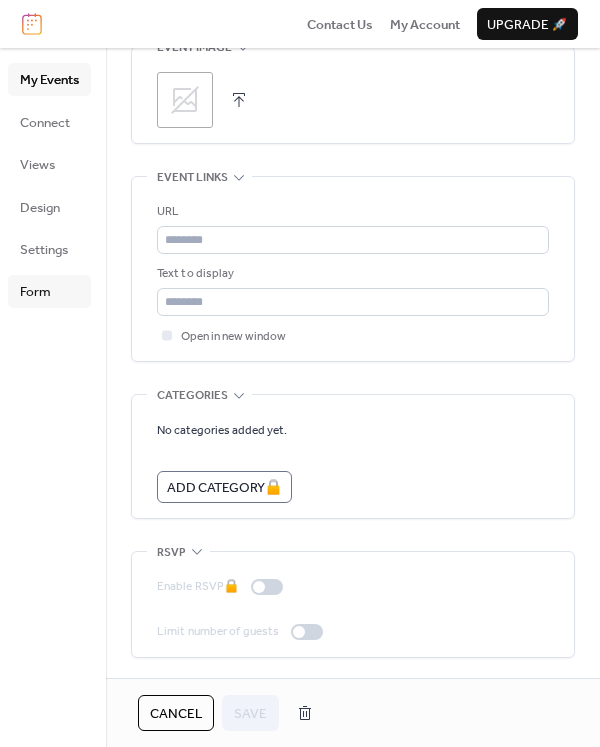 click on "Form" at bounding box center (49, 291) 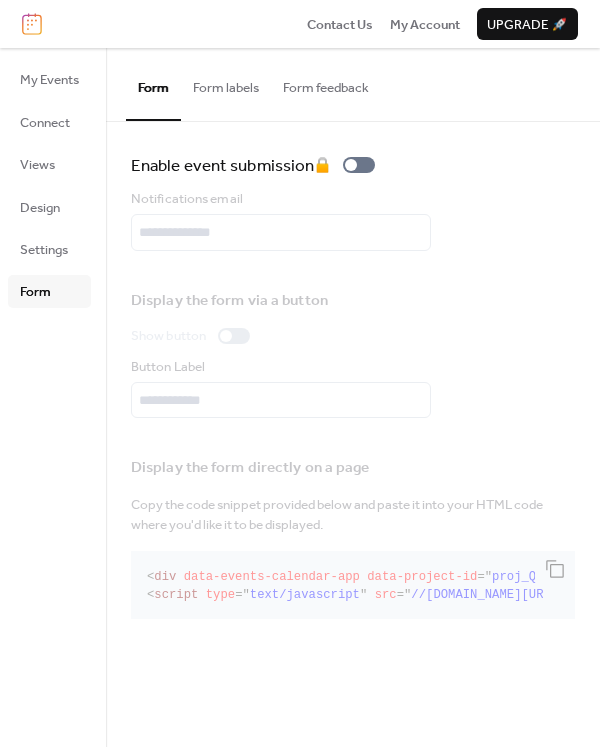 click on "Form labels" at bounding box center [226, 83] 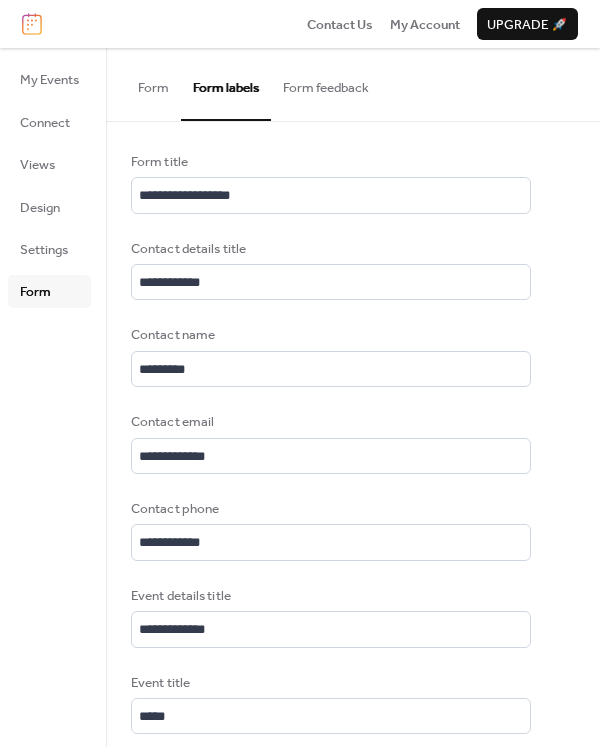click on "Form" at bounding box center [153, 83] 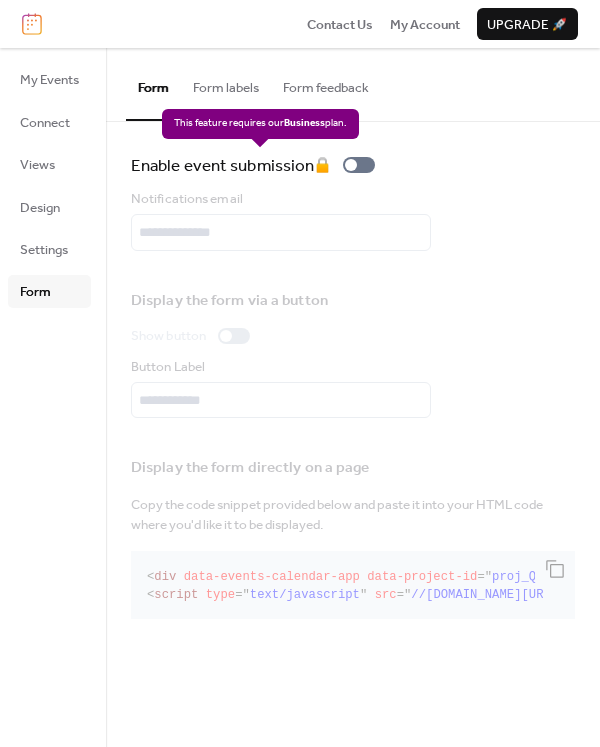 click on "Enable event submission  🔒" at bounding box center [257, 165] 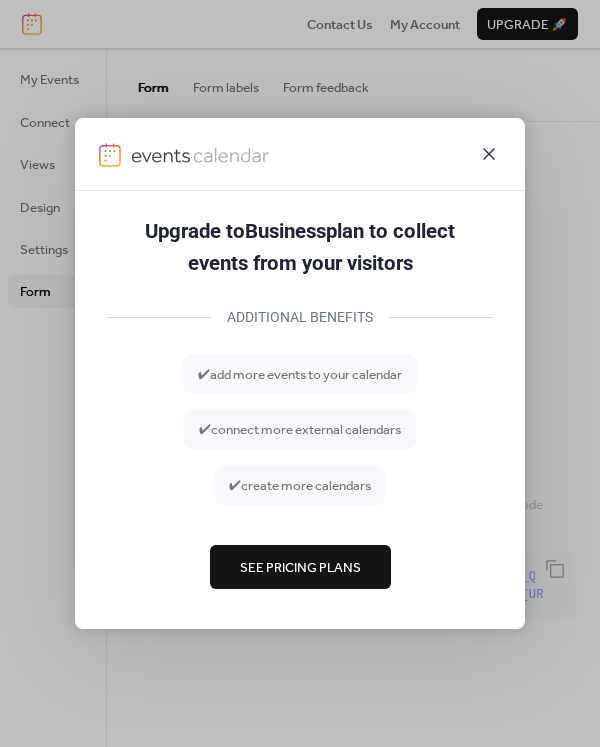 click 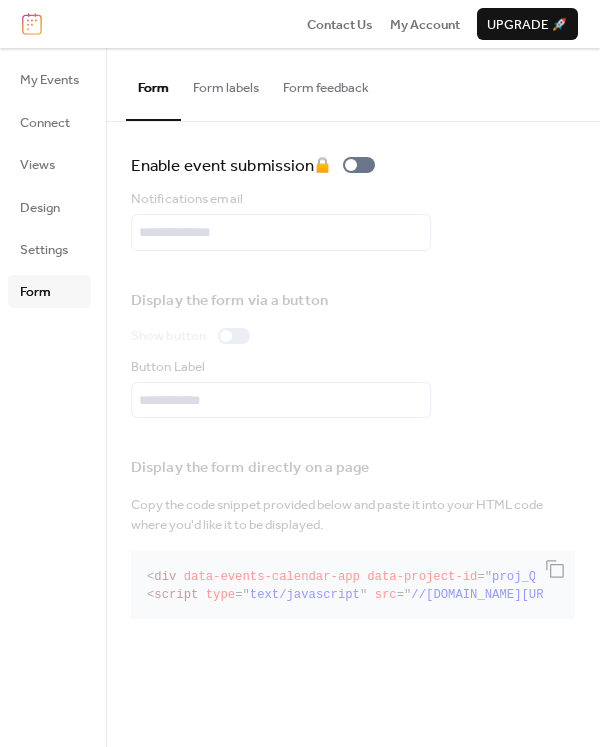 click on "Display the form directly on a page Copy the code snippet provided below and paste it into your HTML code where you'd like it to be displayed. < div   data-events-calendar-app   data-project-id = " proj_QQyVykIYKWmTQXjme9QX4 "   element-type = ' form ' > </ div >
< script   type = " text/javascript "   src = " //dist.eventscalendar.co/embed.js " > </ script >" at bounding box center (353, 534) 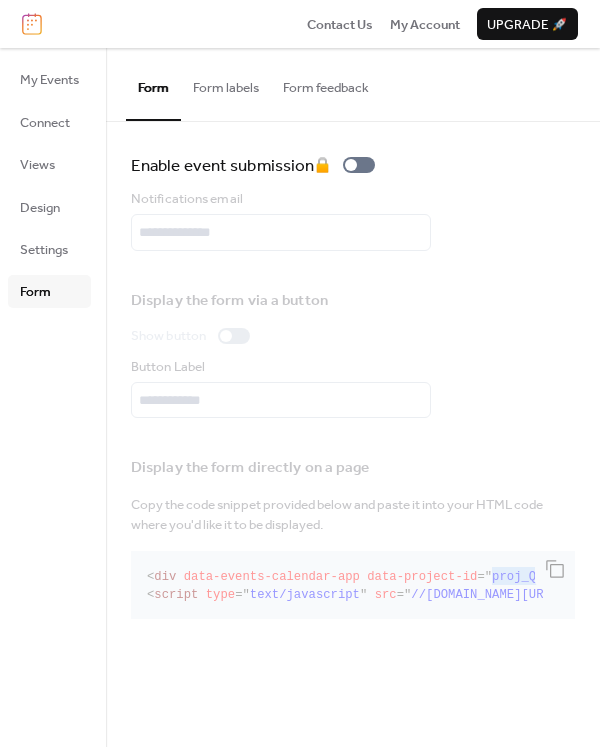 click on "Display the form directly on a page Copy the code snippet provided below and paste it into your HTML code where you'd like it to be displayed. < div   data-events-calendar-app   data-project-id = " proj_QQyVykIYKWmTQXjme9QX4 "   element-type = ' form ' > </ div >
< script   type = " text/javascript "   src = " //dist.eventscalendar.co/embed.js " > </ script >" at bounding box center (353, 534) 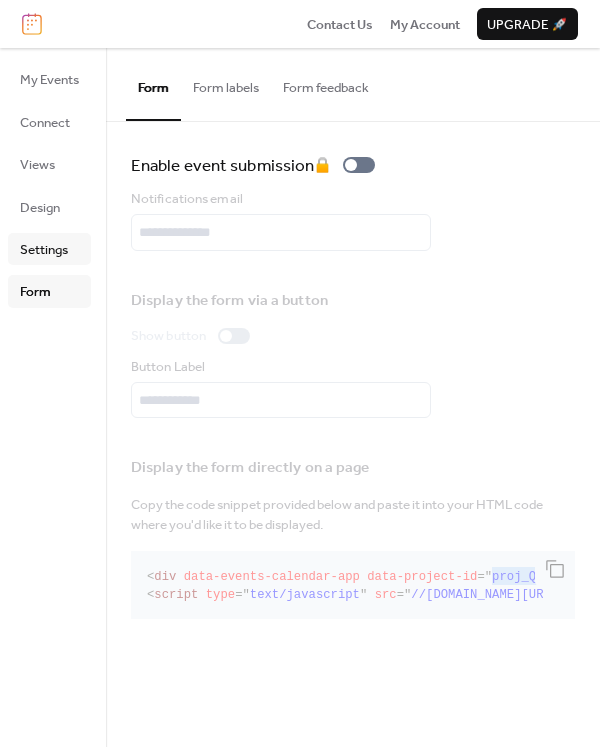 click on "Settings" at bounding box center (44, 250) 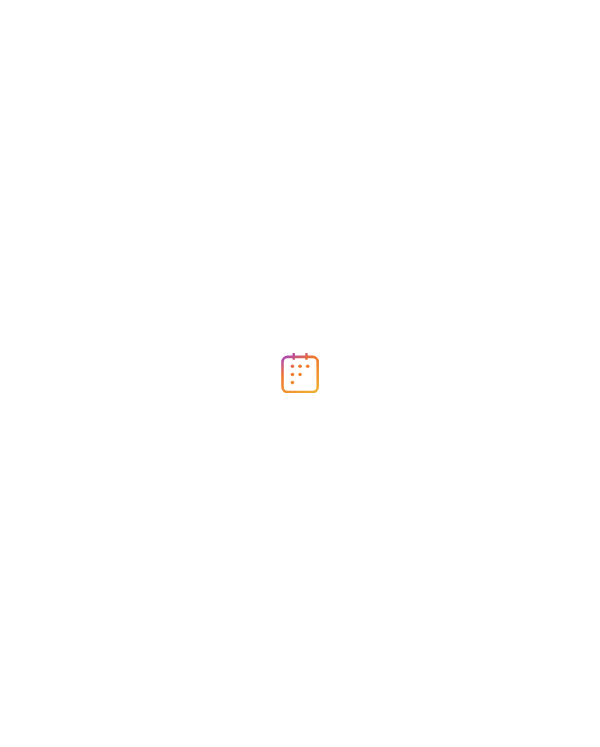 scroll, scrollTop: 0, scrollLeft: 0, axis: both 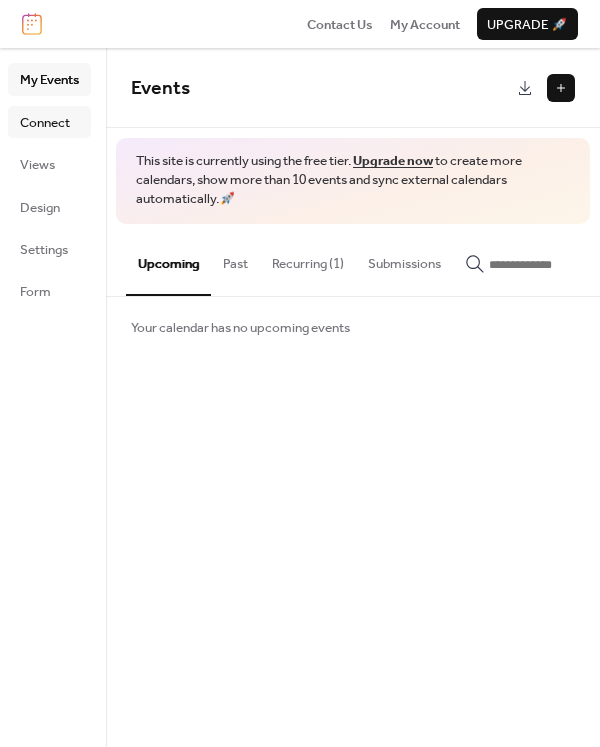 click on "Connect" at bounding box center (45, 123) 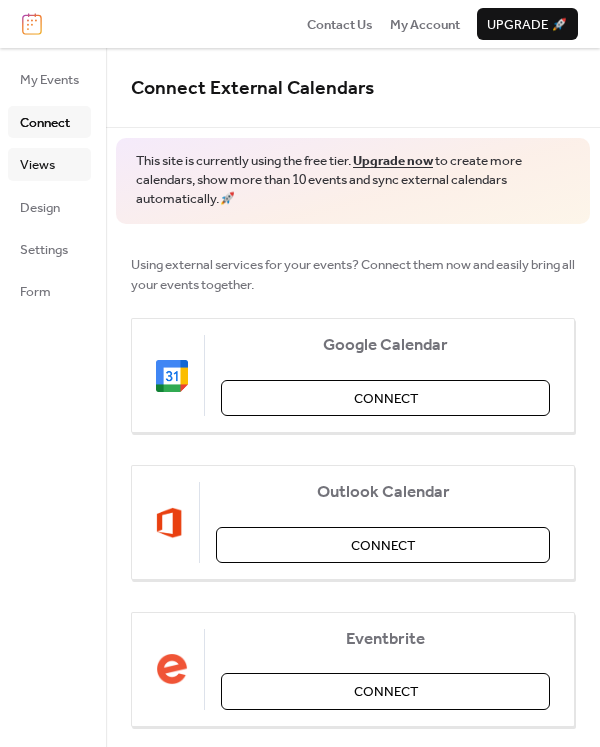 click on "Views" at bounding box center (37, 165) 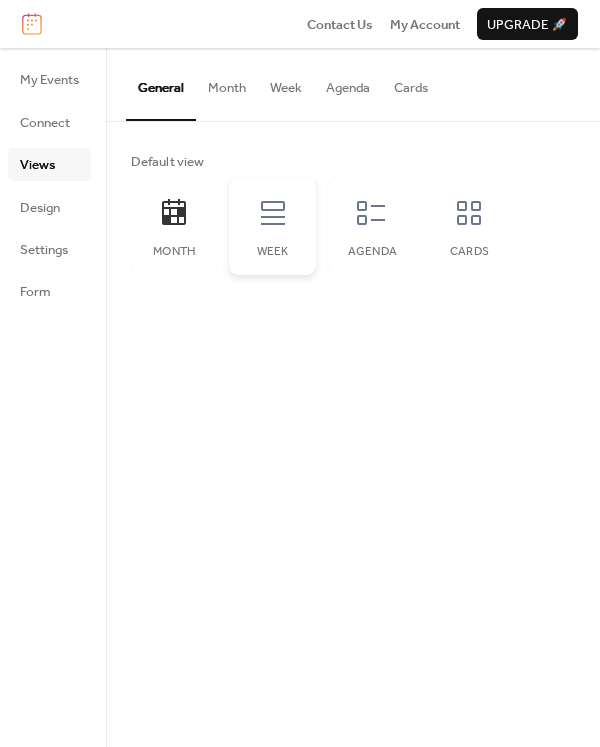 click 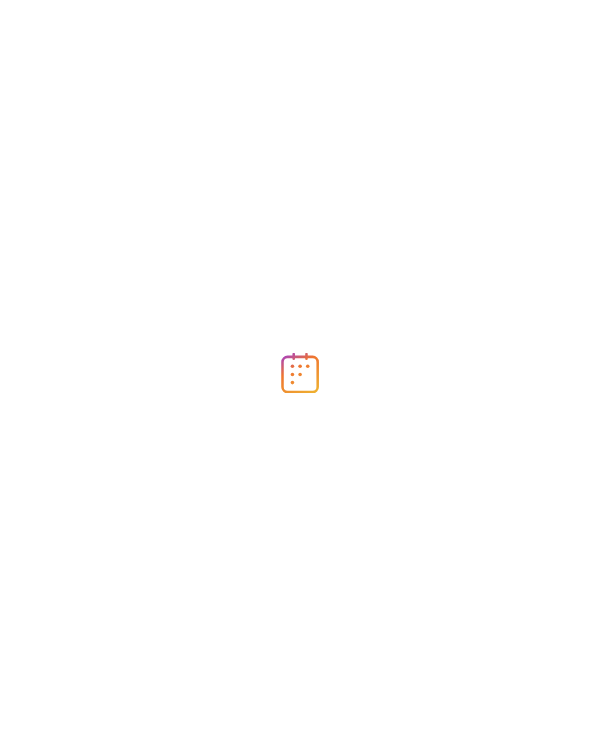 scroll, scrollTop: 0, scrollLeft: 0, axis: both 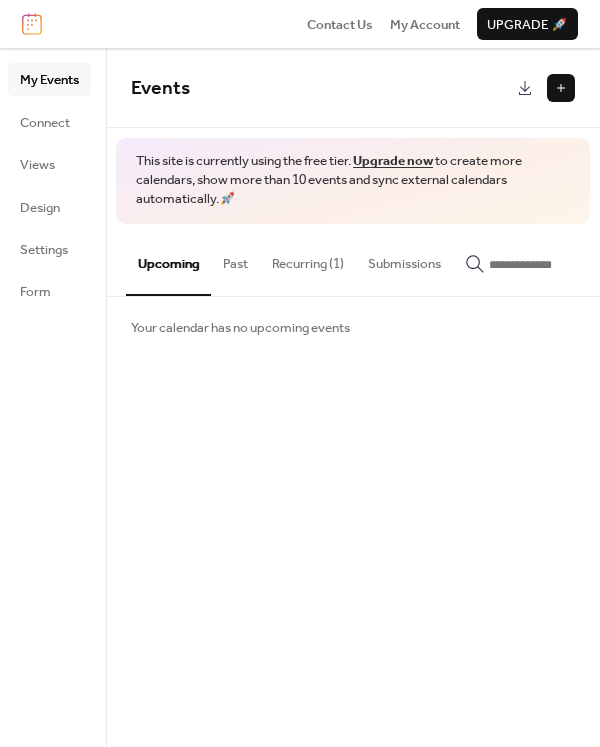 click on "Recurring  (1)" at bounding box center [308, 259] 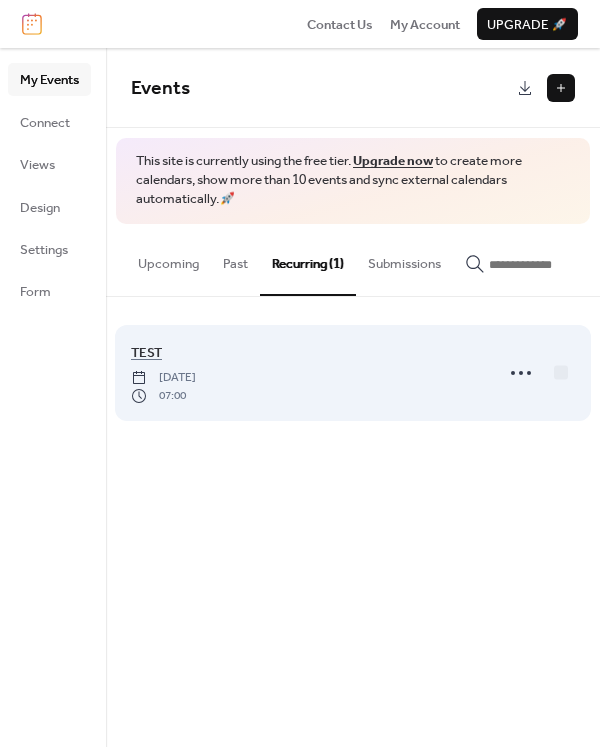 click on "[DATE]" at bounding box center [163, 378] 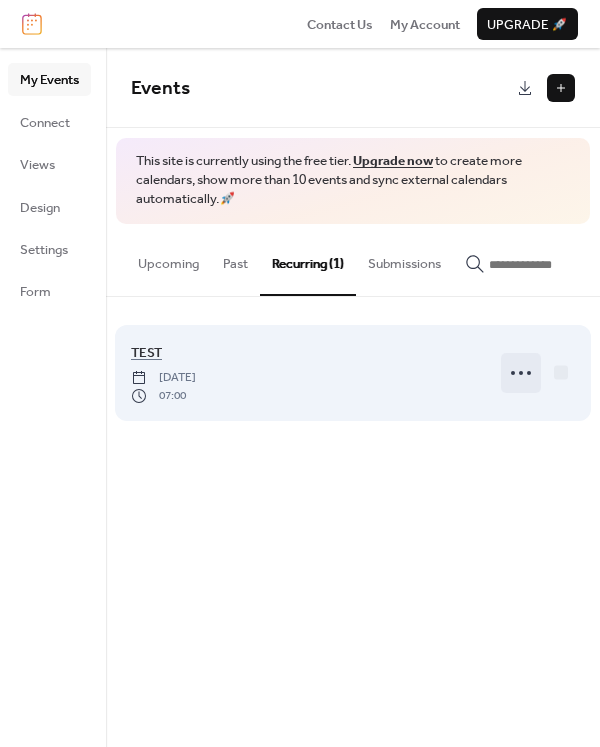 click 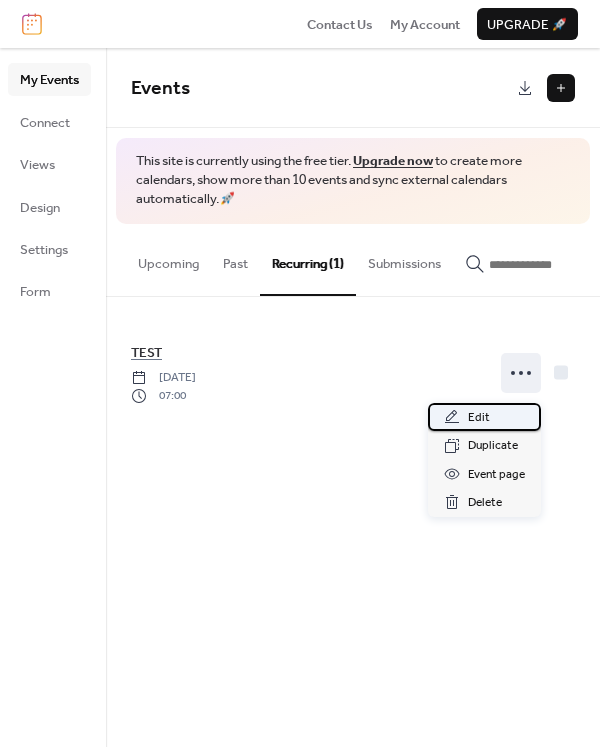 click on "Edit" at bounding box center [484, 417] 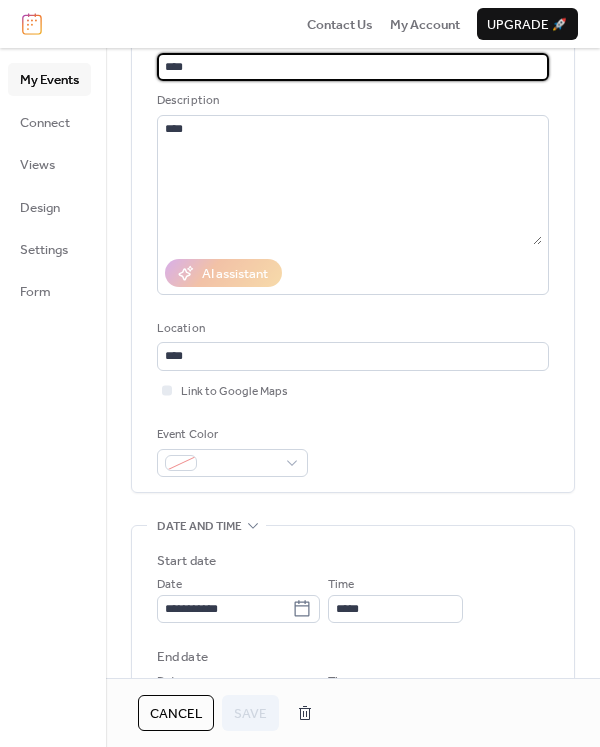 scroll, scrollTop: 300, scrollLeft: 0, axis: vertical 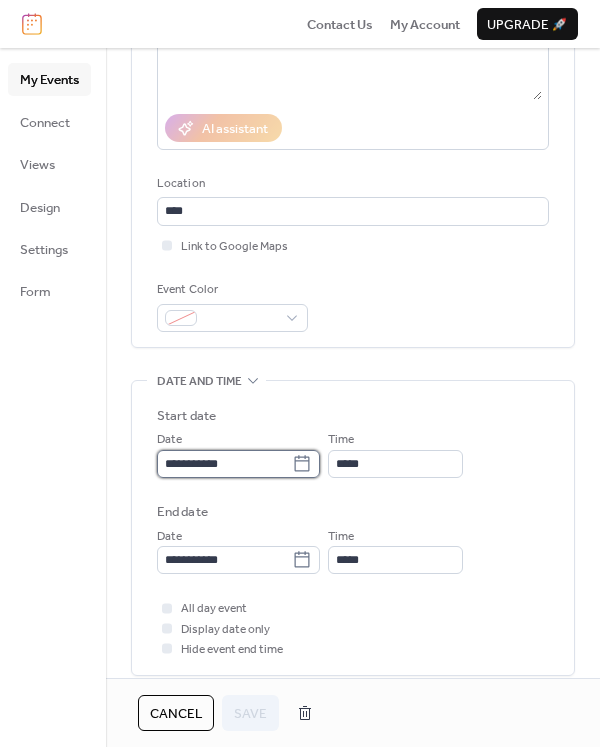 click on "**********" at bounding box center [224, 464] 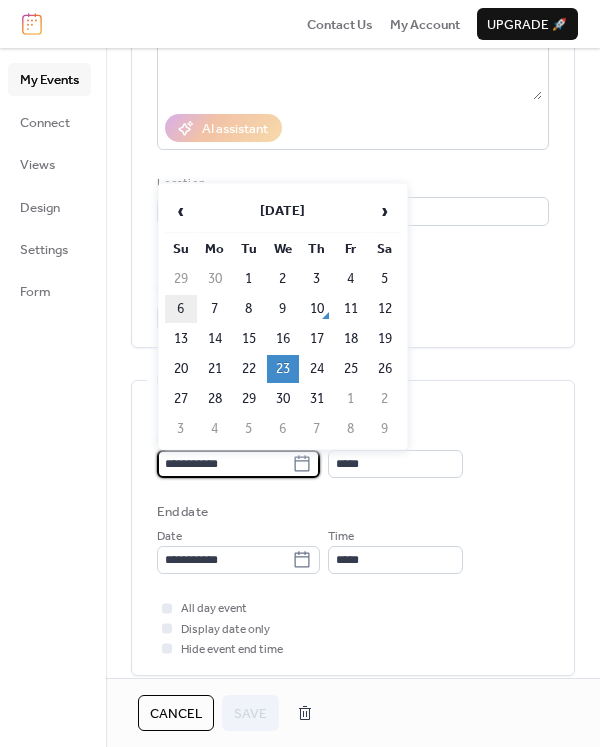 click on "6" at bounding box center (181, 309) 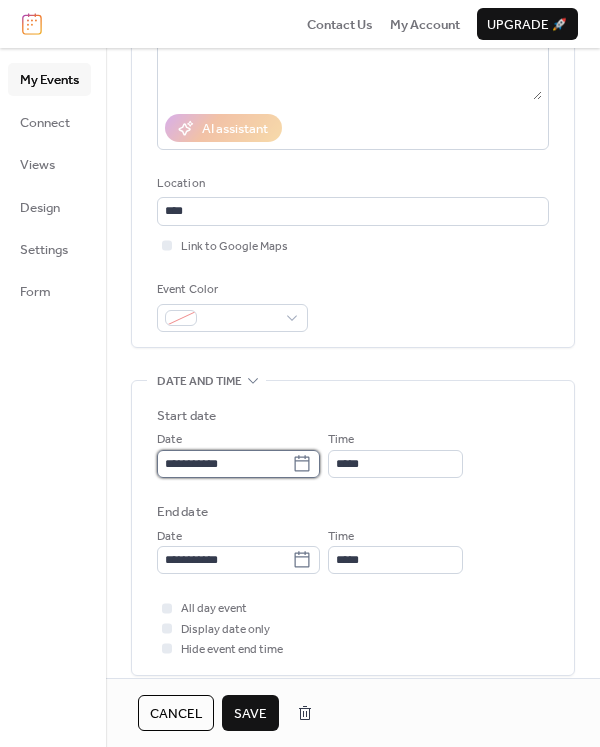 click on "**********" at bounding box center [224, 464] 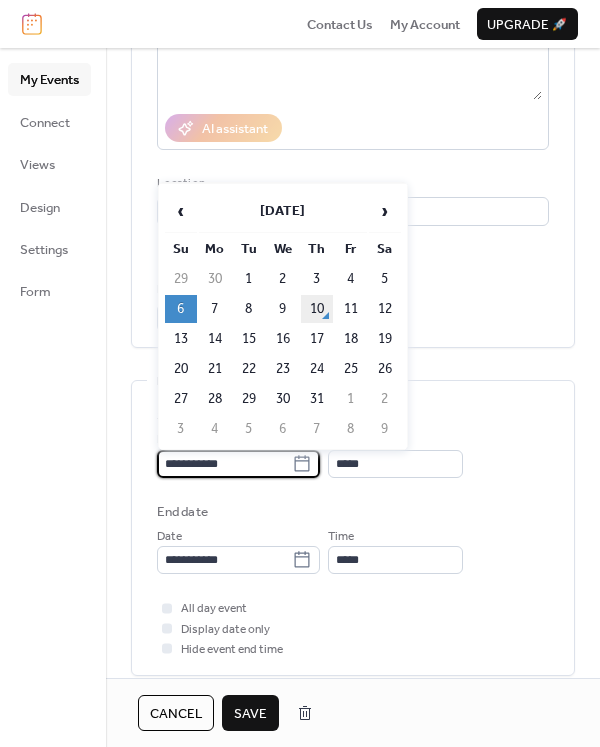 click on "10" at bounding box center (317, 309) 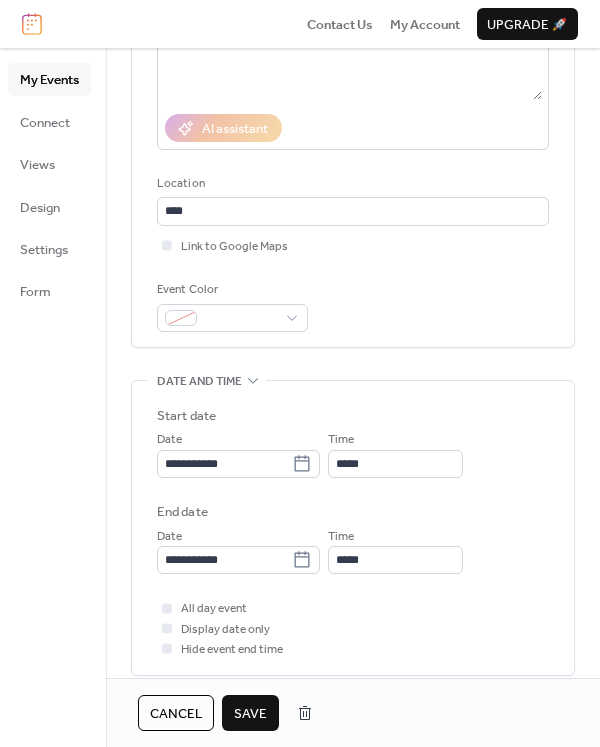 click on "Save" at bounding box center [250, 714] 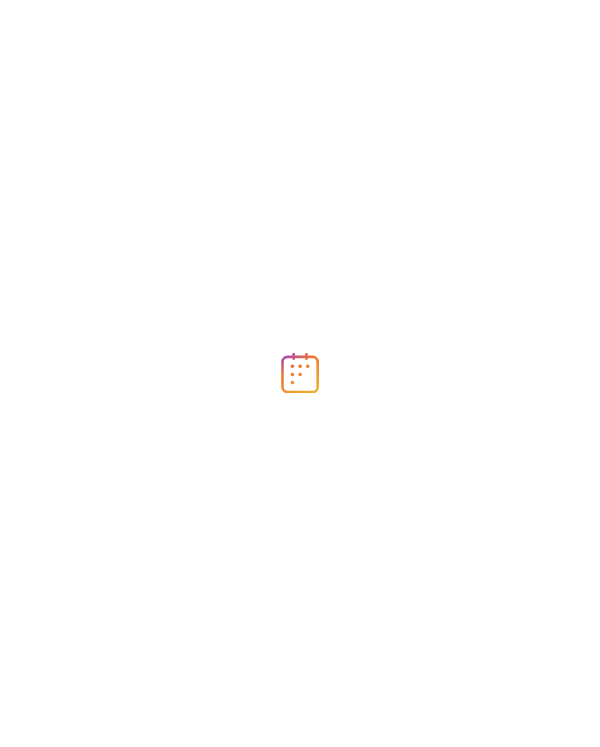 scroll, scrollTop: 0, scrollLeft: 0, axis: both 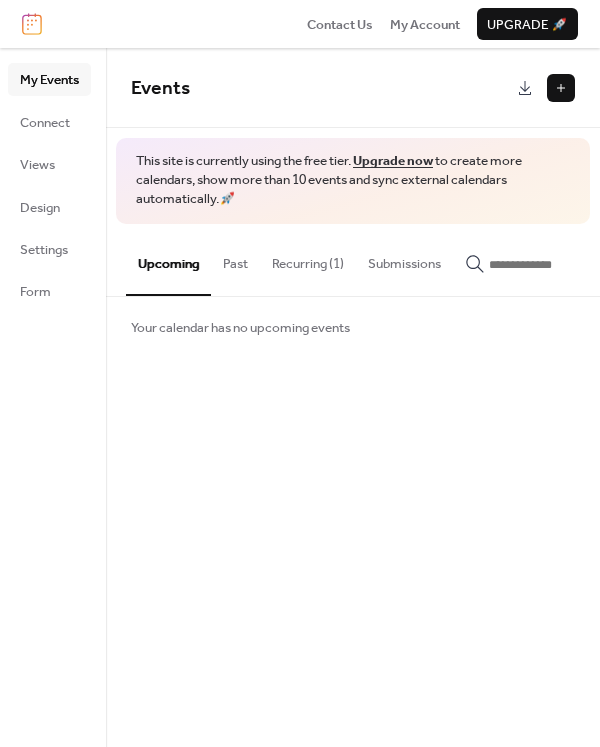 click on "Recurring  (1)" at bounding box center (308, 259) 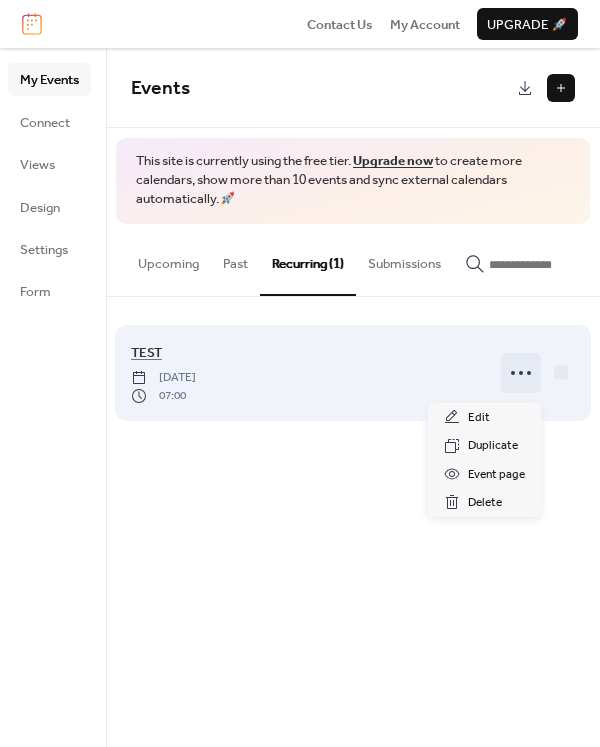 click 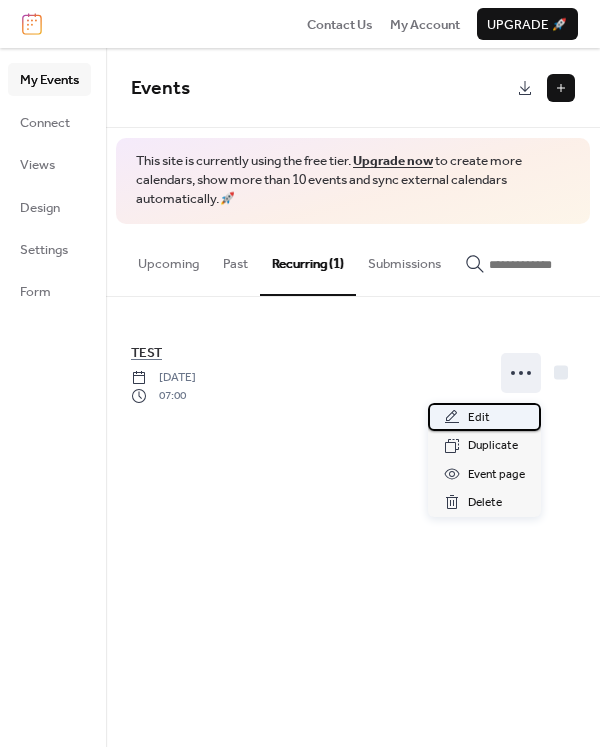 click on "Edit" at bounding box center [484, 417] 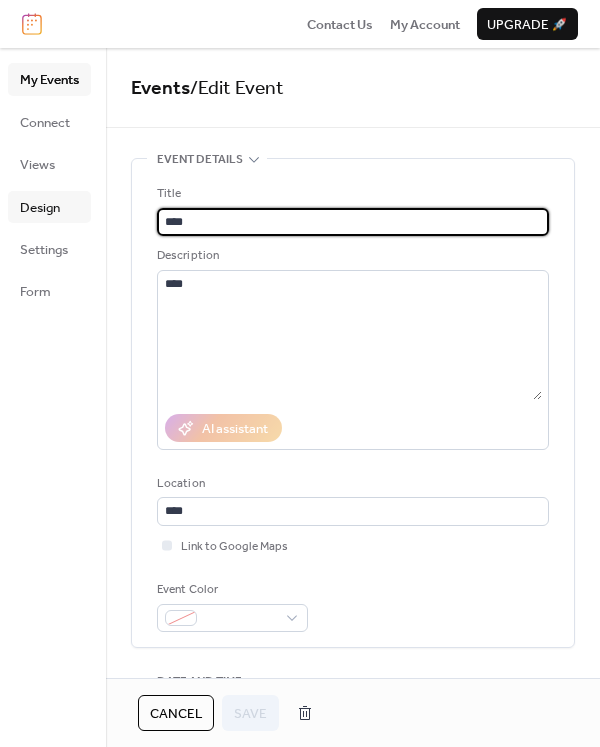 drag, startPoint x: 197, startPoint y: 219, endPoint x: 68, endPoint y: 221, distance: 129.0155 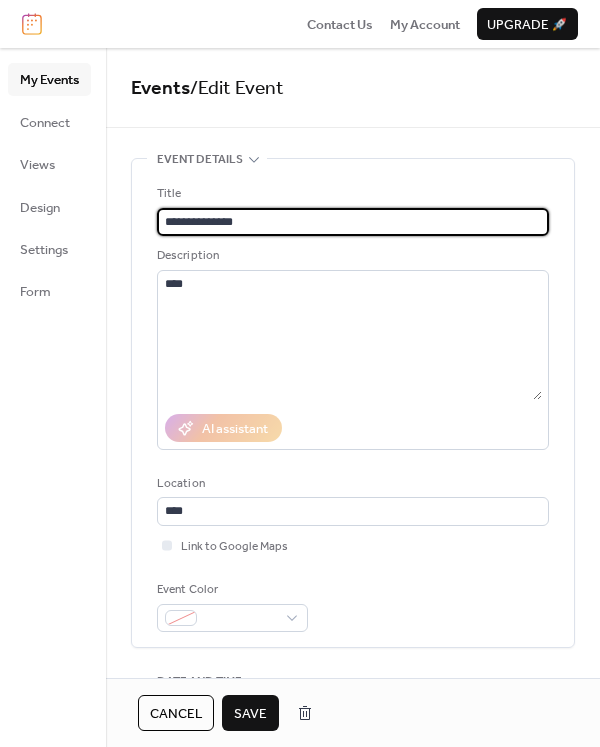 drag, startPoint x: 295, startPoint y: 229, endPoint x: 119, endPoint y: 219, distance: 176.28386 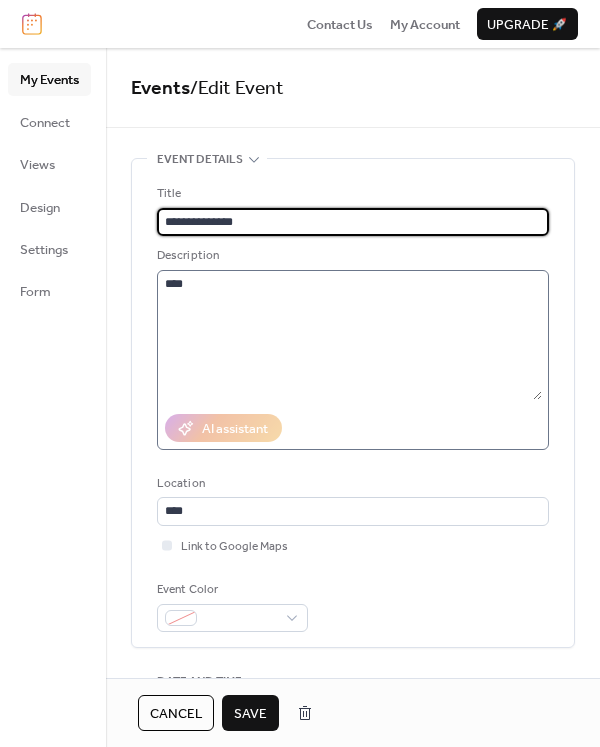 type on "**********" 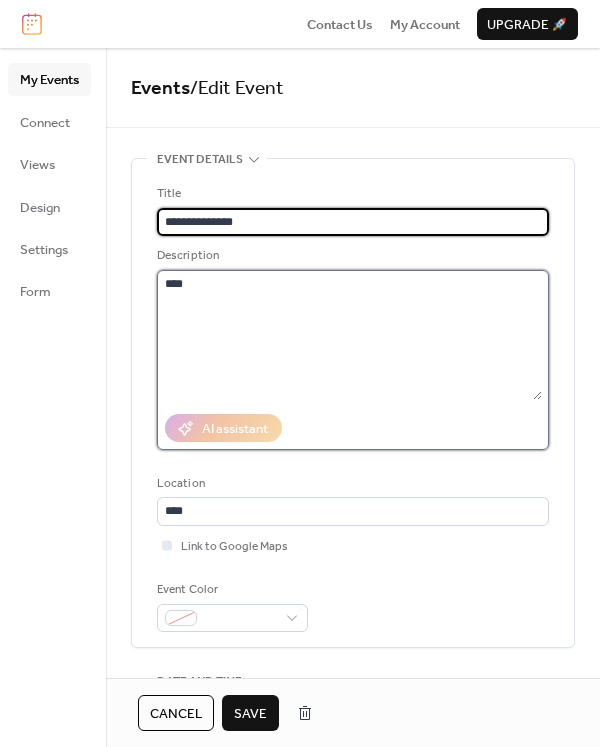 click on "****" at bounding box center (349, 335) 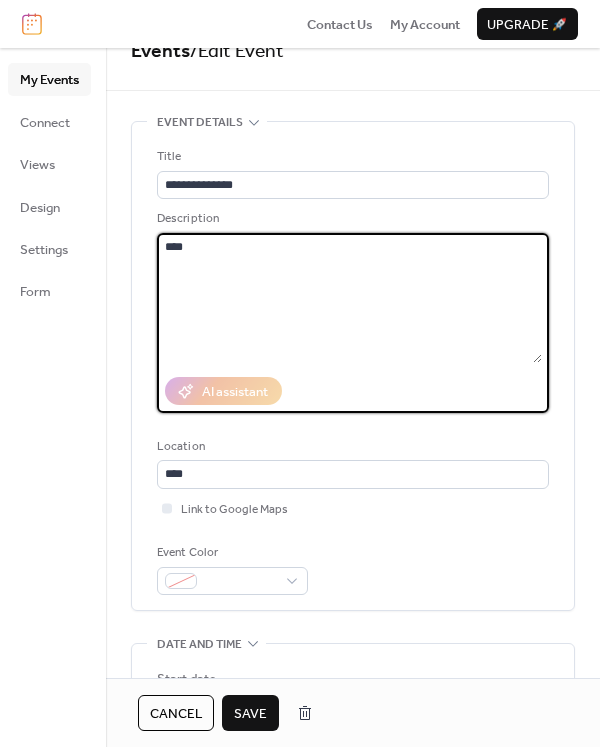 scroll, scrollTop: 100, scrollLeft: 0, axis: vertical 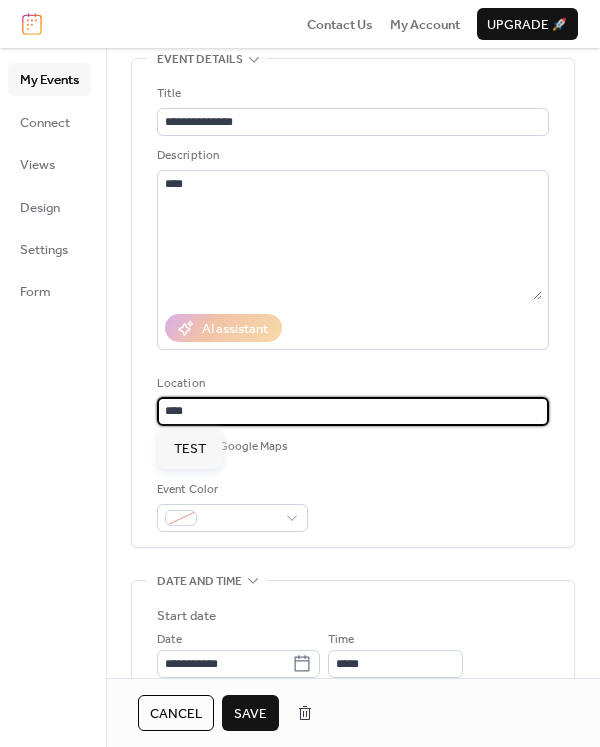 drag, startPoint x: 182, startPoint y: 415, endPoint x: 83, endPoint y: 414, distance: 99.00505 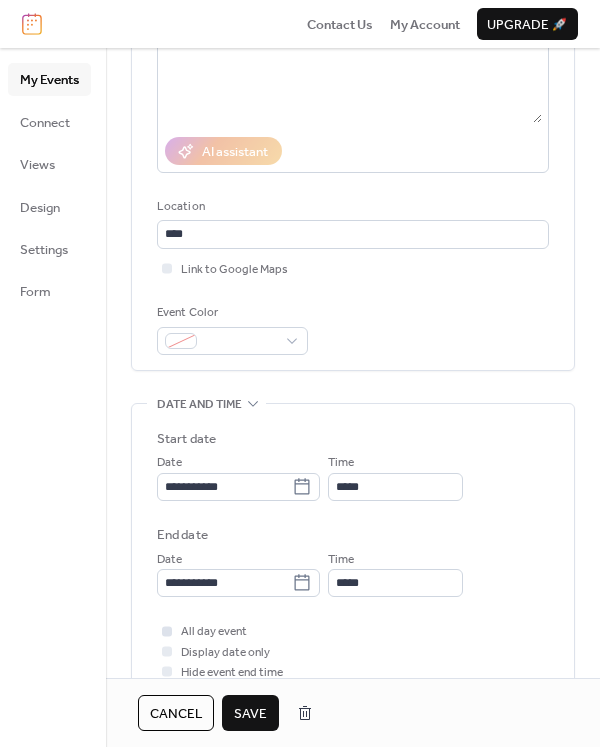scroll, scrollTop: 400, scrollLeft: 0, axis: vertical 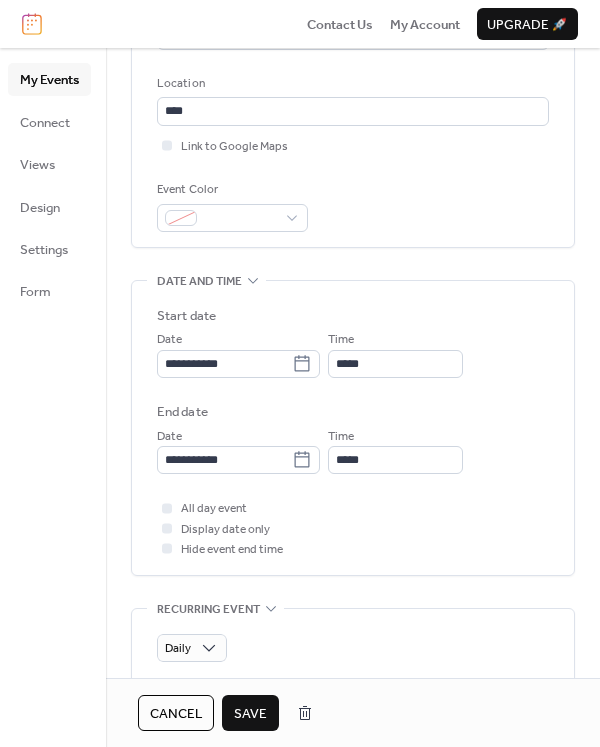 click on "Save" at bounding box center (250, 713) 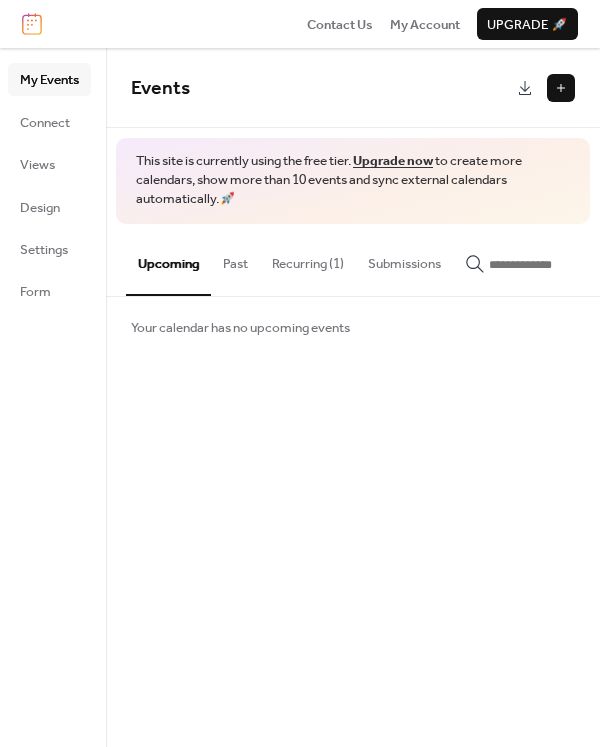 click at bounding box center (561, 88) 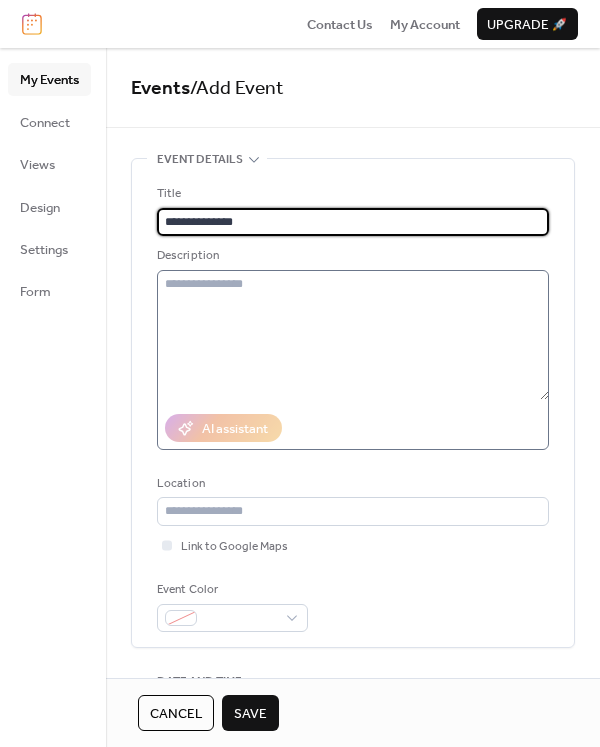 type on "**********" 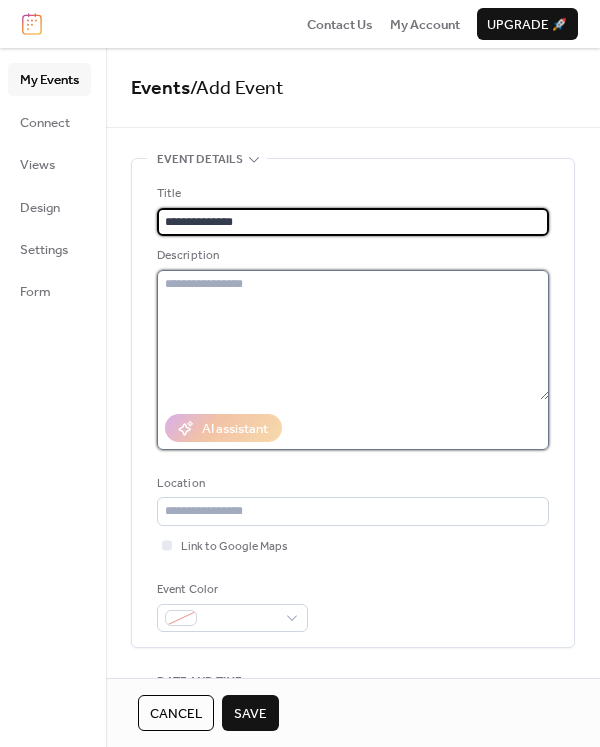 click at bounding box center (353, 335) 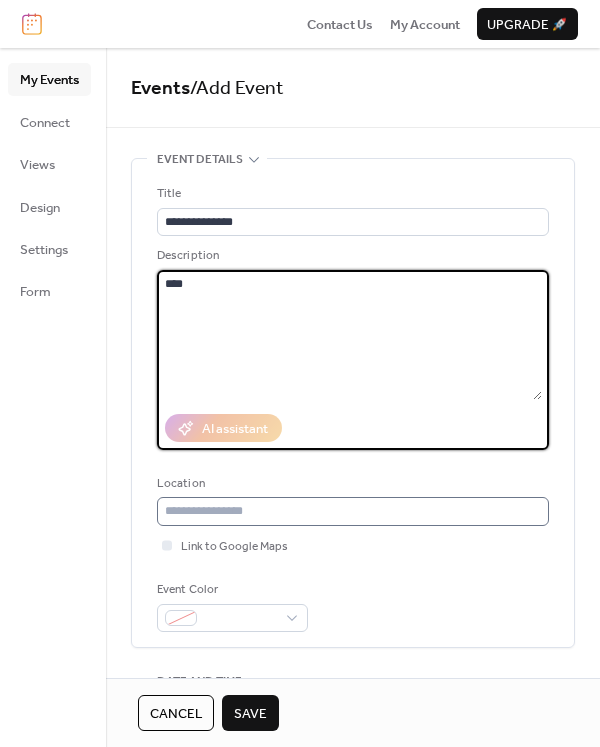 type on "****" 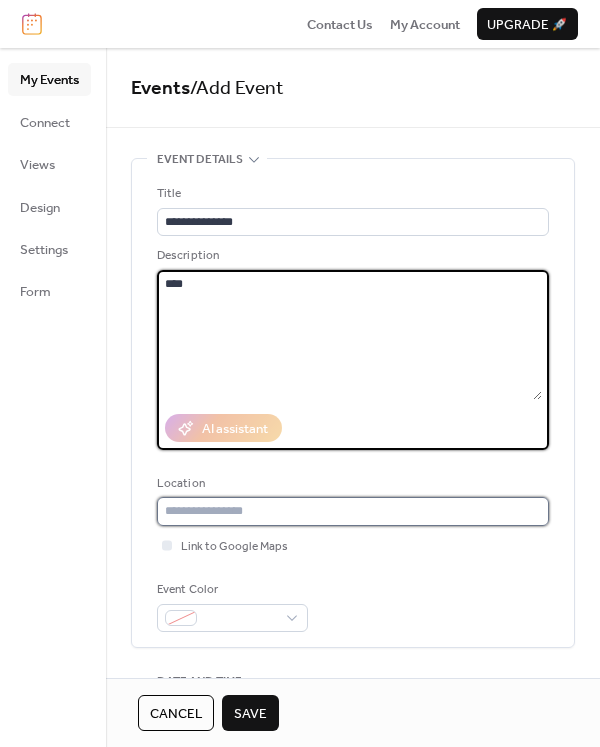 click at bounding box center [353, 511] 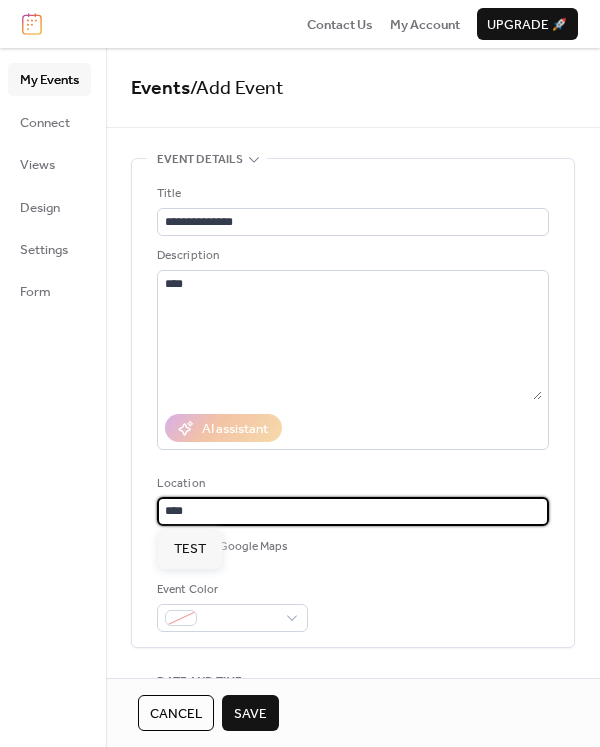 type on "****" 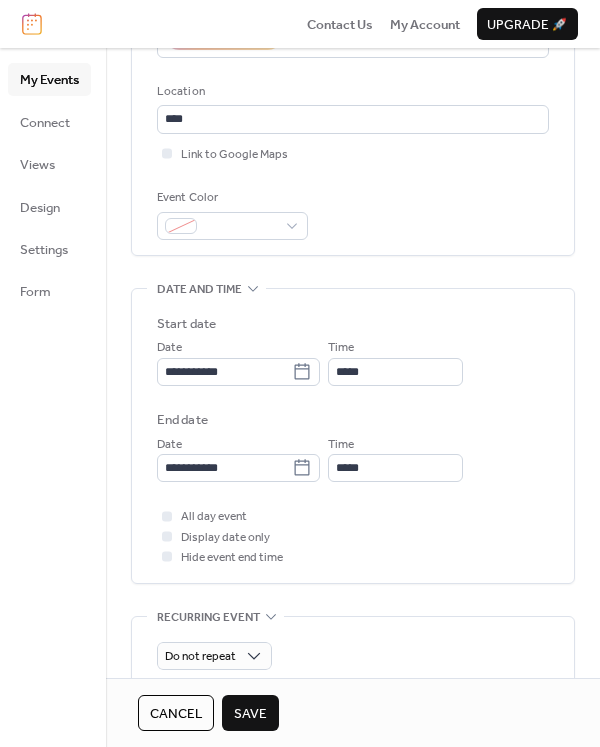 scroll, scrollTop: 400, scrollLeft: 0, axis: vertical 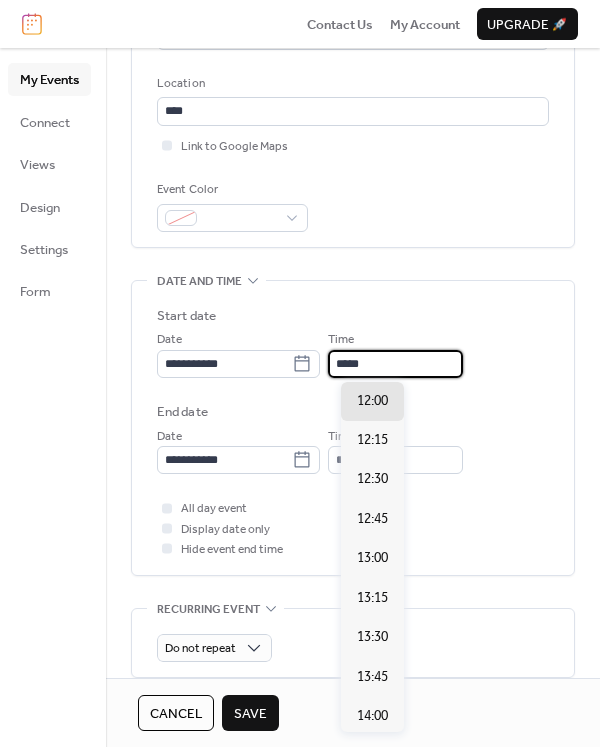 click on "*****" at bounding box center [395, 364] 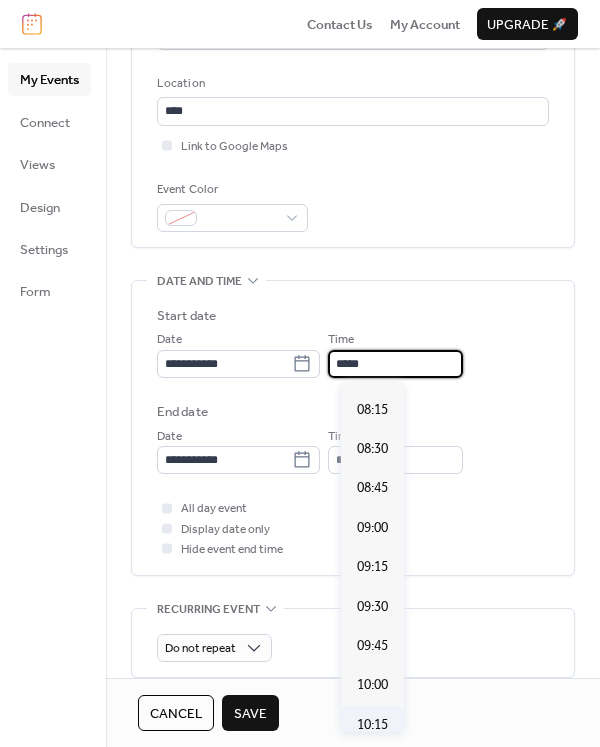 scroll, scrollTop: 1192, scrollLeft: 0, axis: vertical 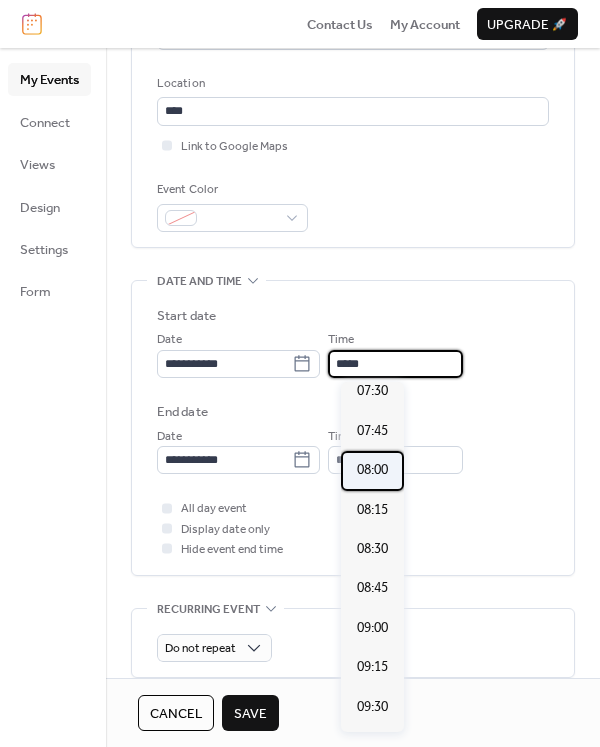 click on "08:00" at bounding box center [372, 470] 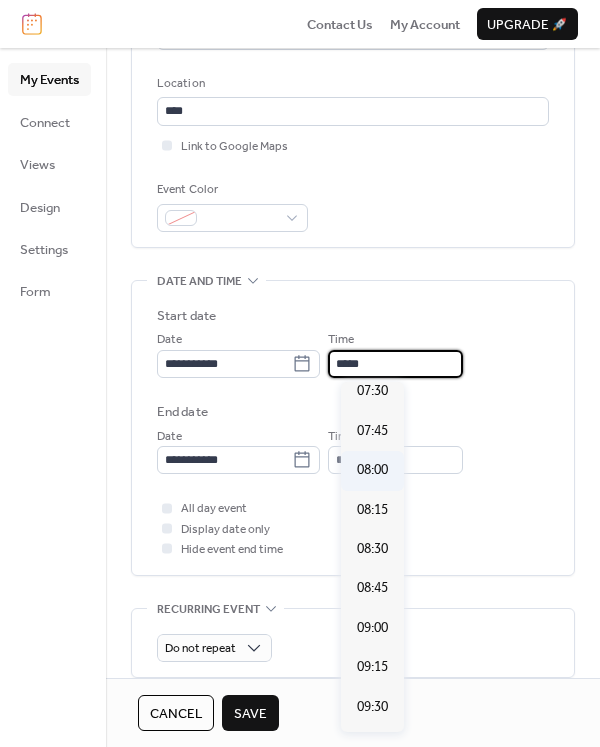 type on "*****" 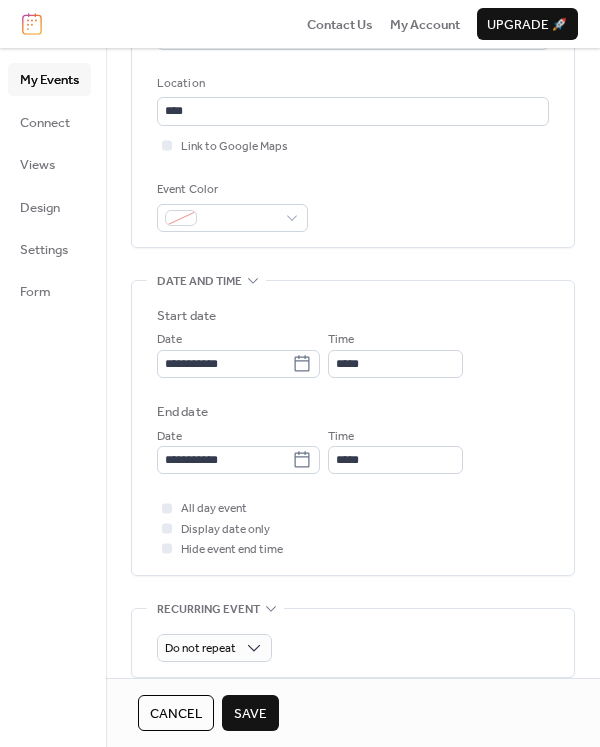click on "Time *****" at bounding box center [395, 450] 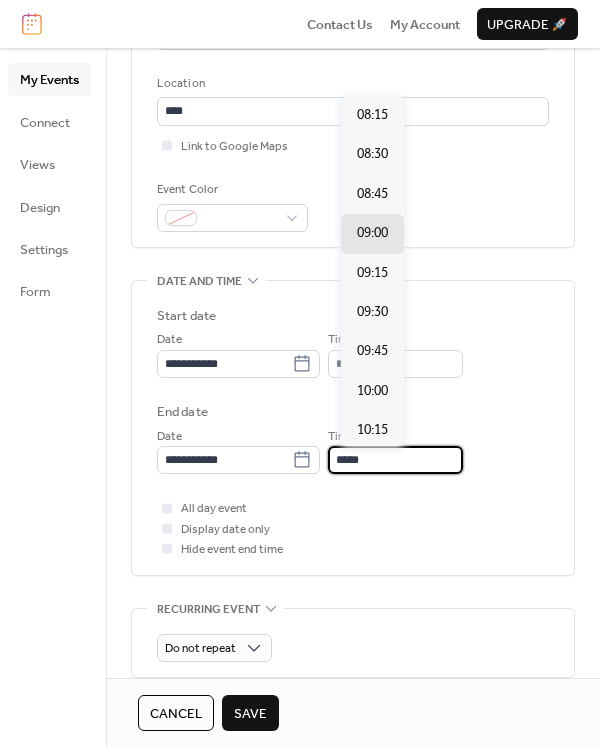 click on "*****" at bounding box center (395, 460) 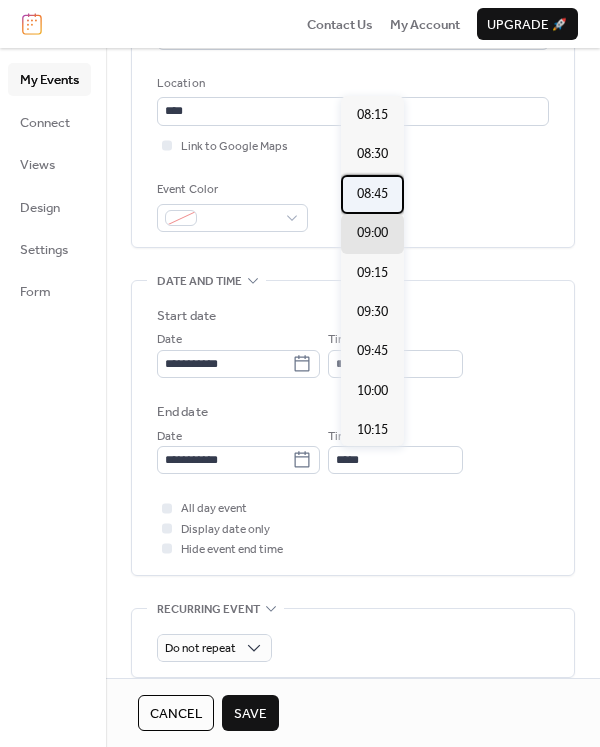 click on "08:45" at bounding box center [372, 194] 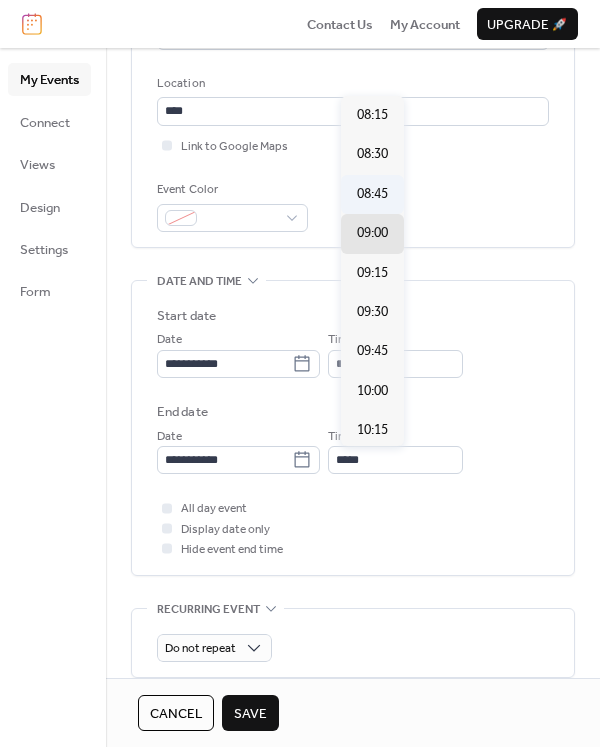 type on "*****" 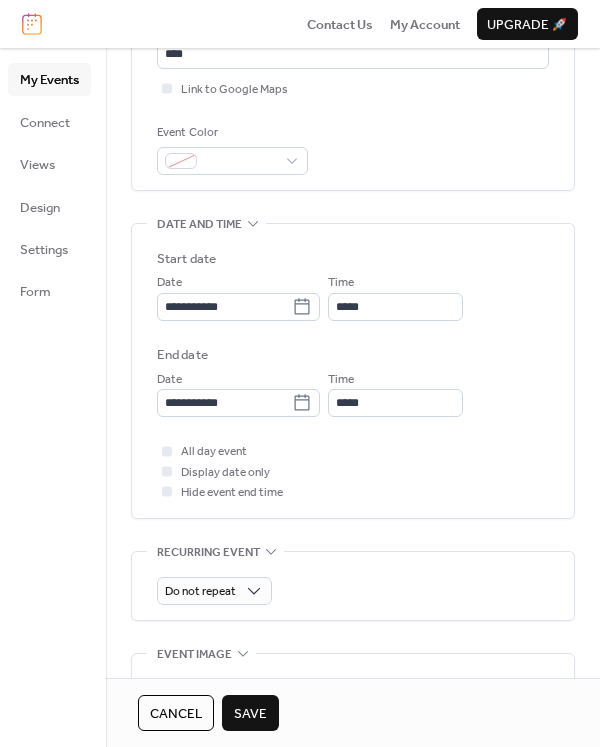 scroll, scrollTop: 600, scrollLeft: 0, axis: vertical 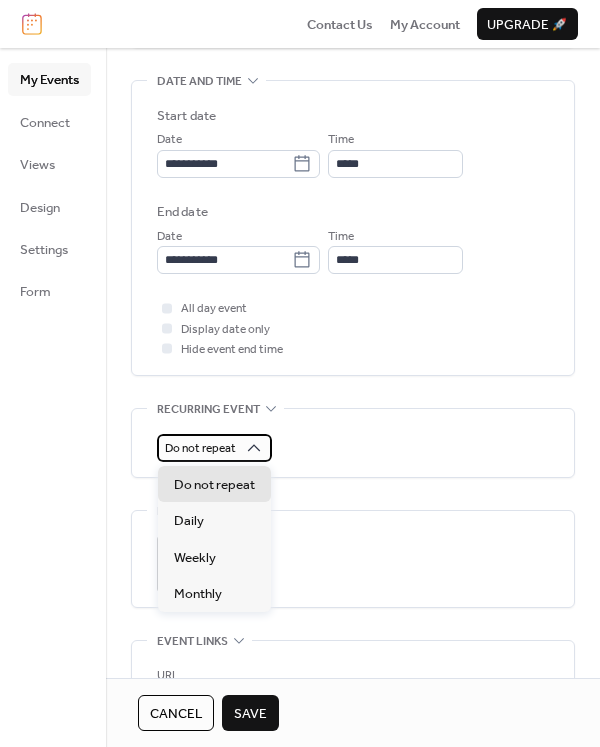 click on "Do not repeat" at bounding box center [214, 448] 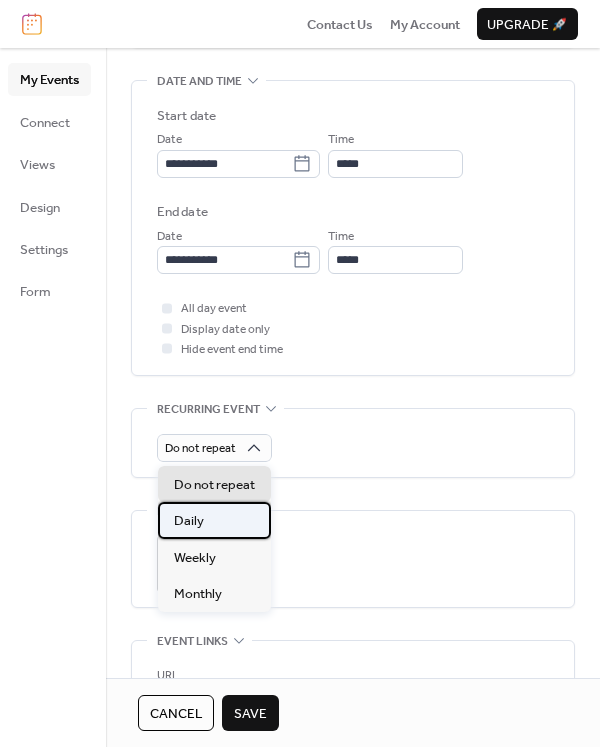 click on "Daily" at bounding box center [214, 520] 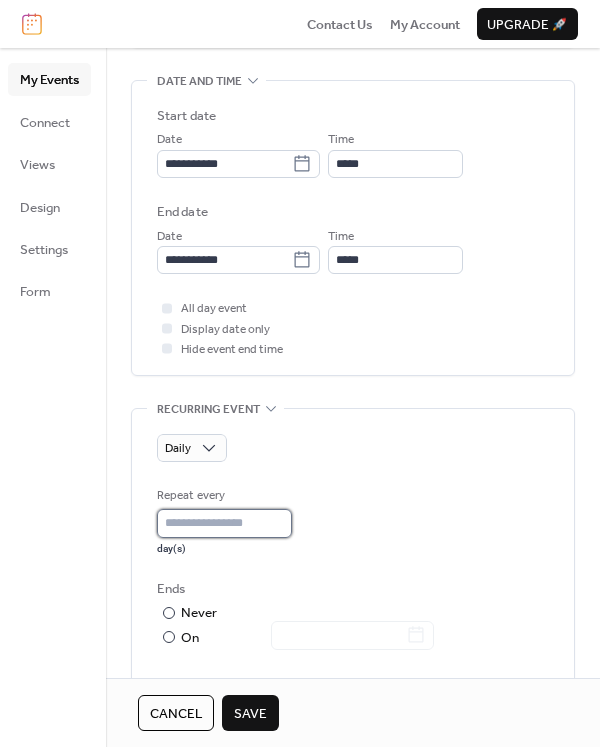 click on "*" at bounding box center (224, 523) 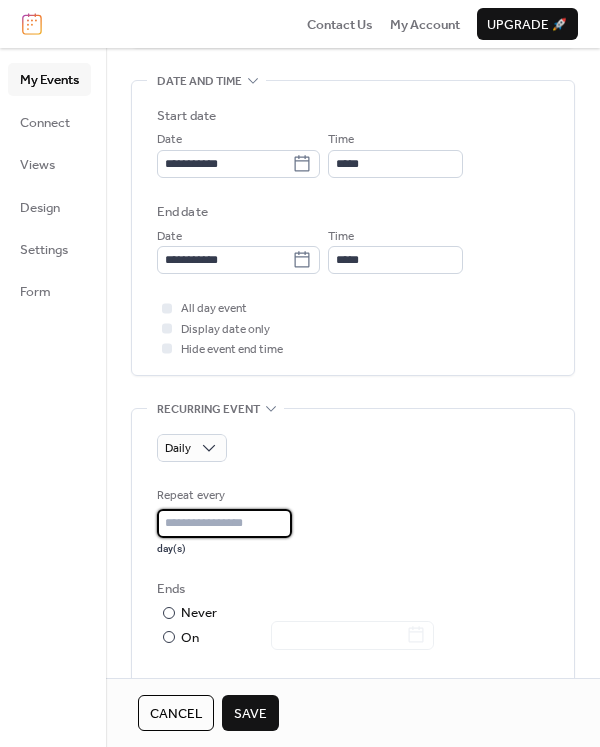 click on "*" at bounding box center [224, 523] 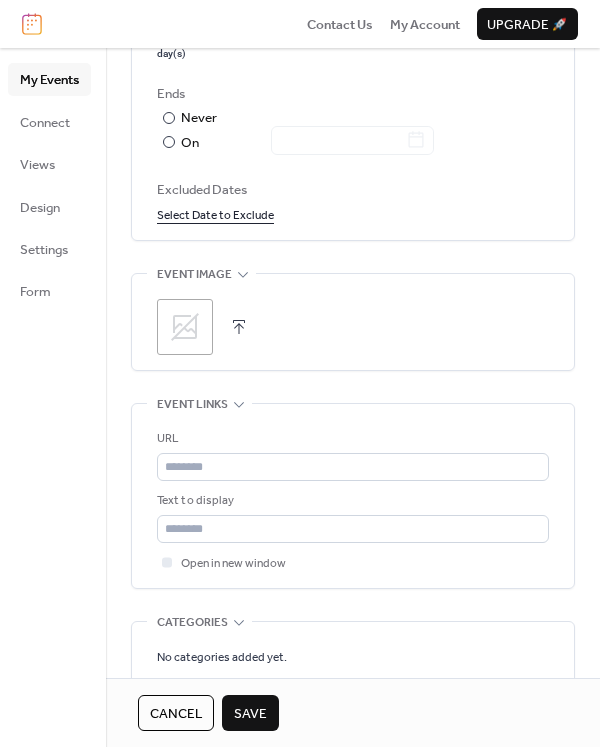 scroll, scrollTop: 1100, scrollLeft: 0, axis: vertical 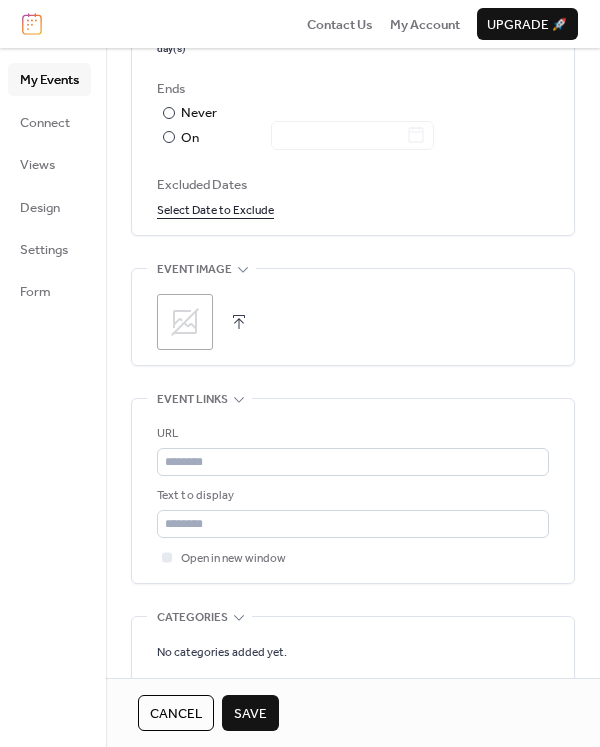 type on "*" 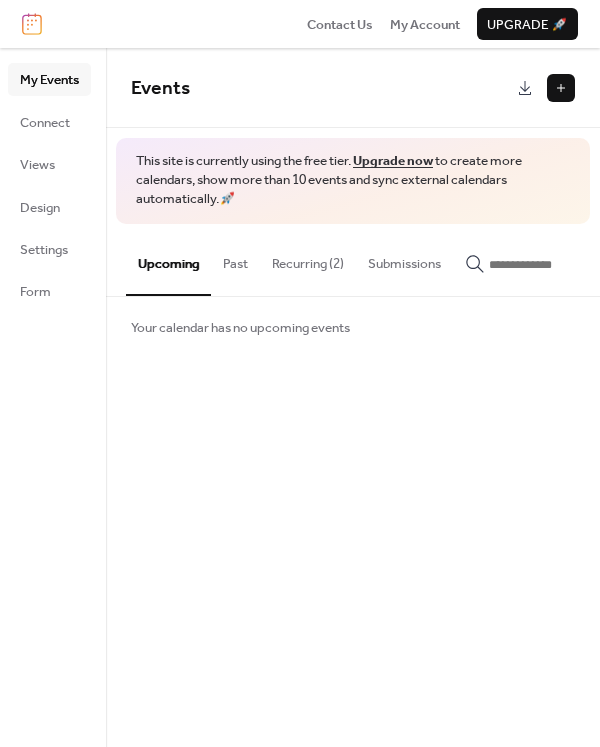 click at bounding box center [561, 88] 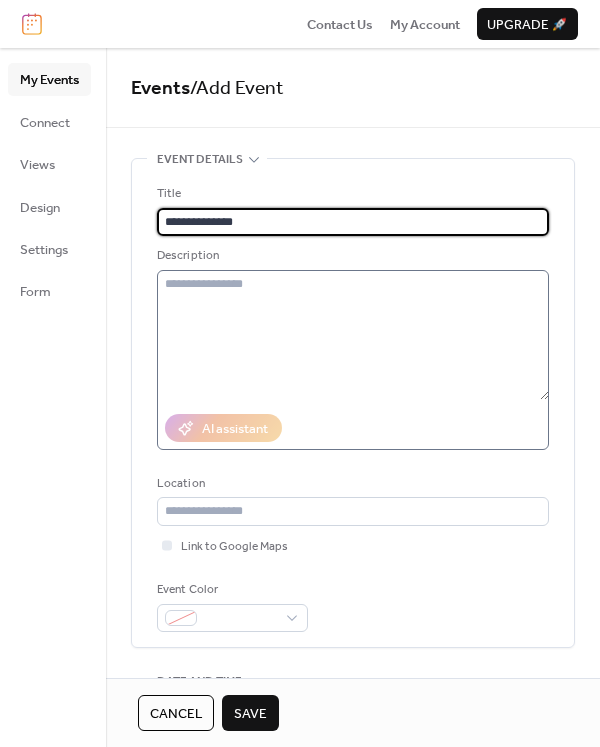 type on "**********" 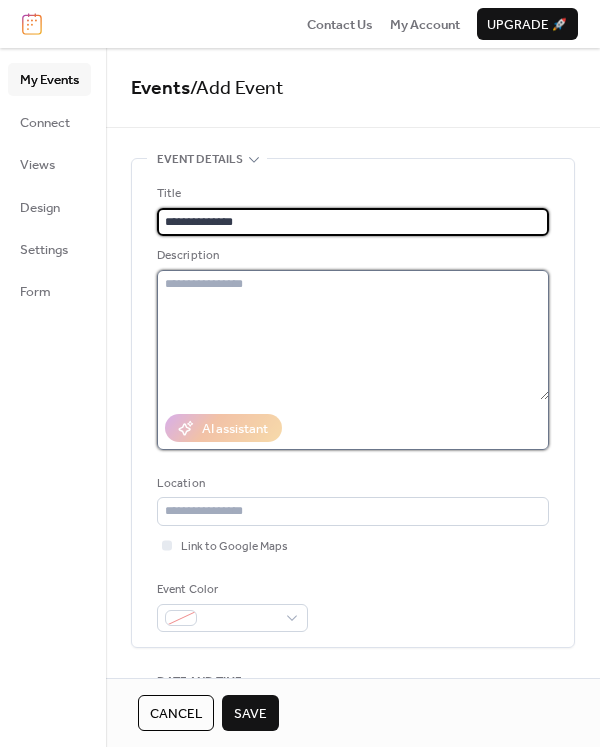 click at bounding box center (353, 335) 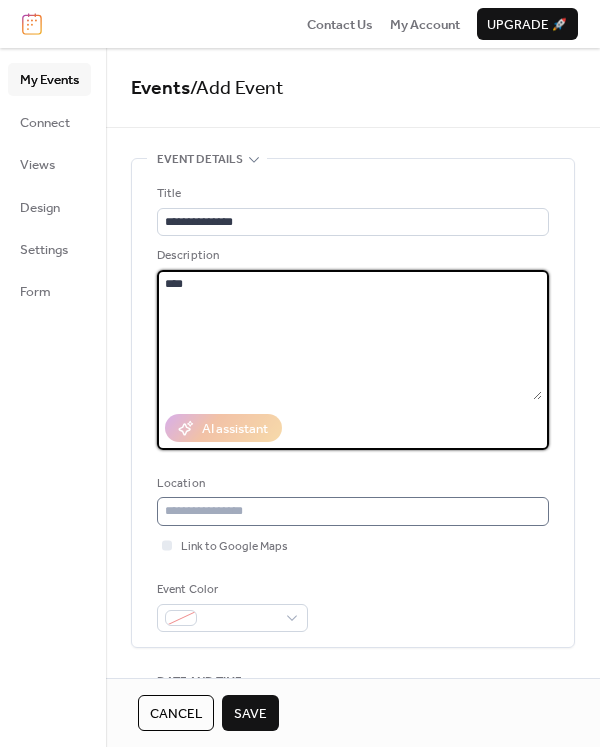 type on "****" 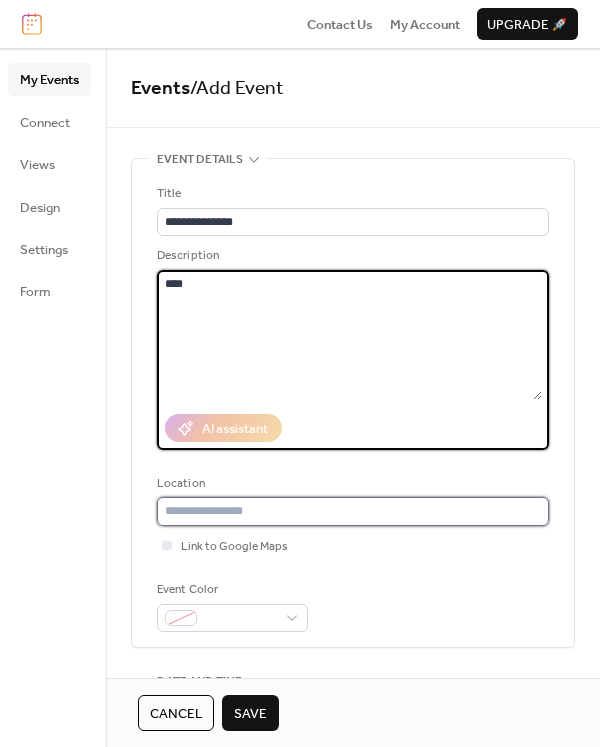 click at bounding box center (353, 511) 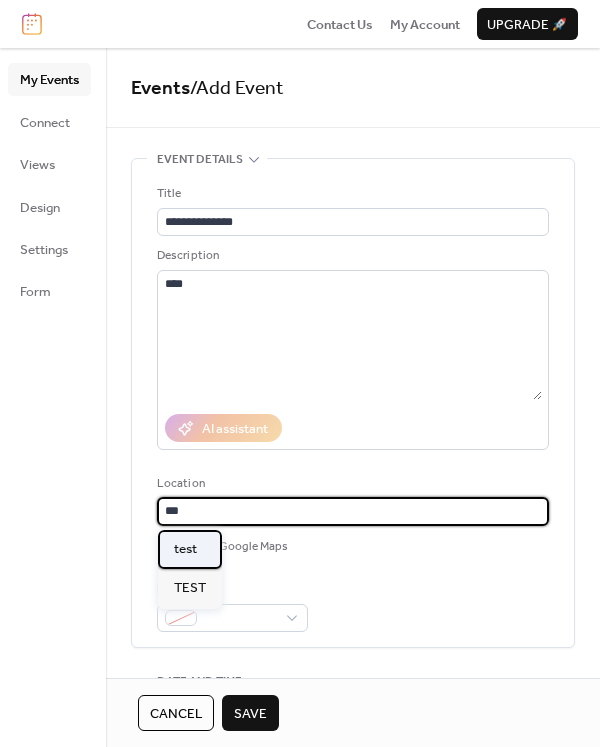 click on "test" at bounding box center (185, 549) 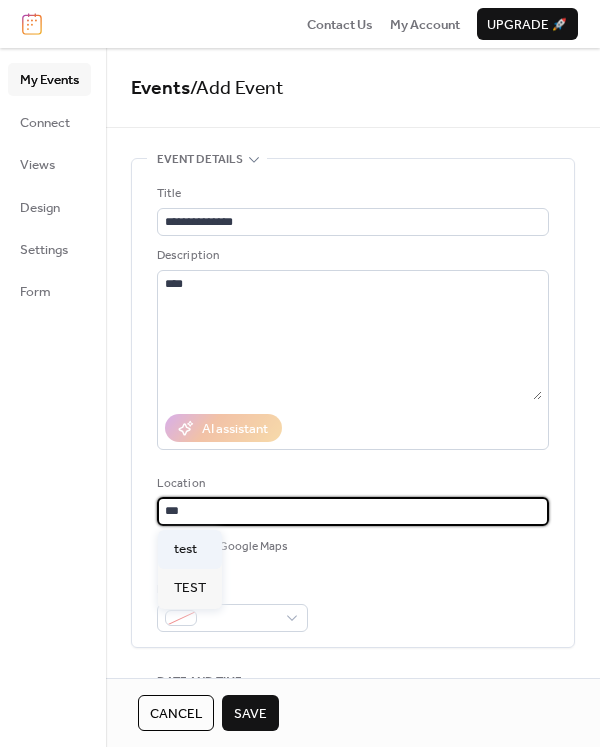 type on "****" 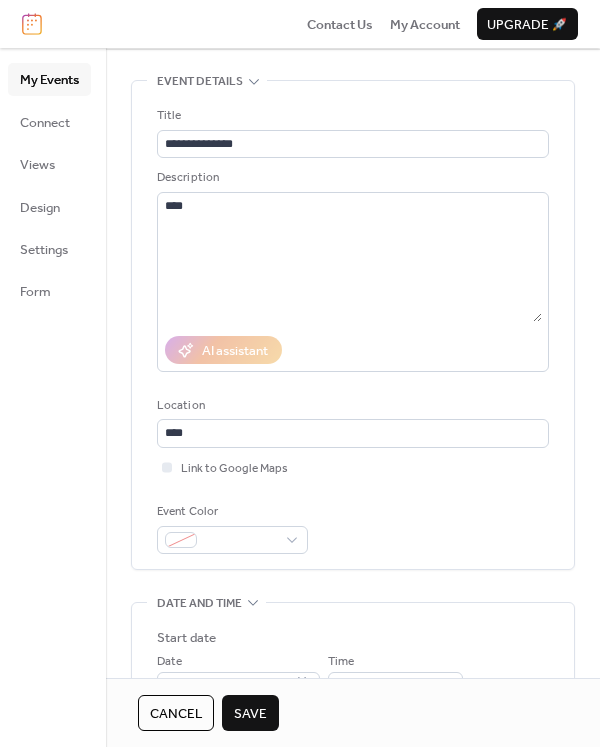 scroll, scrollTop: 300, scrollLeft: 0, axis: vertical 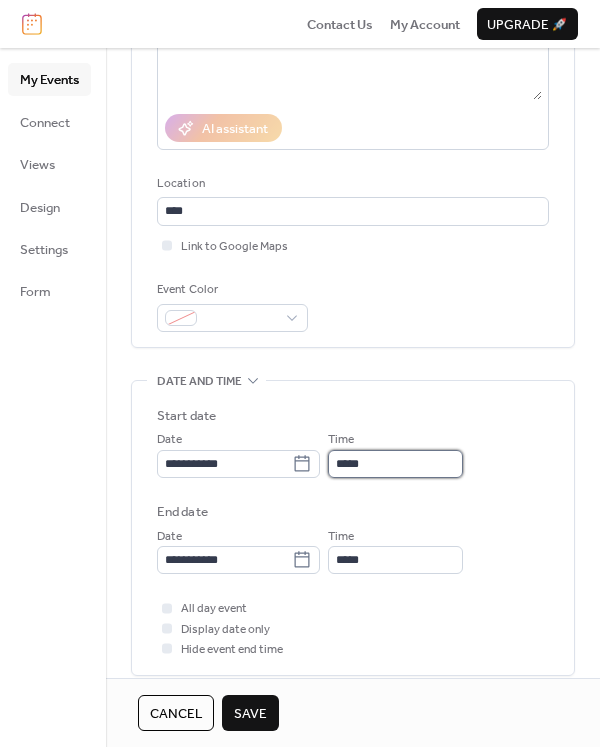 click on "*****" at bounding box center [395, 464] 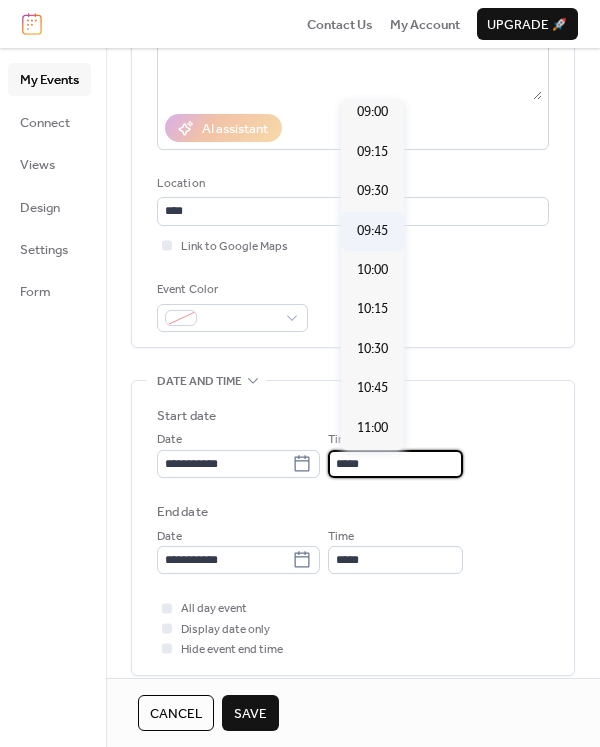 scroll, scrollTop: 1392, scrollLeft: 0, axis: vertical 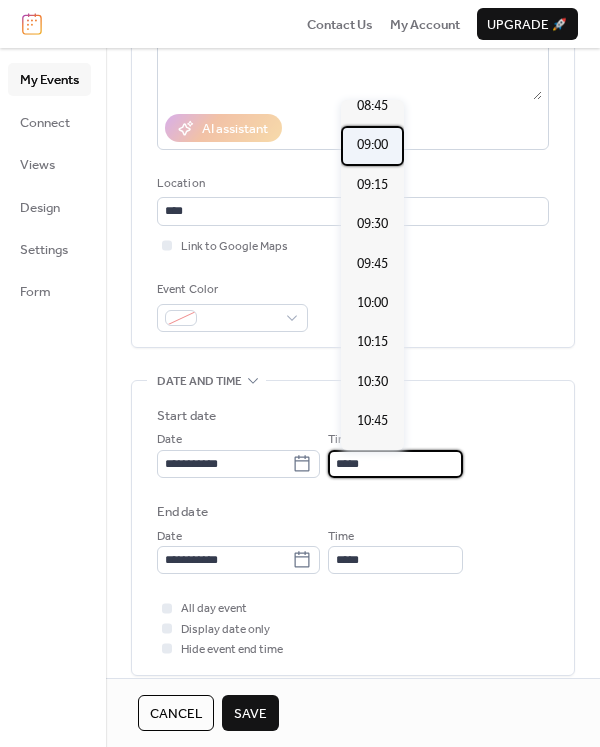 click on "09:00" at bounding box center (372, 145) 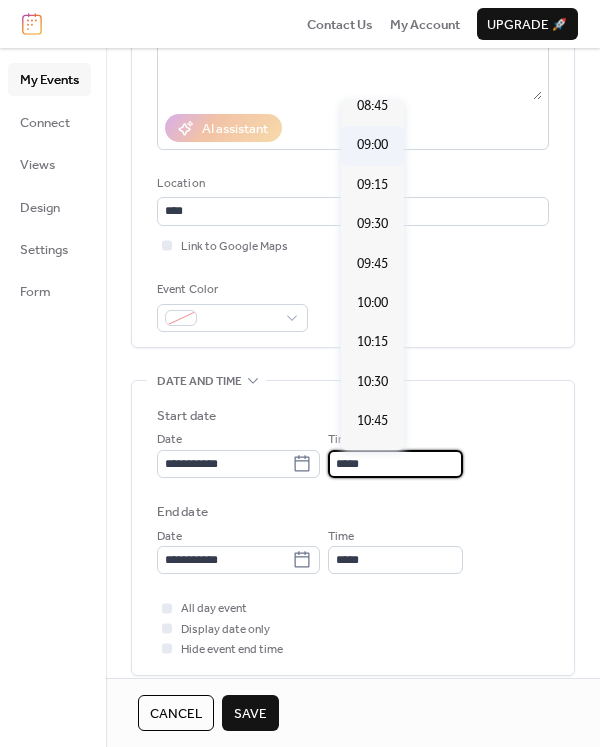 type on "*****" 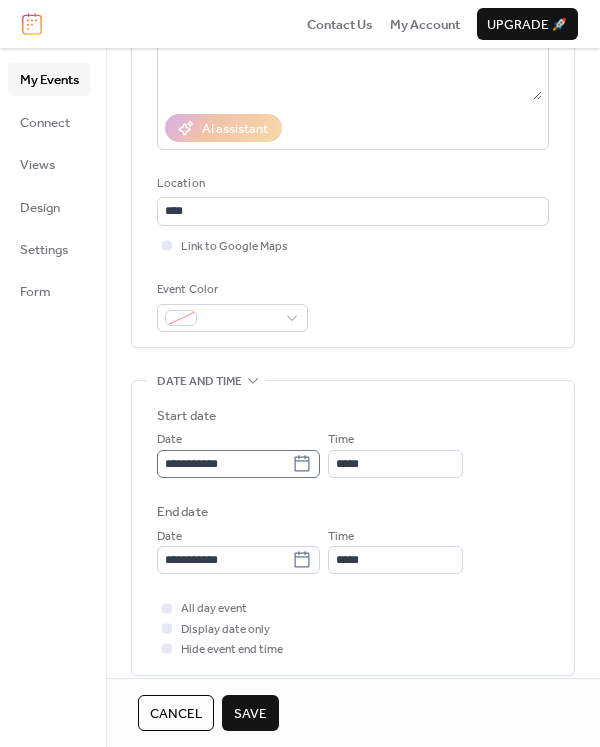 click 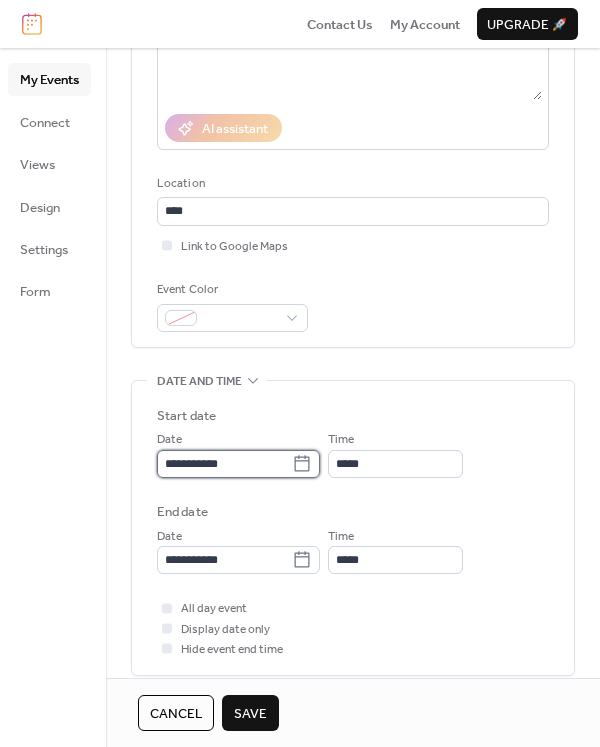 click on "**********" at bounding box center [224, 464] 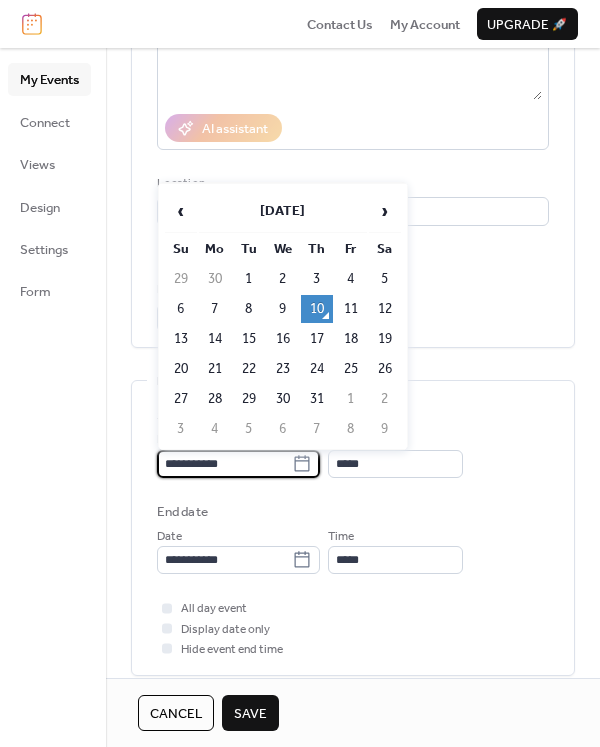 click on "**********" at bounding box center (353, 490) 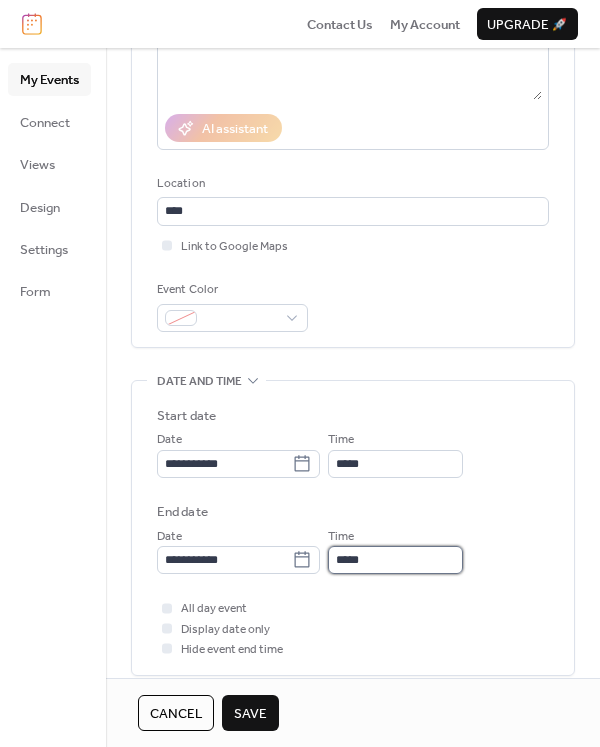click on "*****" at bounding box center [395, 560] 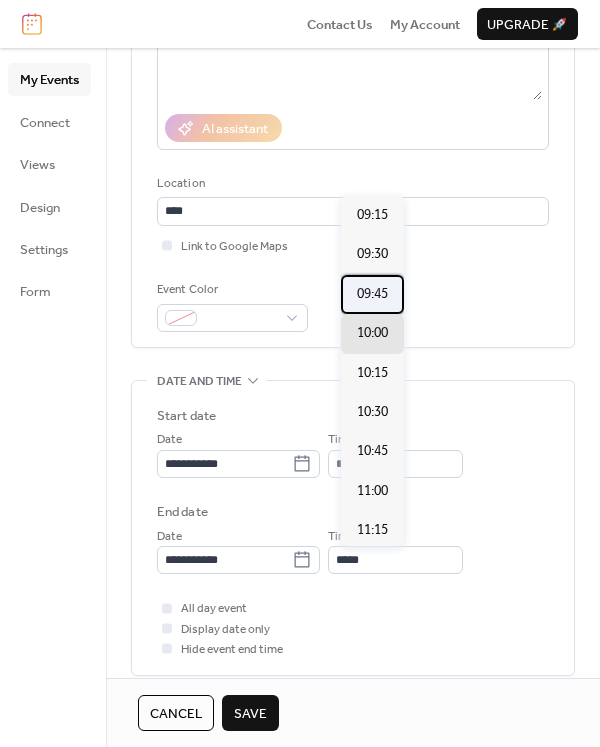 click on "09:45" at bounding box center (372, 294) 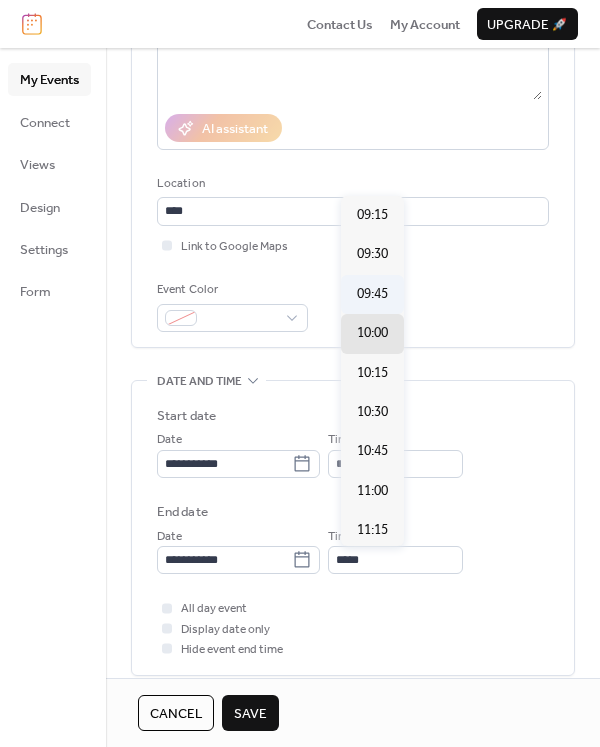 type on "*****" 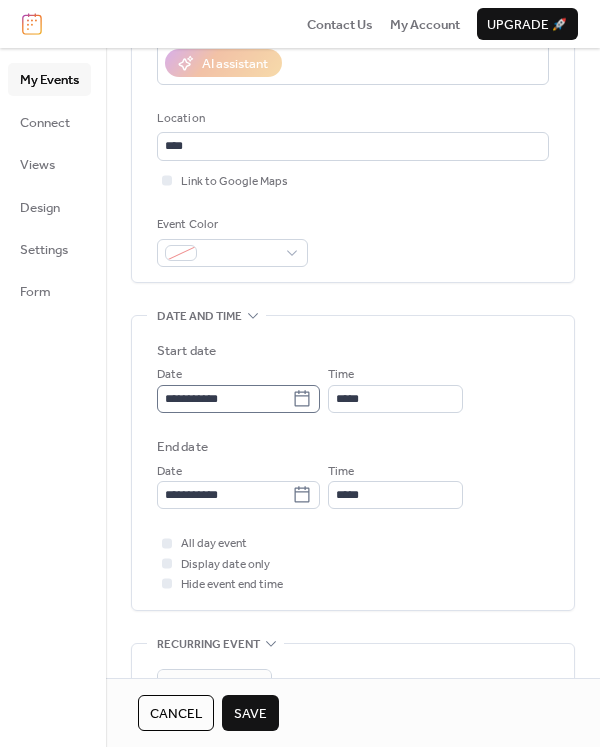 scroll, scrollTop: 500, scrollLeft: 0, axis: vertical 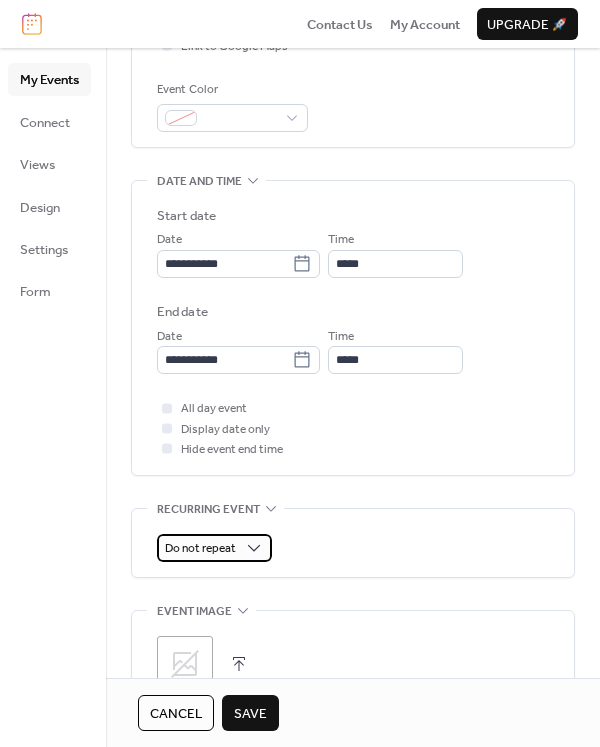 click on "Do not repeat" at bounding box center (200, 548) 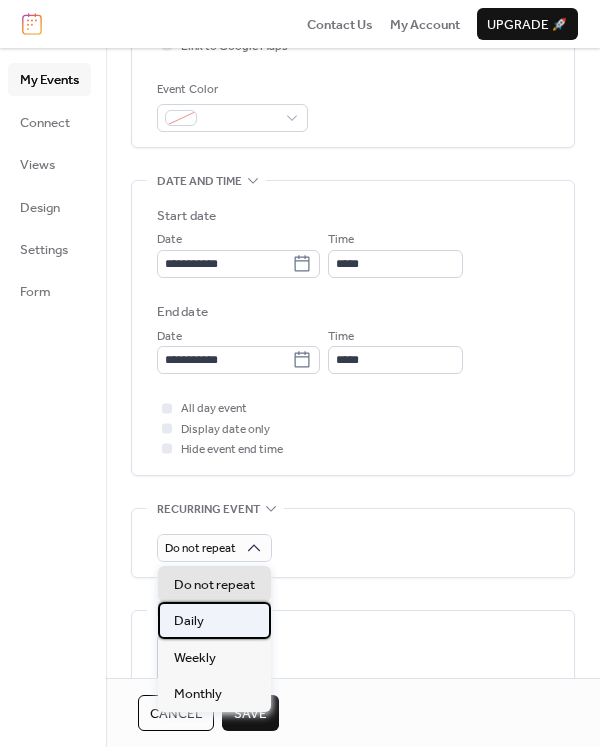 click on "Daily" at bounding box center (189, 621) 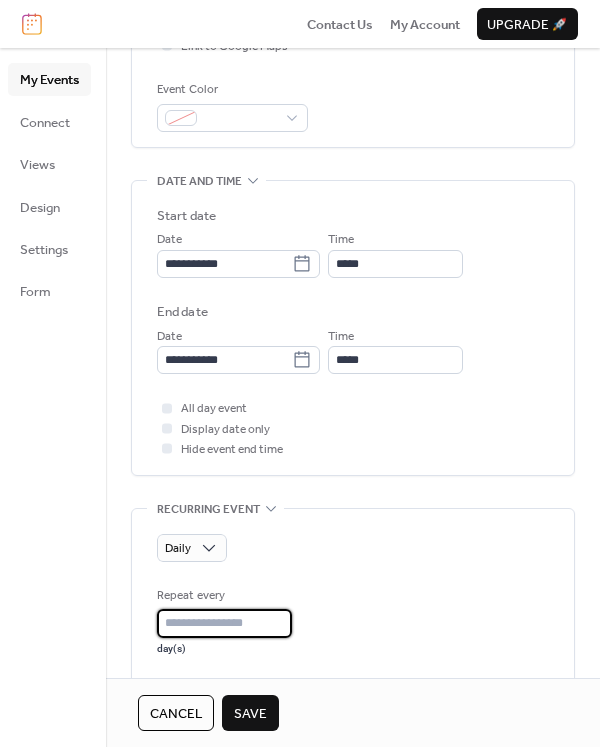 type on "*" 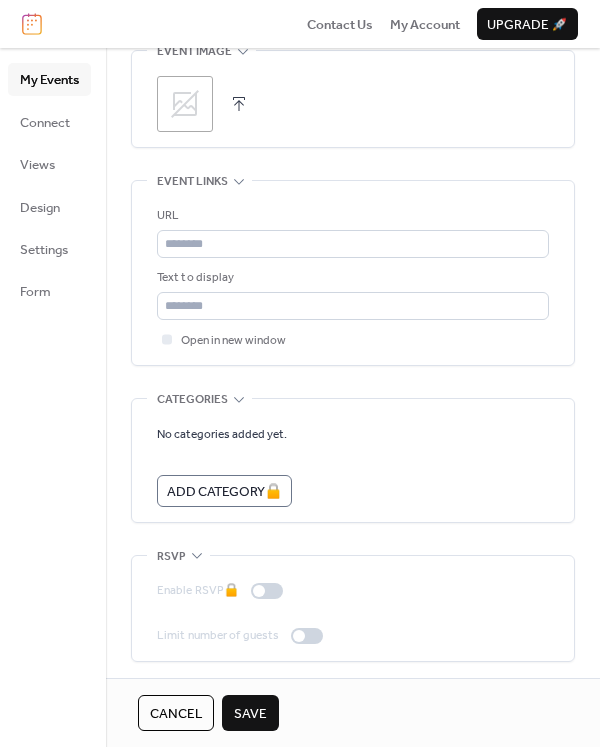 scroll, scrollTop: 1322, scrollLeft: 0, axis: vertical 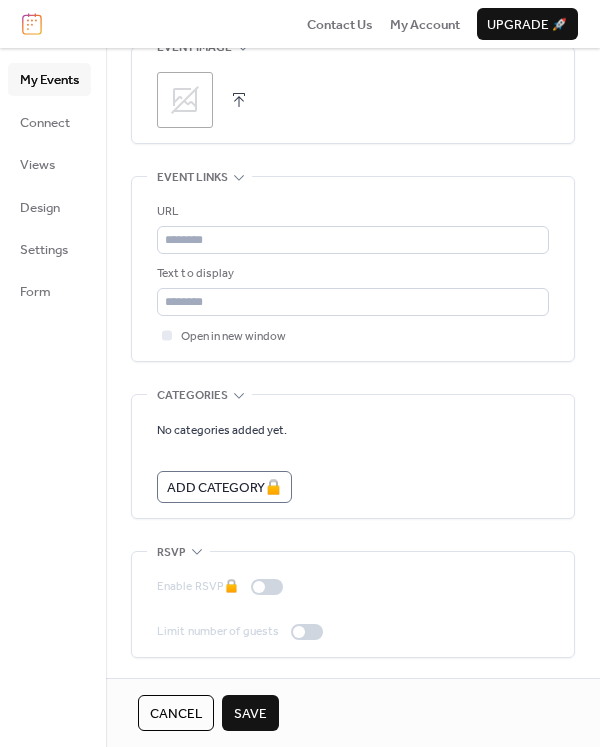 click on "Save" at bounding box center [250, 714] 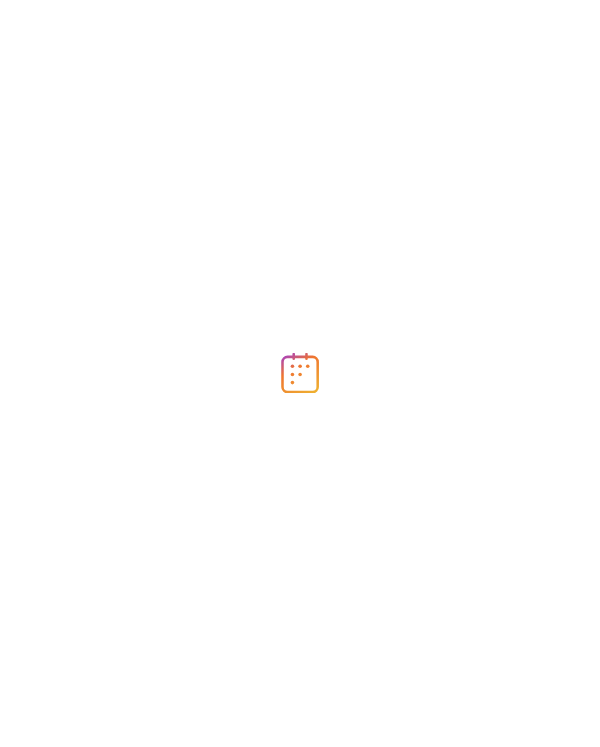 scroll, scrollTop: 0, scrollLeft: 0, axis: both 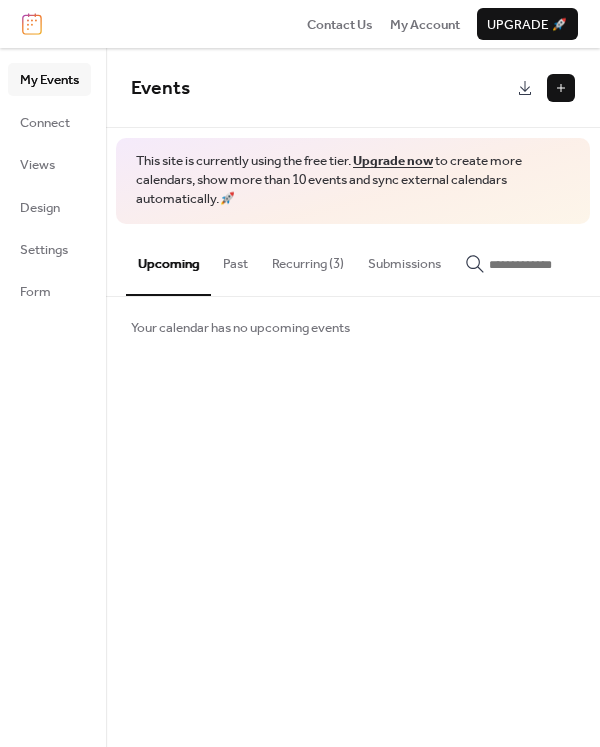 click on "Recurring  (3)" at bounding box center (308, 259) 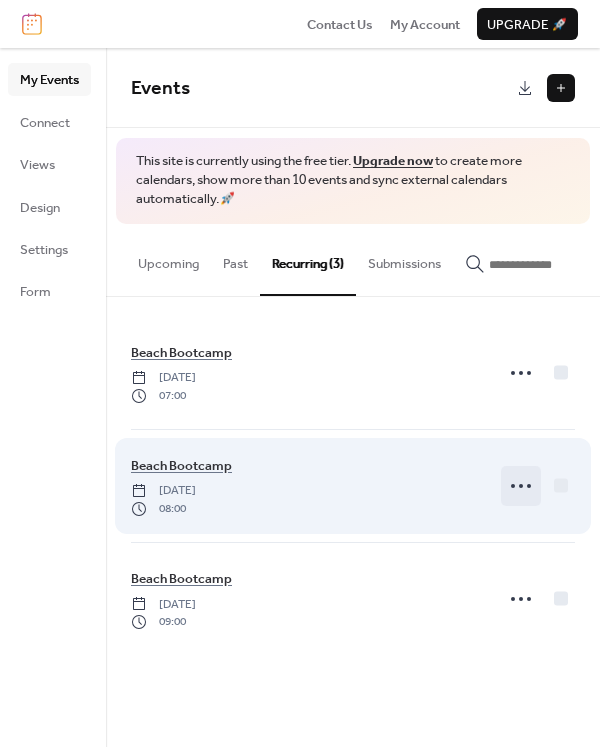 click 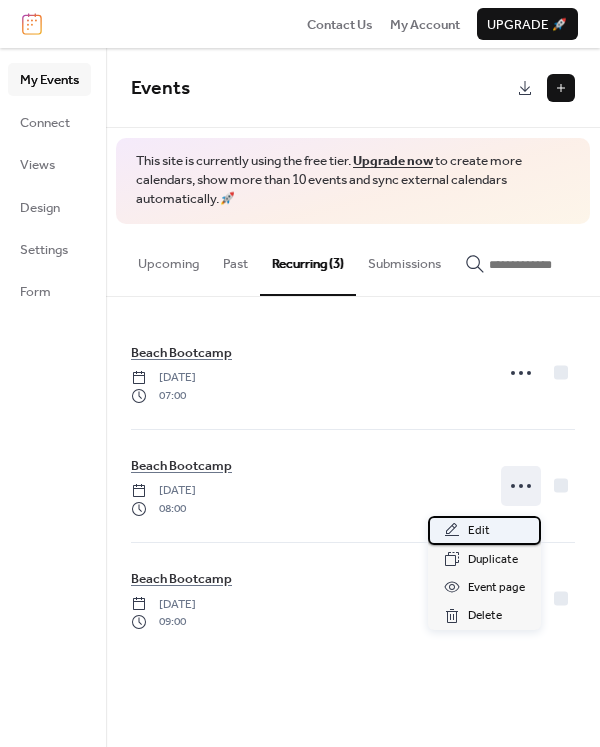 click on "Edit" at bounding box center (479, 531) 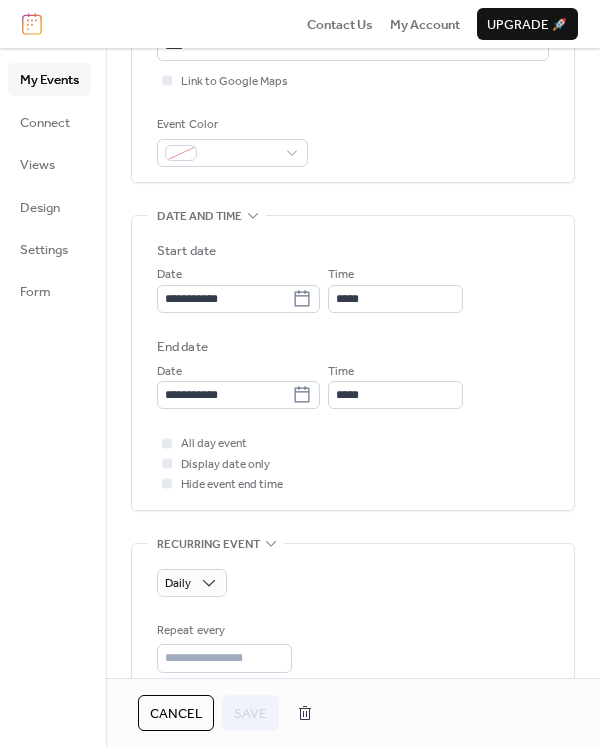 scroll, scrollTop: 500, scrollLeft: 0, axis: vertical 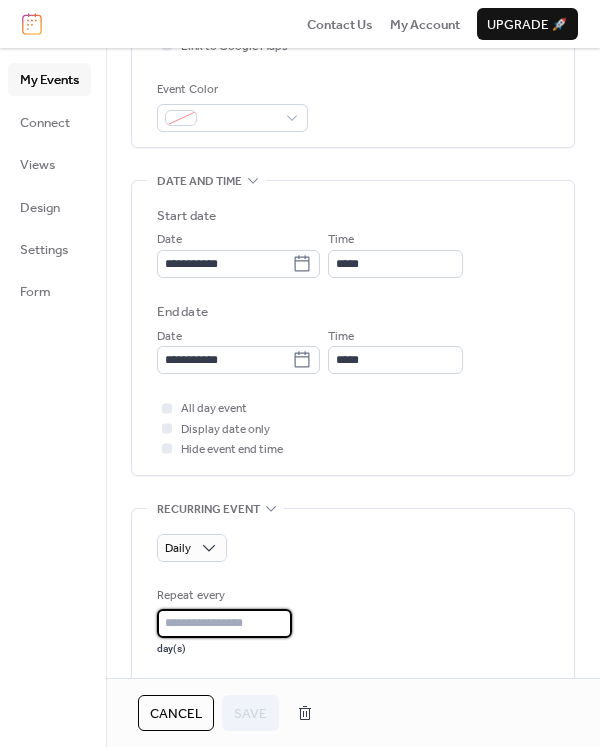 click on "*" at bounding box center [224, 623] 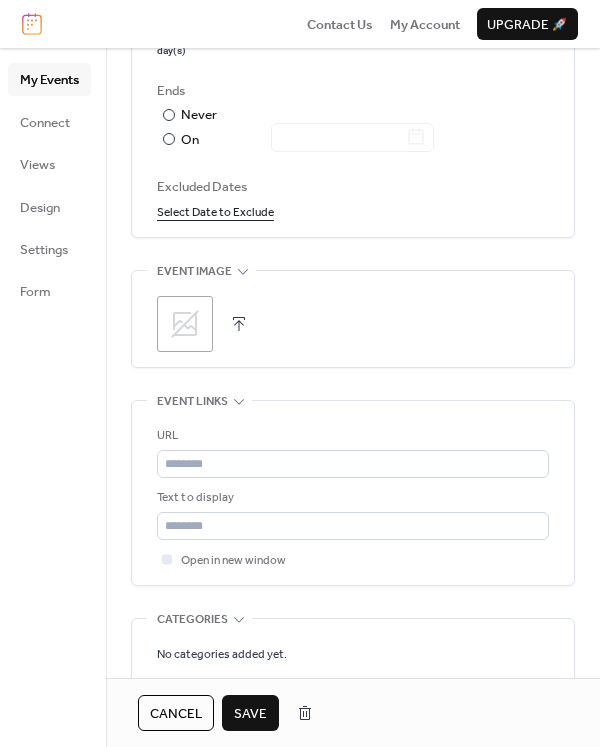 scroll, scrollTop: 1100, scrollLeft: 0, axis: vertical 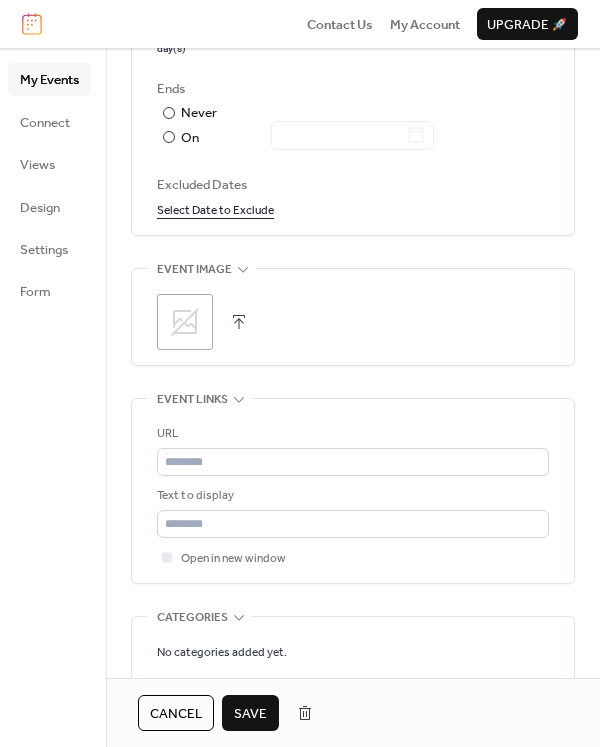 click on "Save" at bounding box center [250, 714] 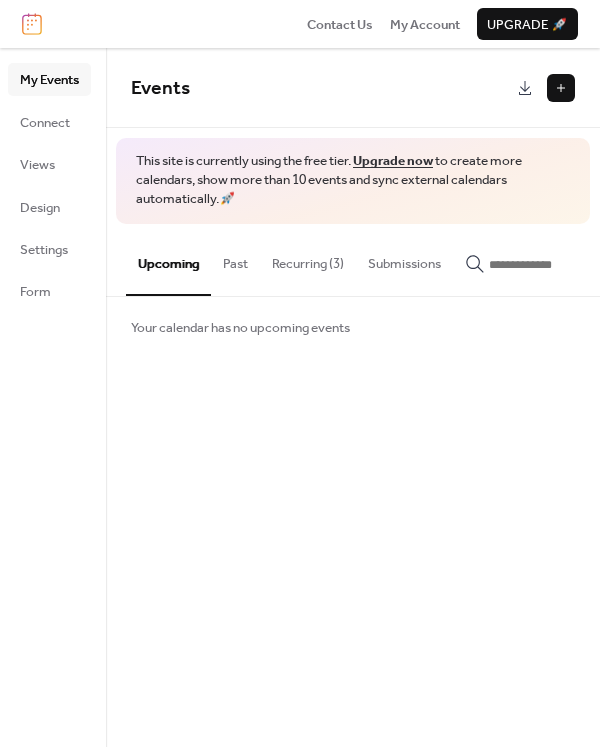 click on "Recurring  (3)" at bounding box center [308, 259] 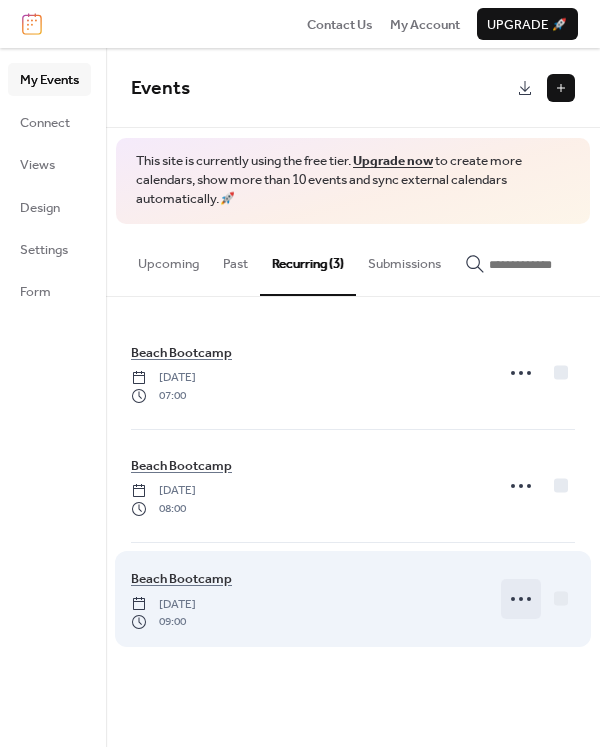 click 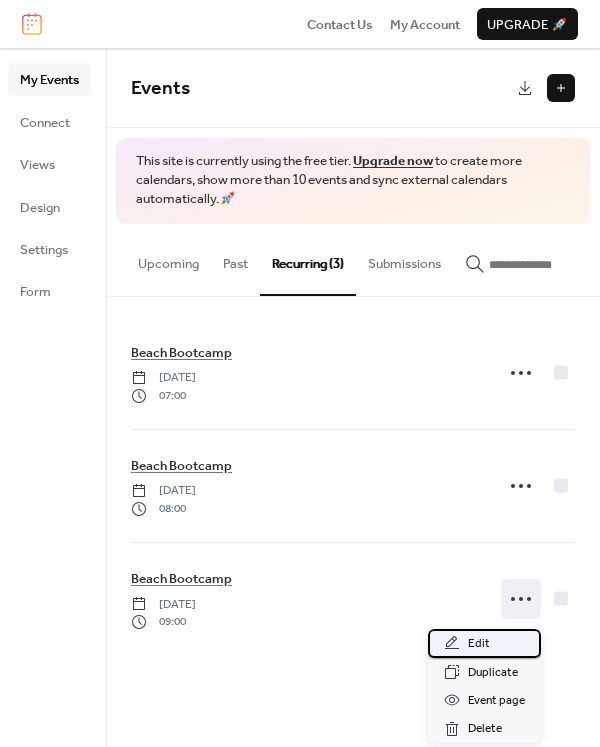 click on "Edit" at bounding box center [479, 644] 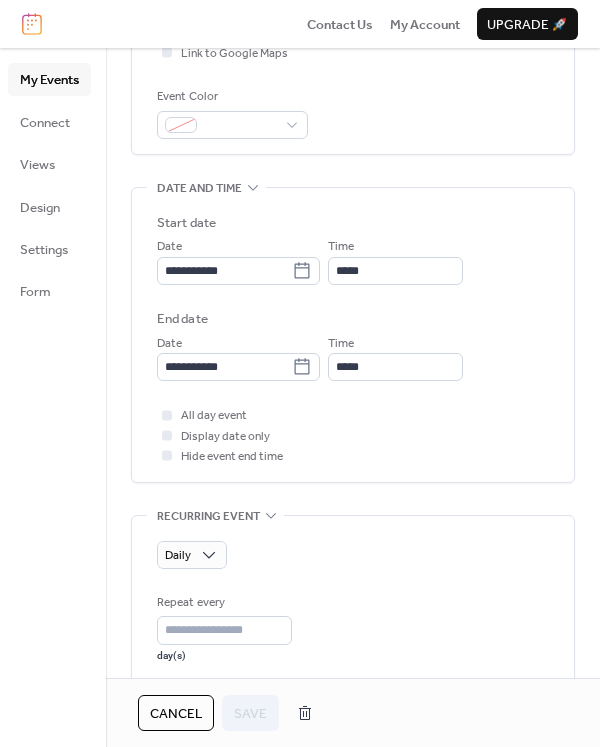 scroll, scrollTop: 500, scrollLeft: 0, axis: vertical 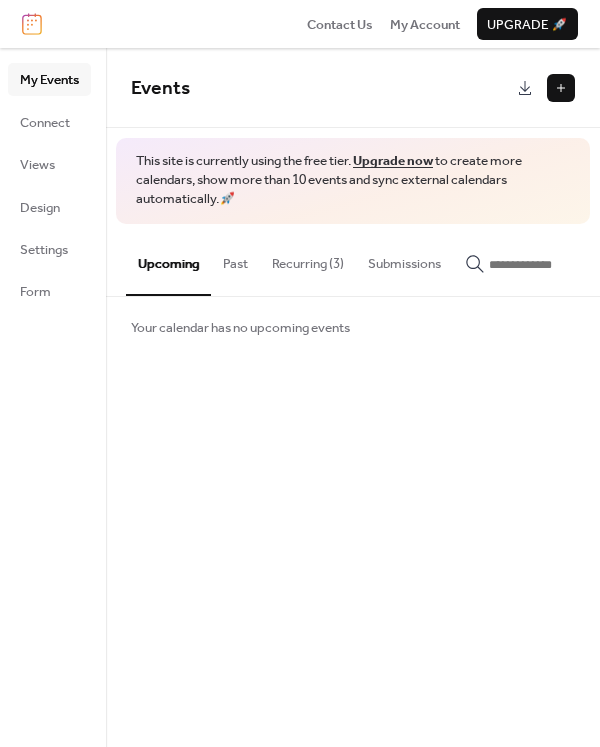 click on "Recurring  (3)" at bounding box center (308, 259) 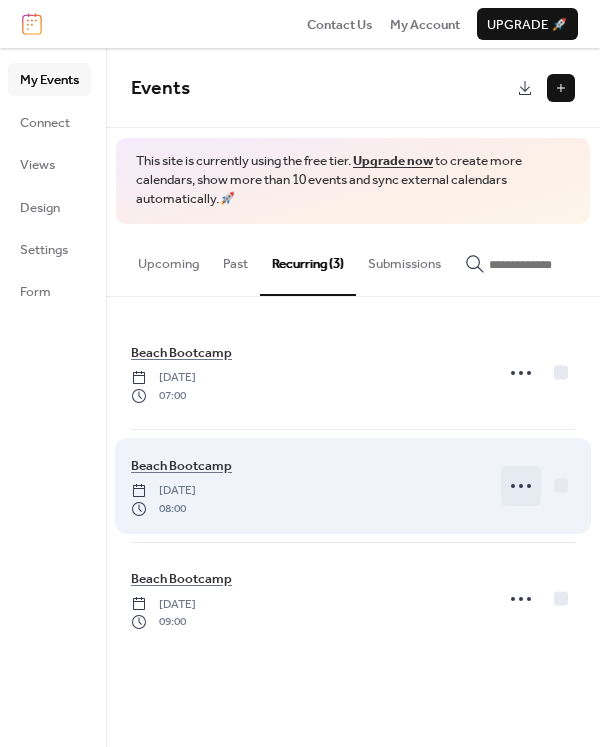 click 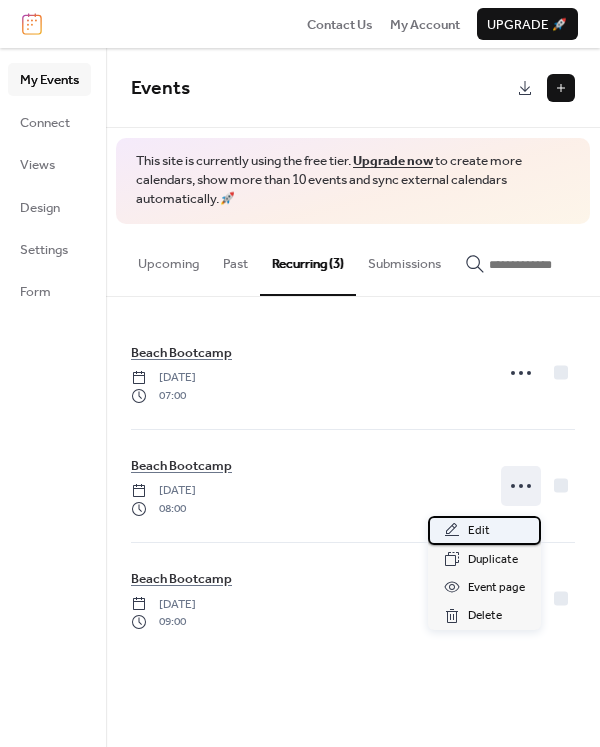 click on "Edit" at bounding box center (484, 530) 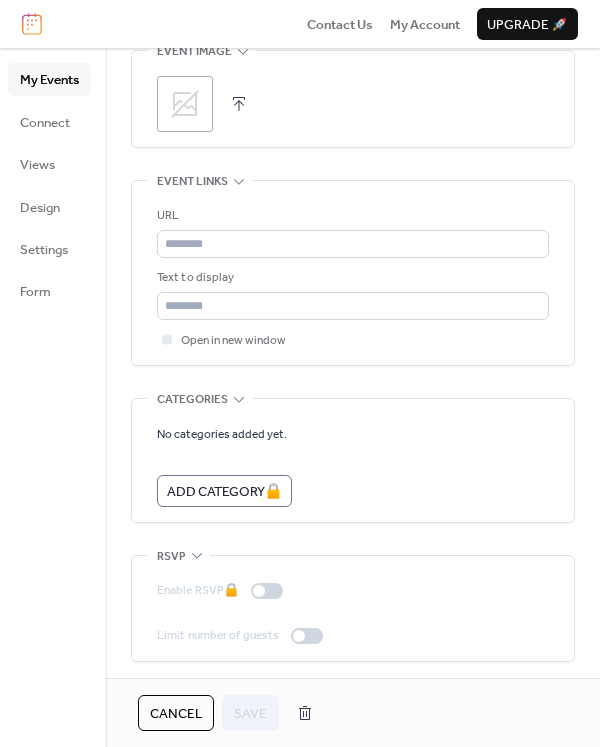 scroll, scrollTop: 1322, scrollLeft: 0, axis: vertical 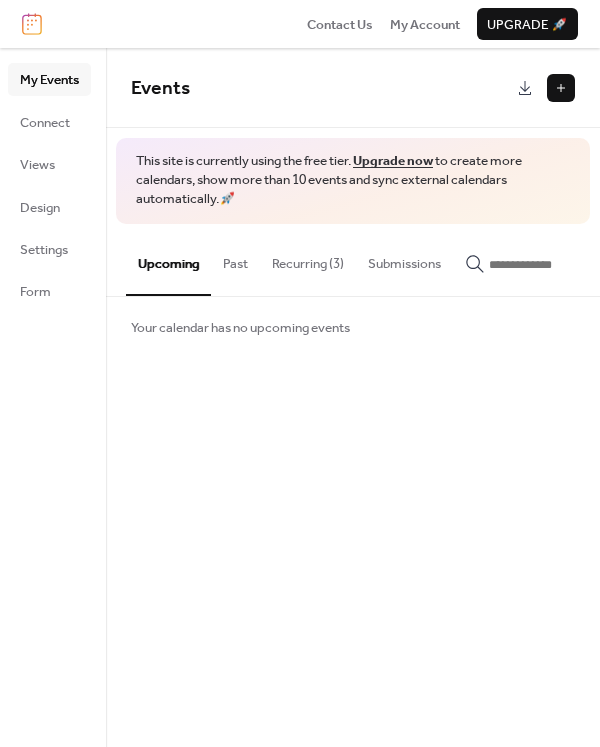 click on "Recurring  (3)" at bounding box center [308, 259] 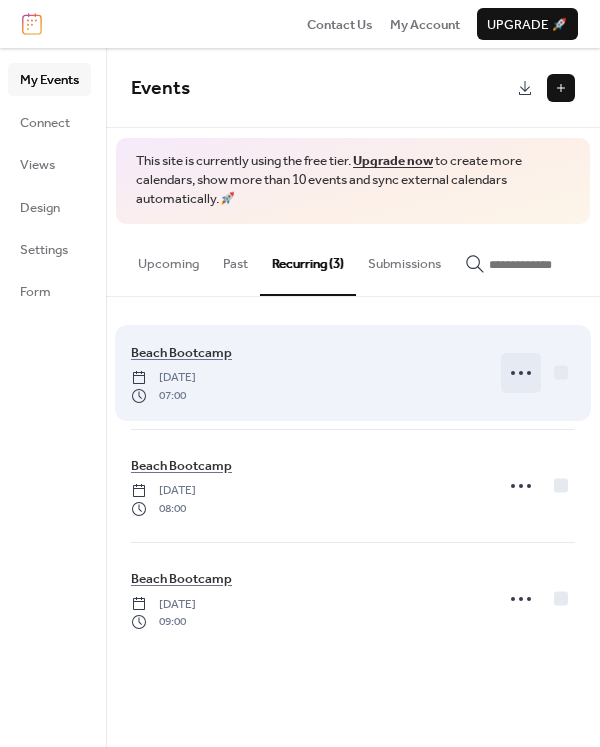 click 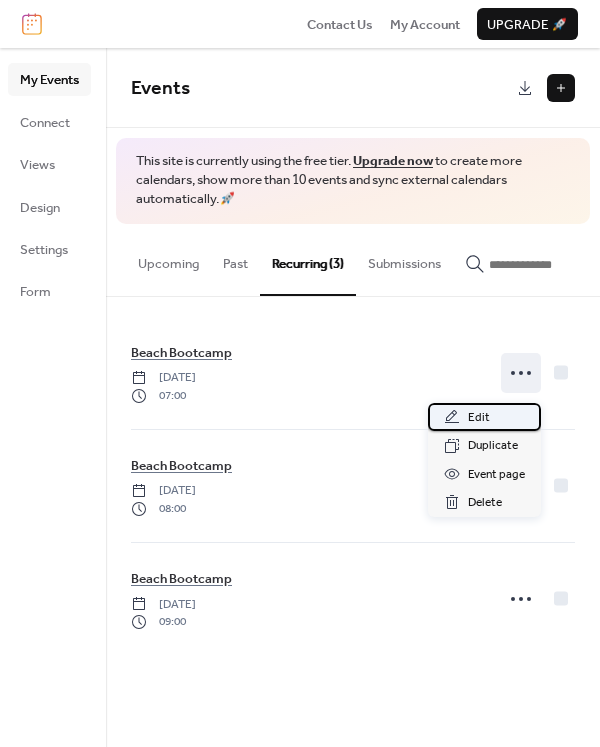 click on "Edit" at bounding box center [484, 417] 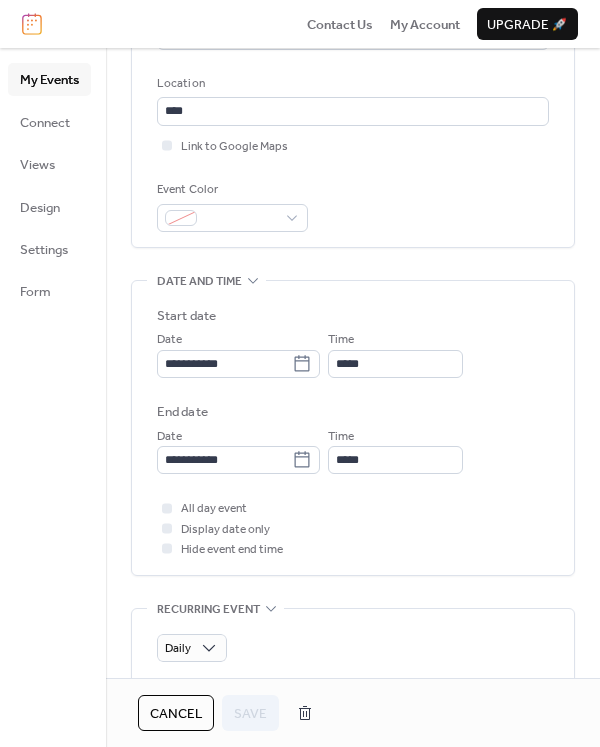 scroll, scrollTop: 500, scrollLeft: 0, axis: vertical 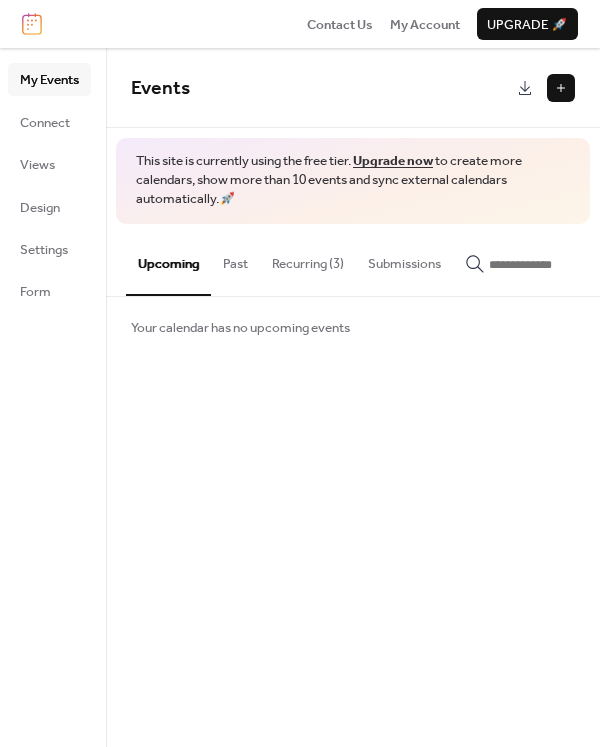 click on "Recurring  (3)" at bounding box center (308, 259) 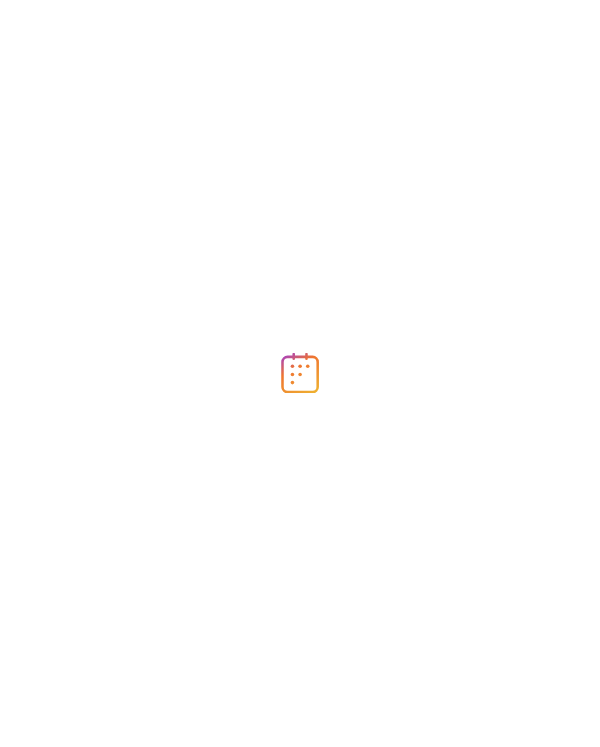 scroll, scrollTop: 0, scrollLeft: 0, axis: both 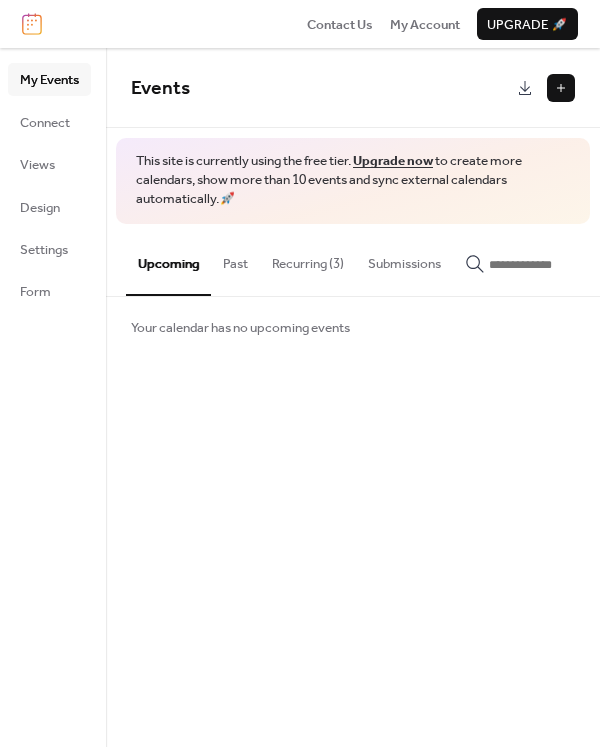 click on "Recurring  (3)" at bounding box center [308, 259] 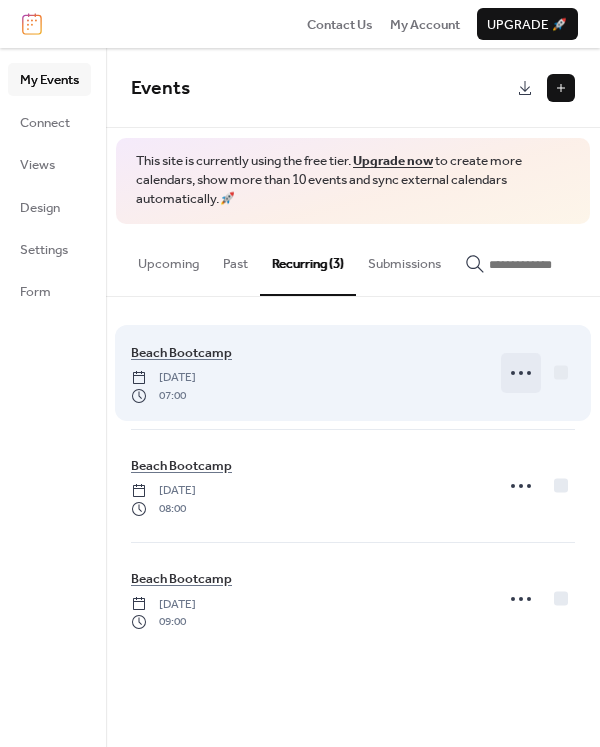 click 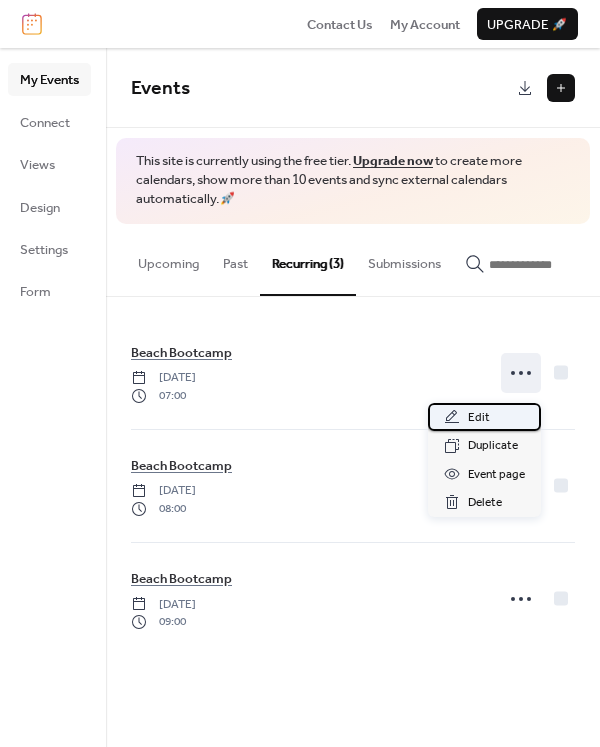 click on "Edit" at bounding box center [484, 417] 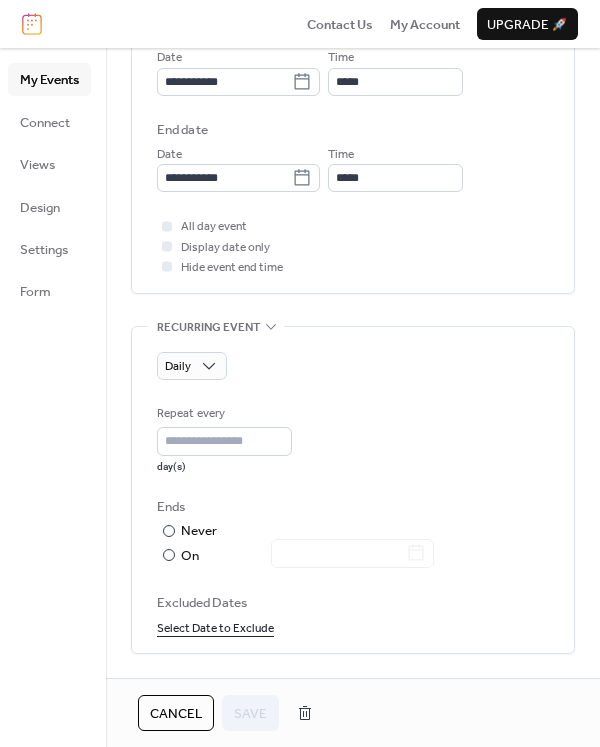 scroll, scrollTop: 700, scrollLeft: 0, axis: vertical 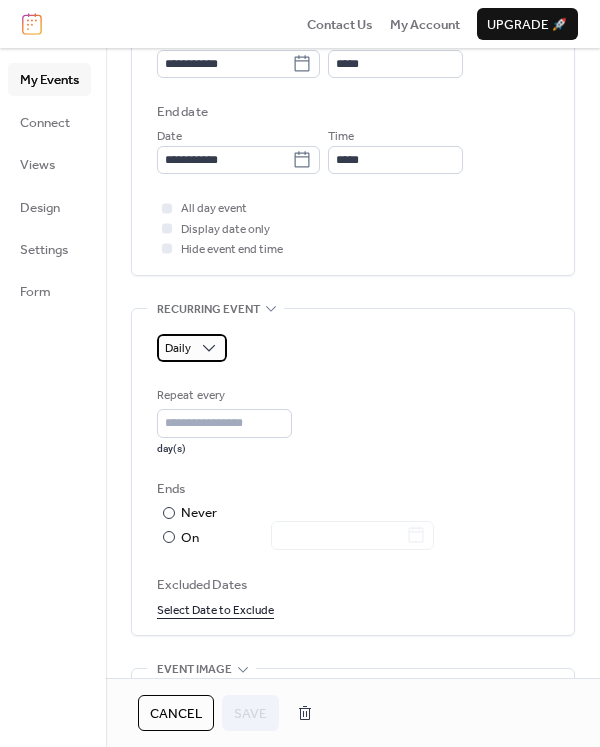 click on "Daily" at bounding box center (178, 348) 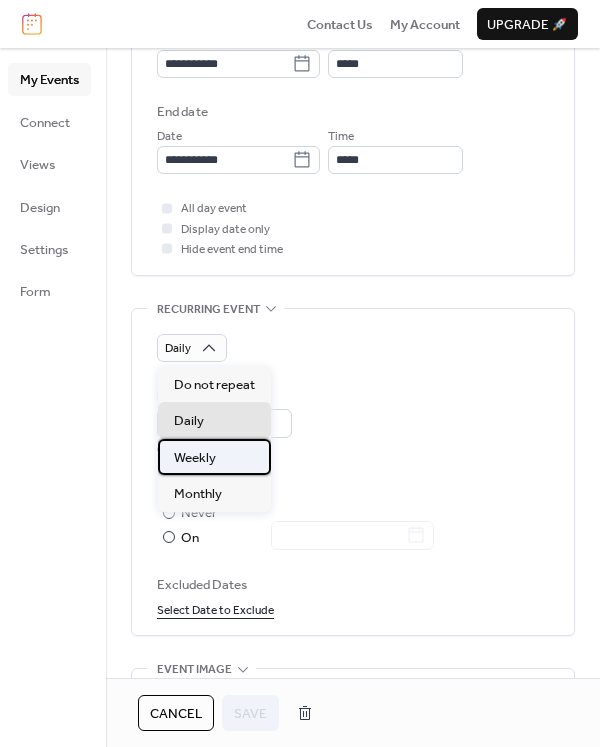 click on "Weekly" at bounding box center (195, 458) 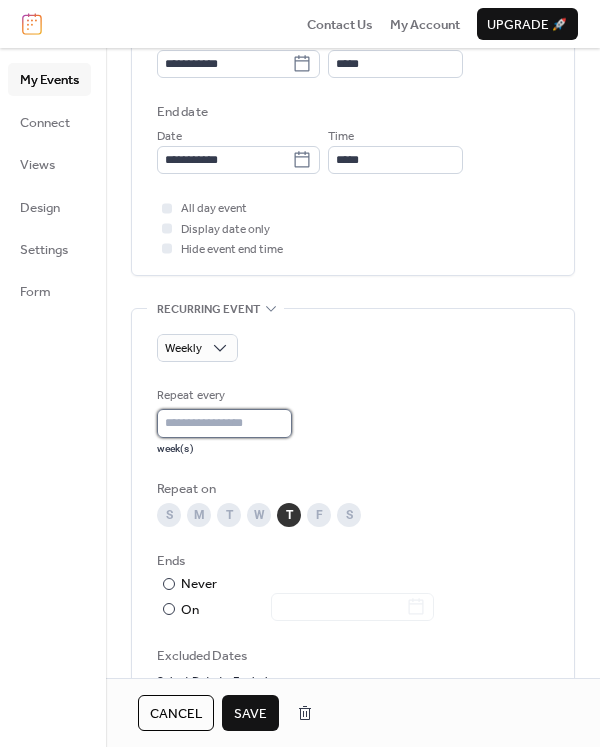 type on "*" 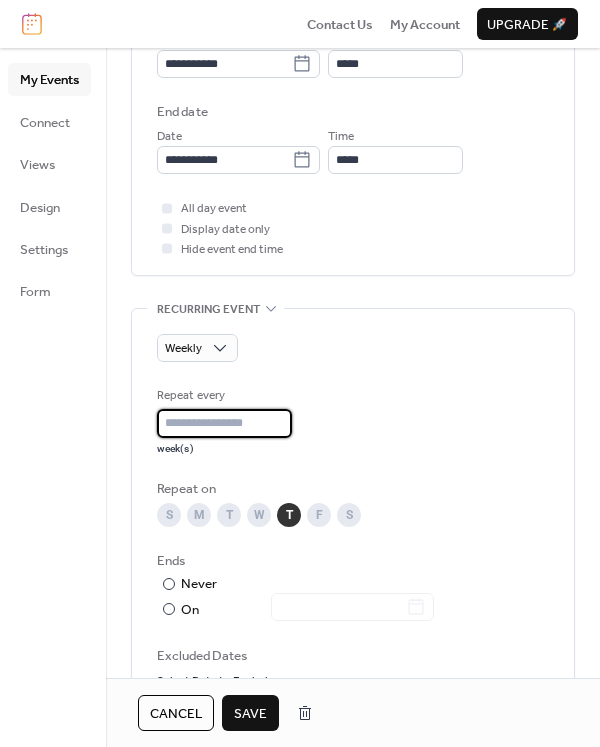 click on "S" at bounding box center (169, 515) 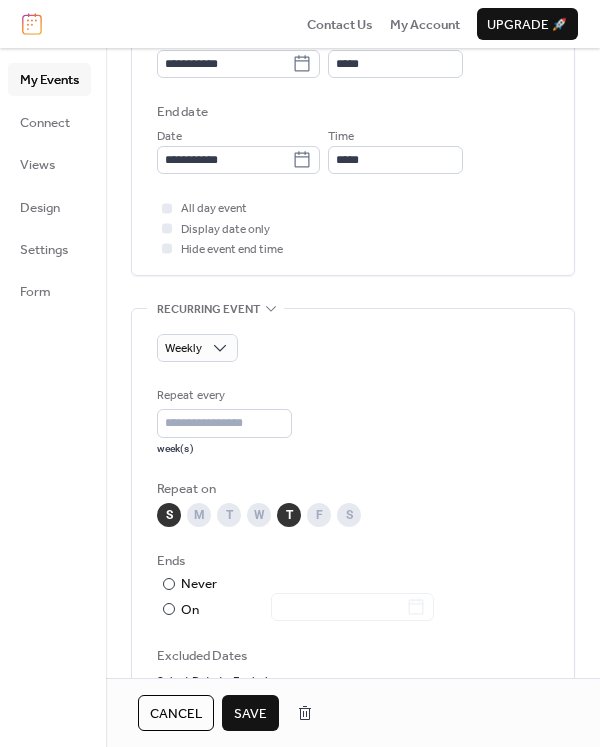 click on "M" at bounding box center (199, 515) 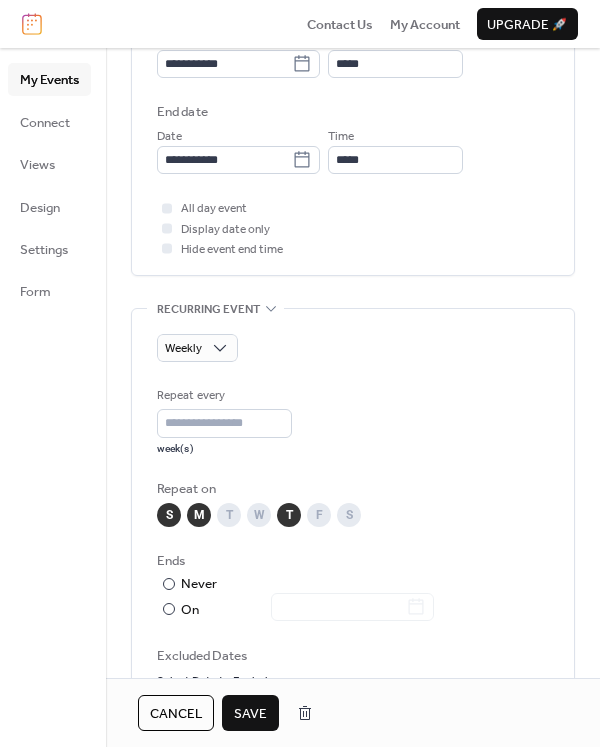 click on "T" at bounding box center (229, 515) 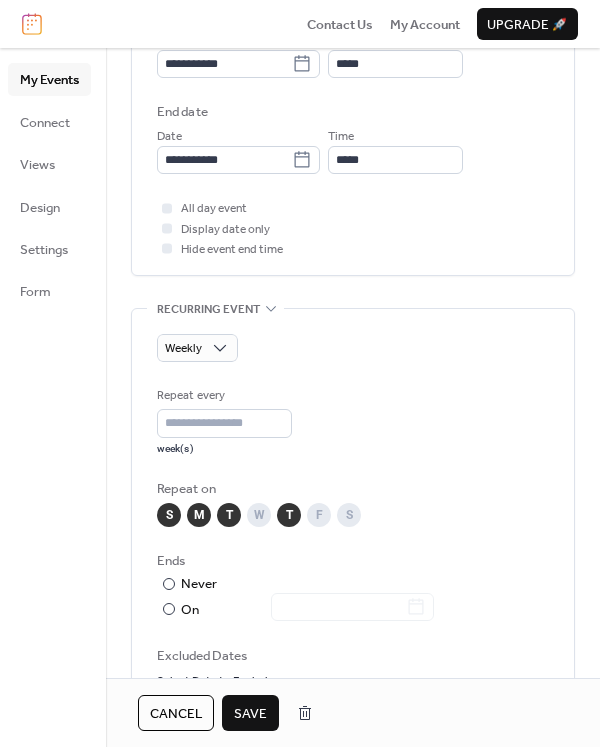 click on "W" at bounding box center [259, 515] 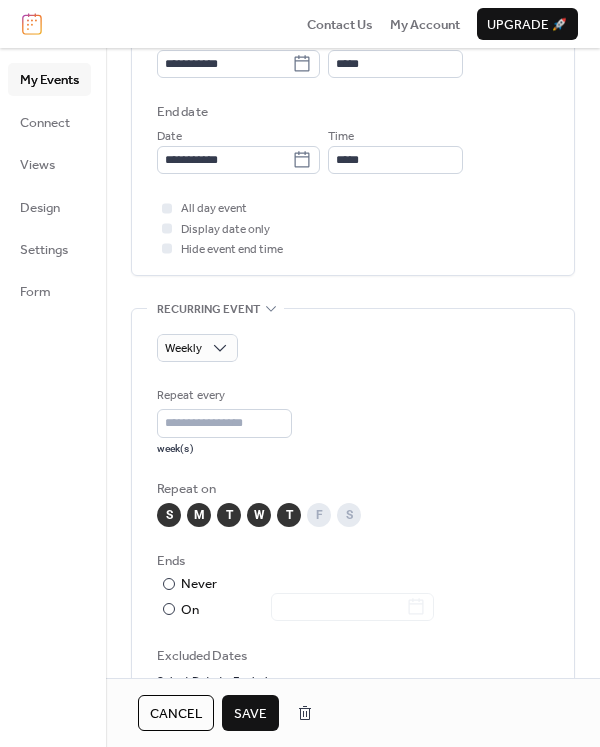 click on "F" at bounding box center [319, 515] 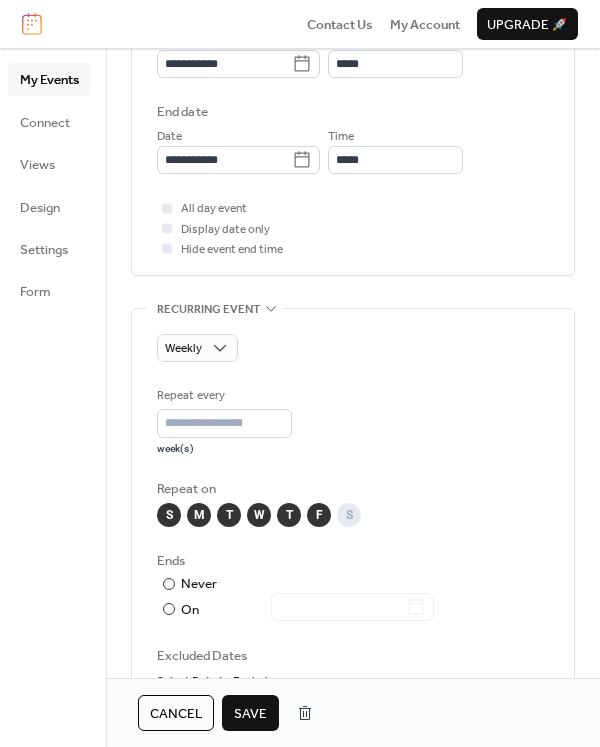 click on "S" at bounding box center (349, 515) 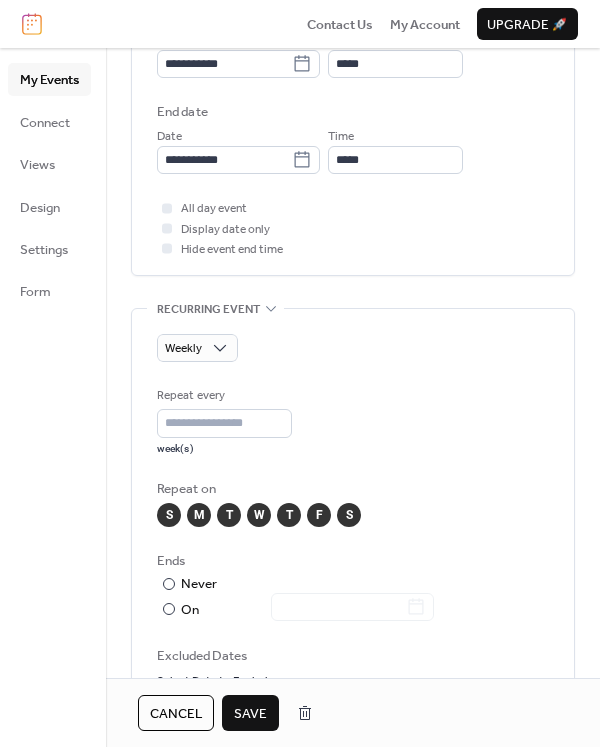click on "S" at bounding box center (169, 515) 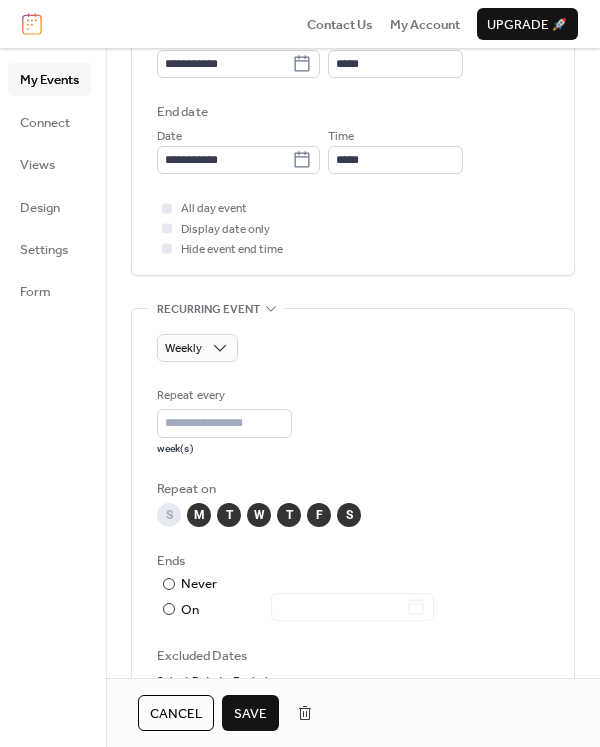 click on "M" at bounding box center [199, 515] 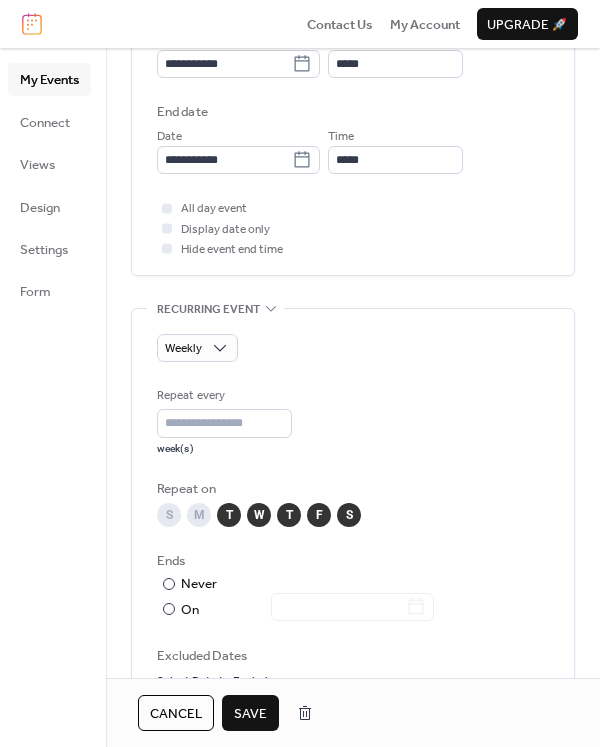 click on "T" at bounding box center (229, 515) 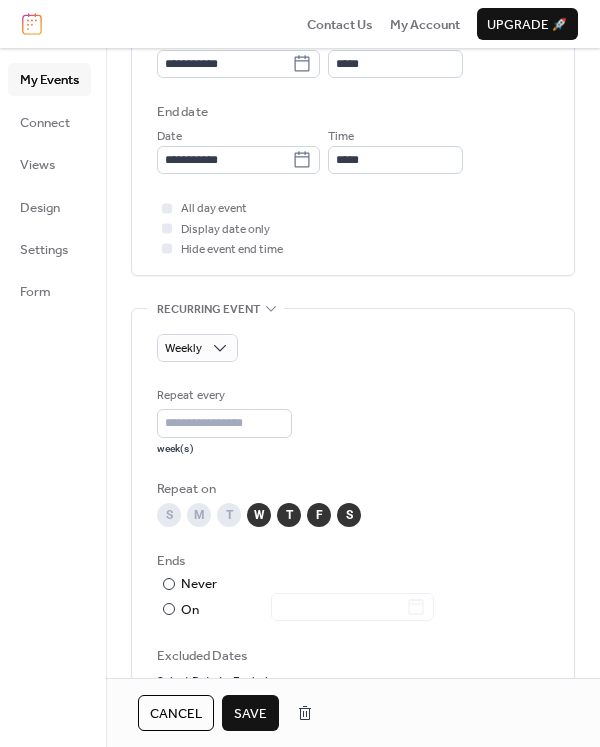 click on "W" at bounding box center (259, 515) 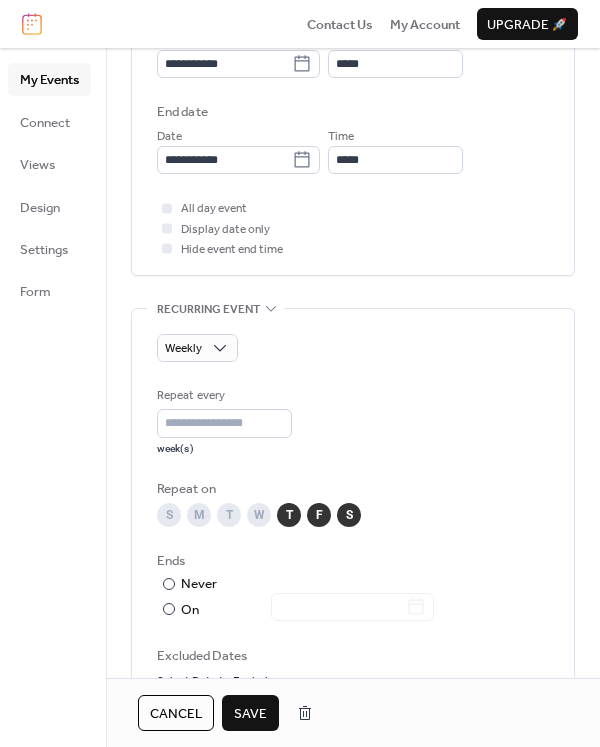 click on "T" at bounding box center (289, 515) 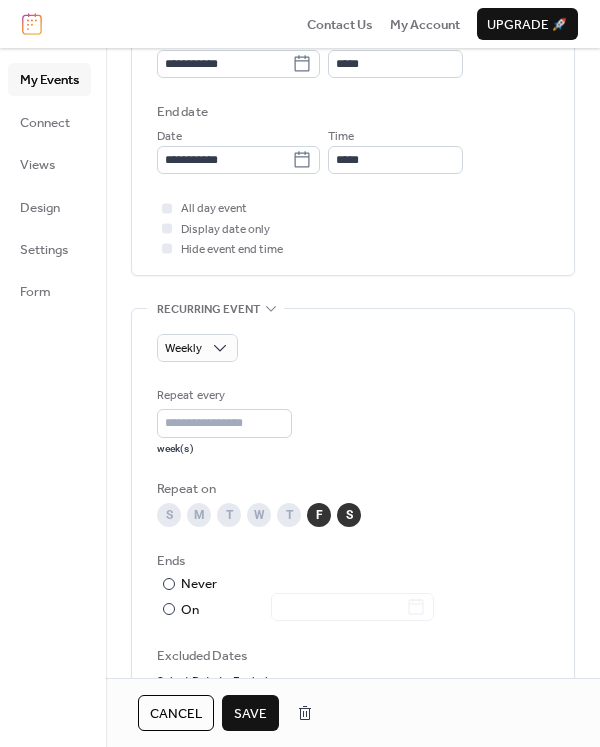 click on "F" at bounding box center (319, 515) 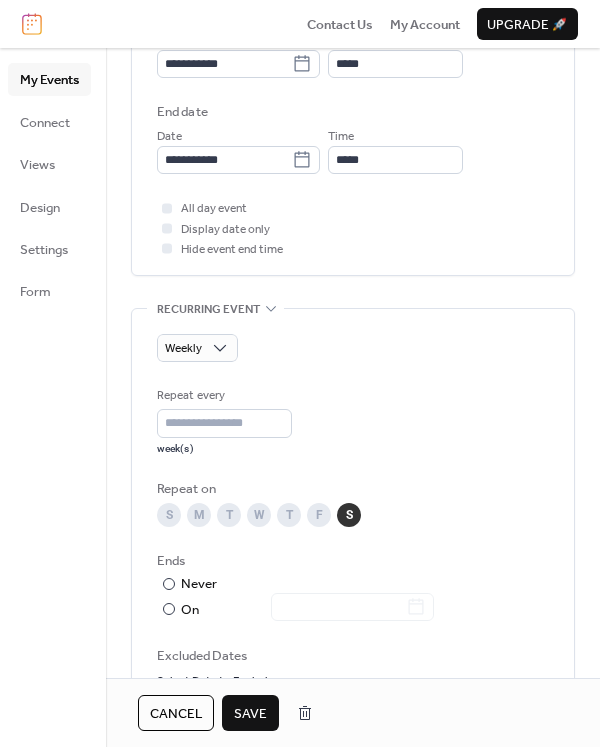 click on "S" at bounding box center [349, 515] 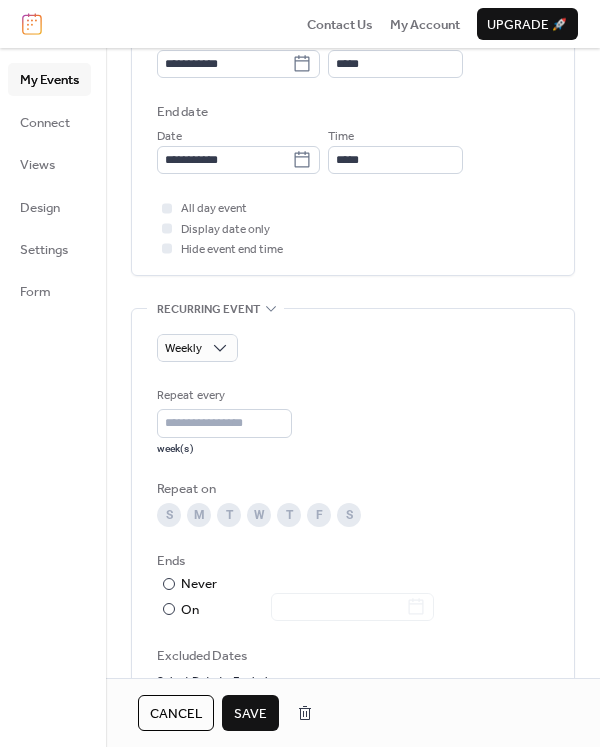 click on "M" at bounding box center [199, 515] 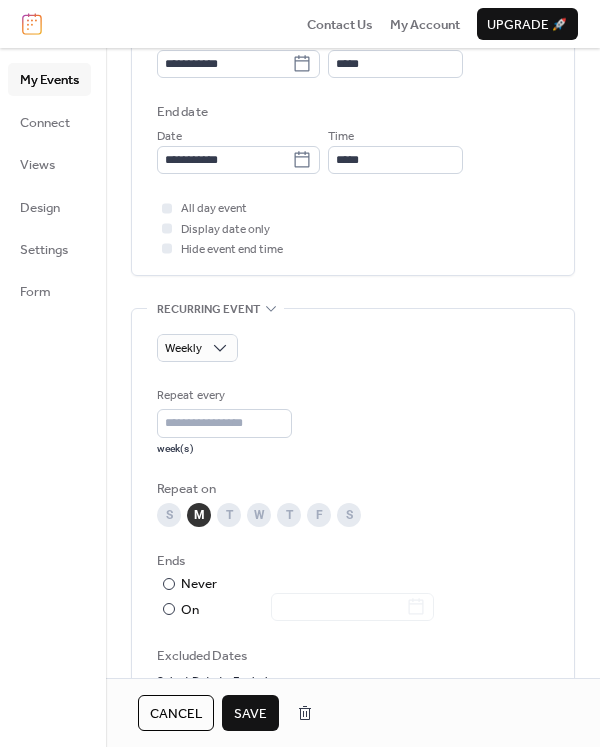 click on "W" at bounding box center (259, 515) 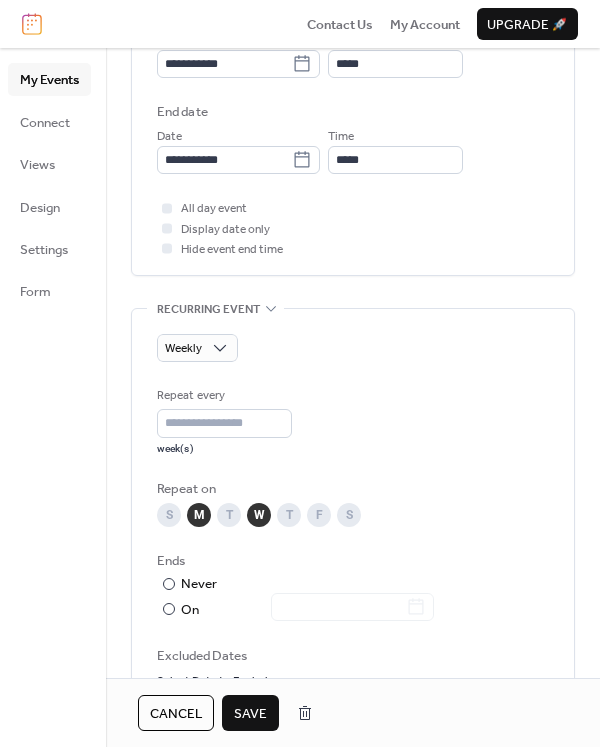 click on "F" at bounding box center (319, 515) 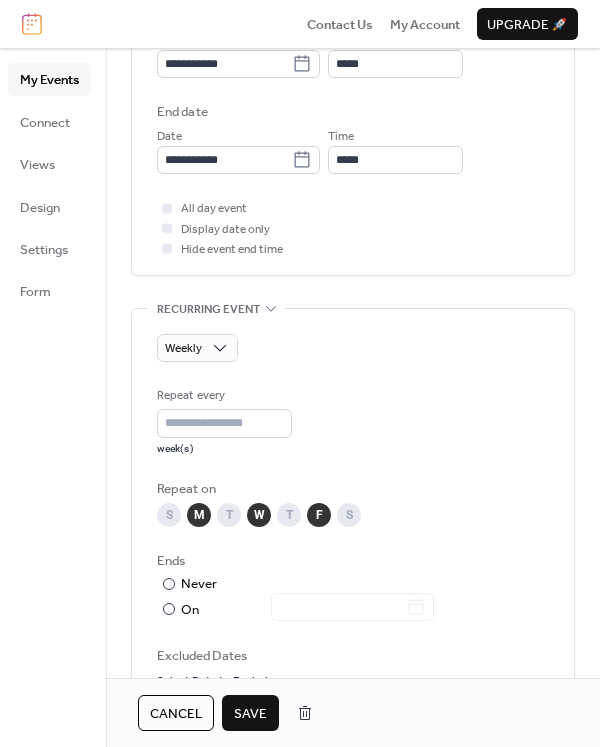 click on "S" at bounding box center (169, 515) 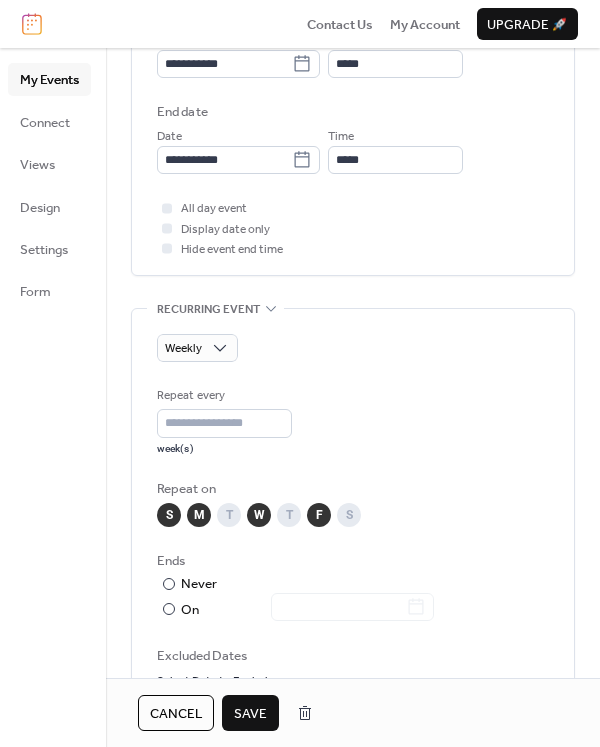 click on "T" at bounding box center (229, 515) 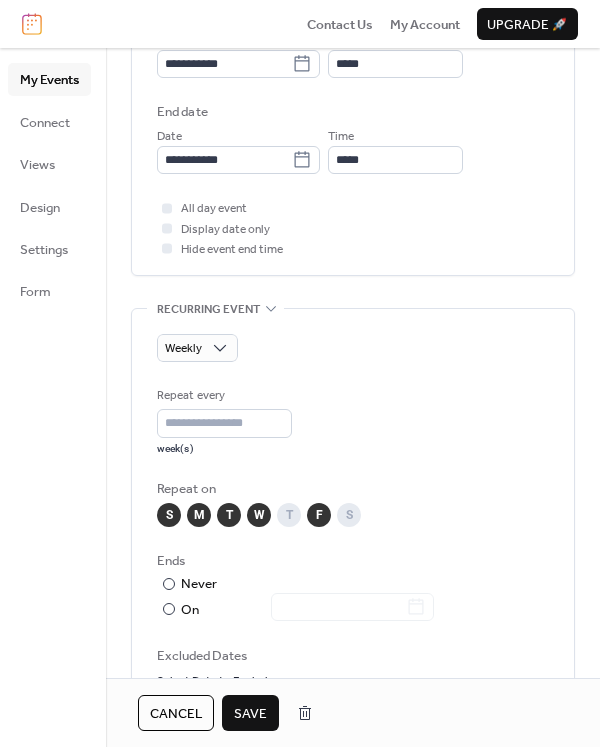 click on "T" at bounding box center [289, 515] 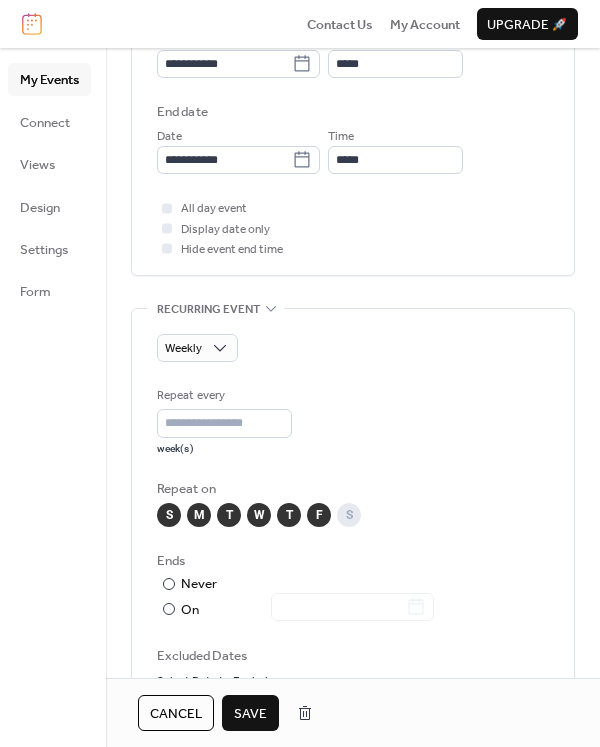click on "S" at bounding box center (349, 515) 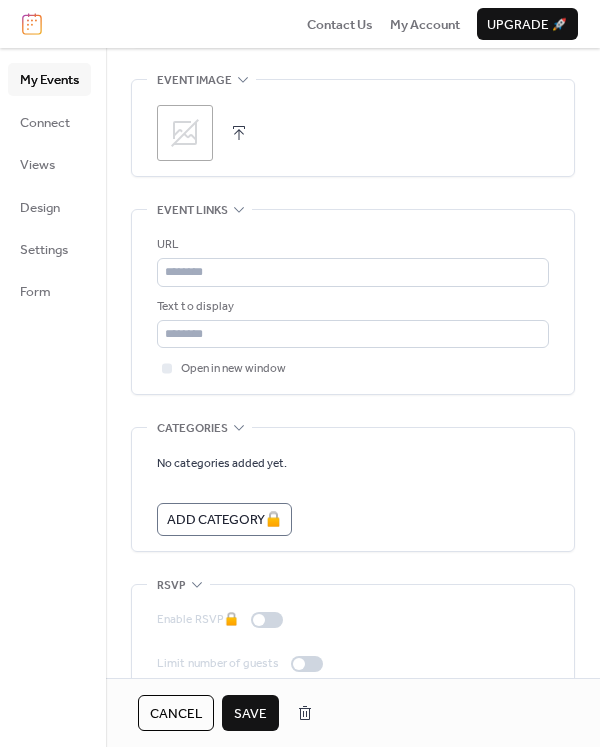 scroll, scrollTop: 1393, scrollLeft: 0, axis: vertical 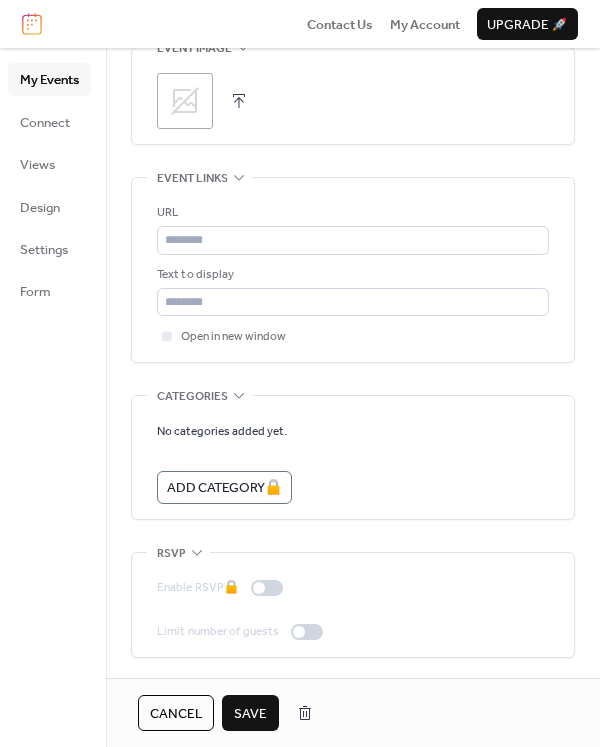 click on "Save" at bounding box center [250, 714] 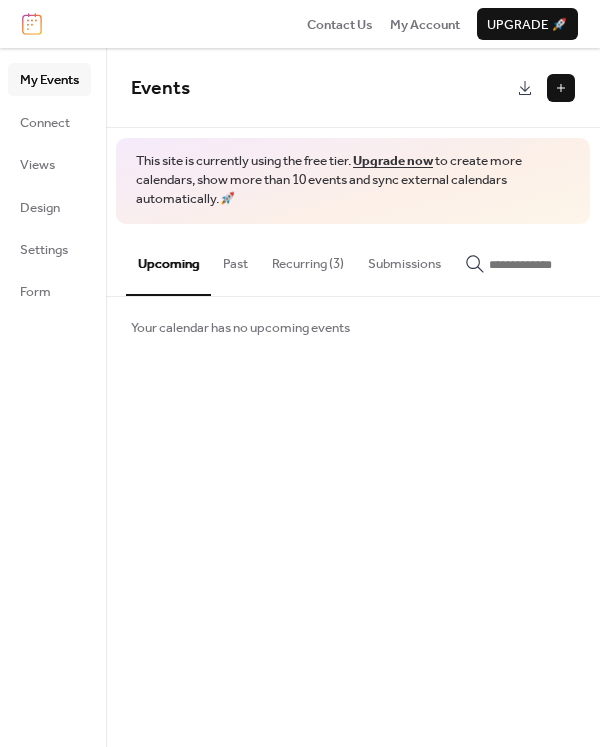 click on "Recurring  (3)" at bounding box center (308, 259) 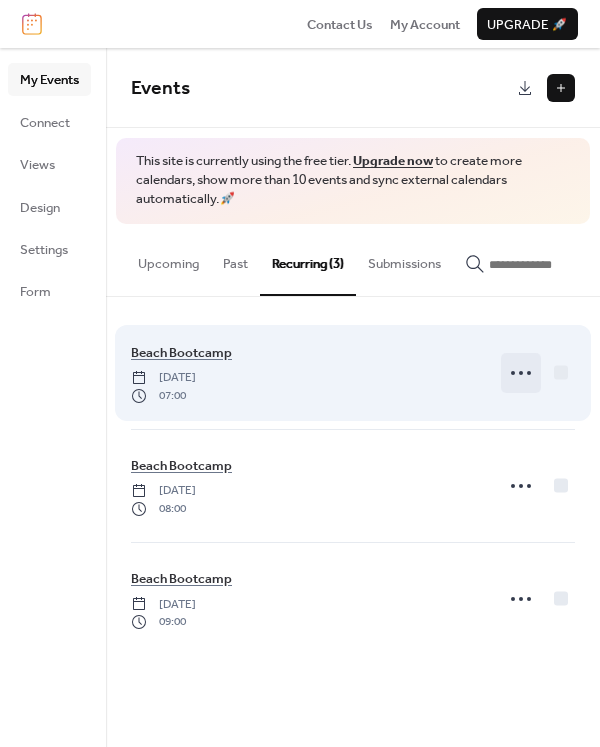 click 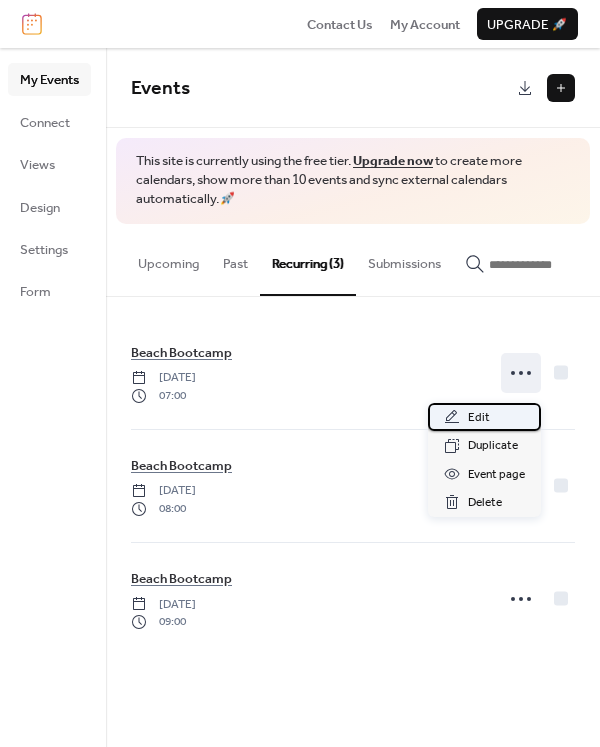 click on "Edit" at bounding box center [479, 418] 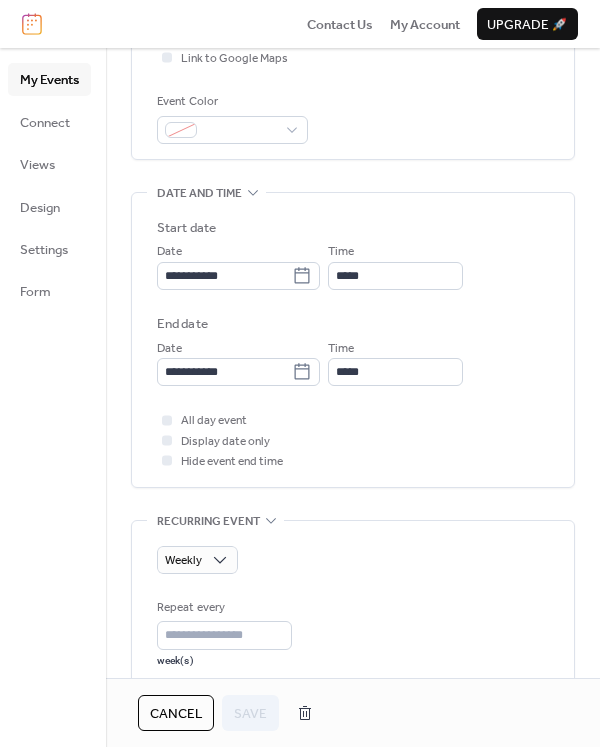 scroll, scrollTop: 600, scrollLeft: 0, axis: vertical 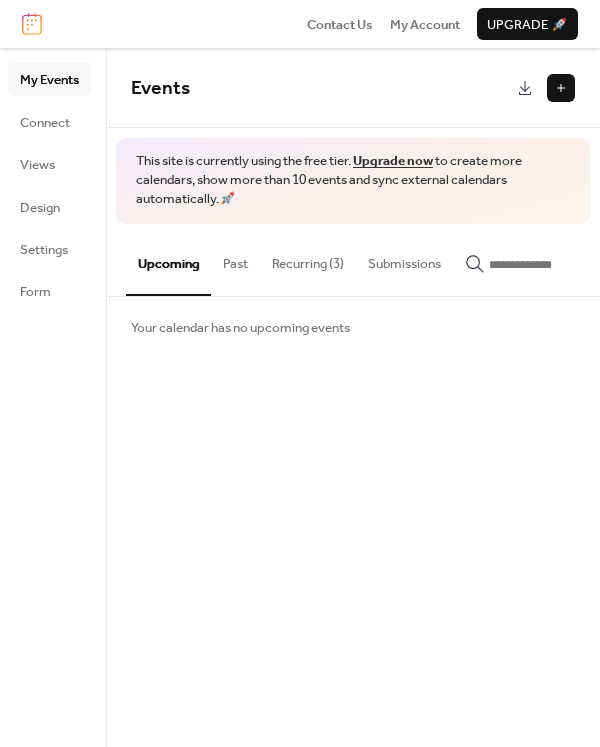 click on "Recurring  (3)" at bounding box center [308, 259] 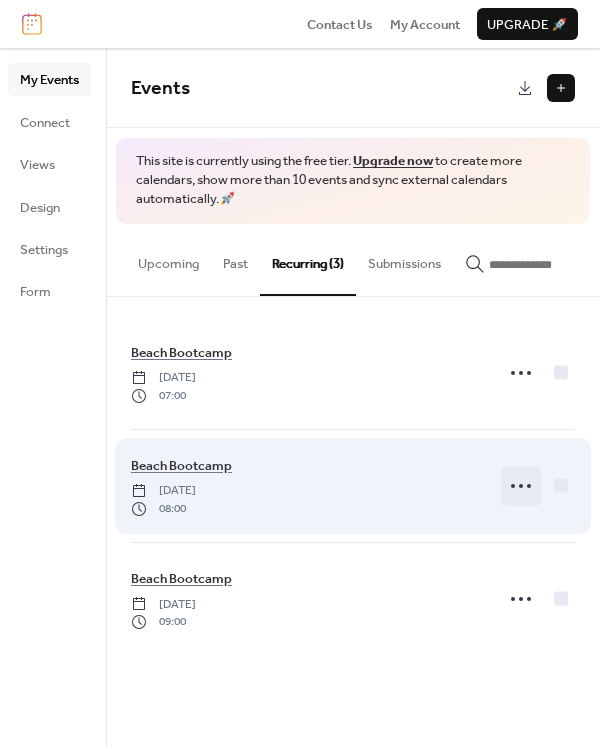 click 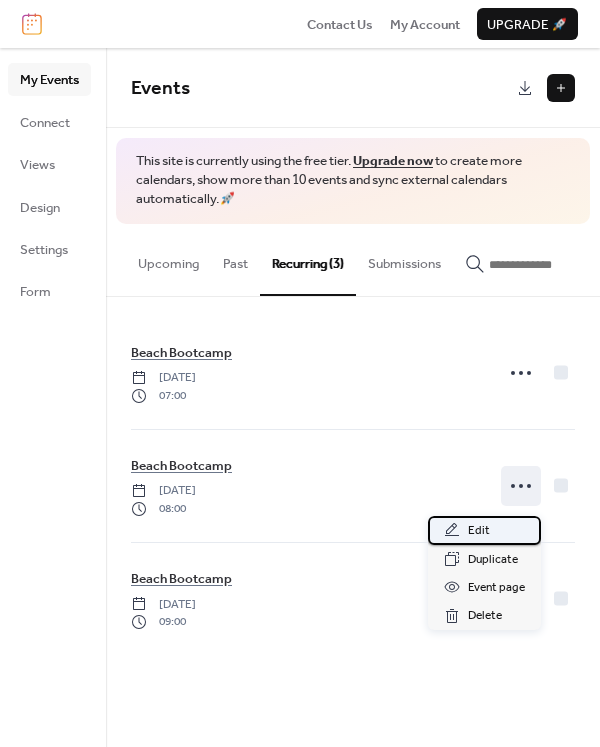 click on "Edit" at bounding box center (484, 530) 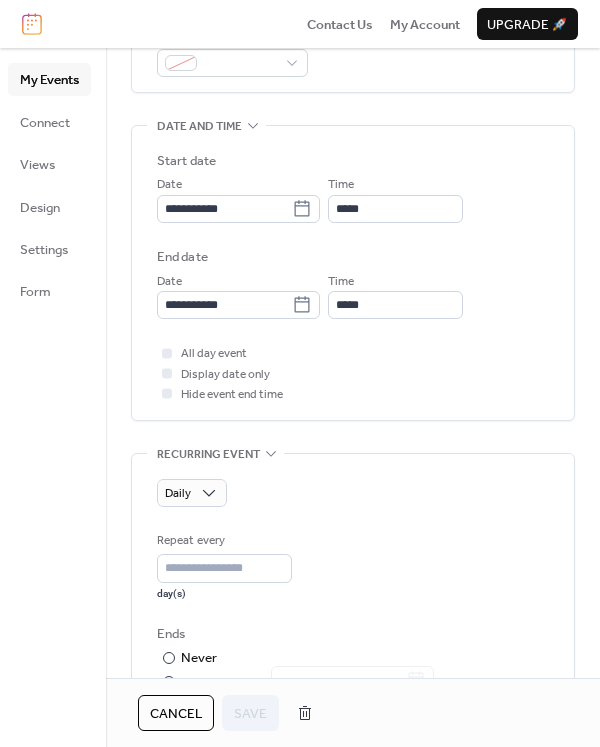 scroll, scrollTop: 700, scrollLeft: 0, axis: vertical 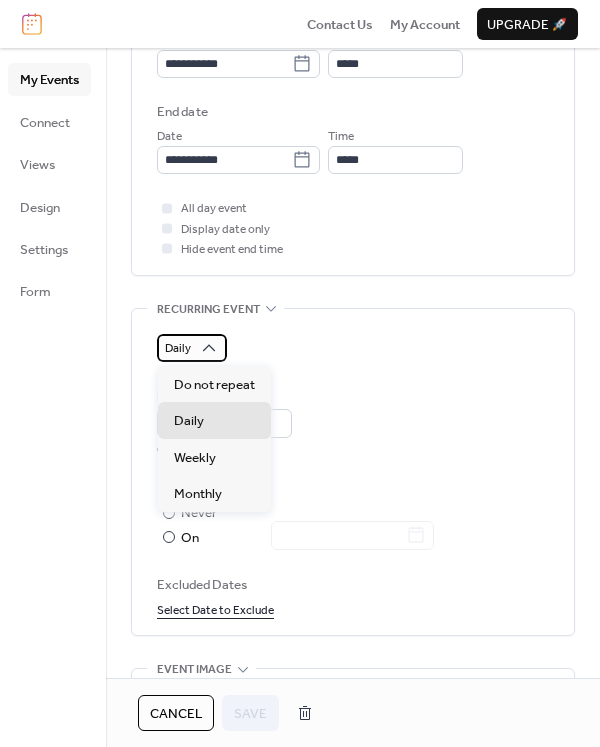 click on "Daily" at bounding box center (192, 348) 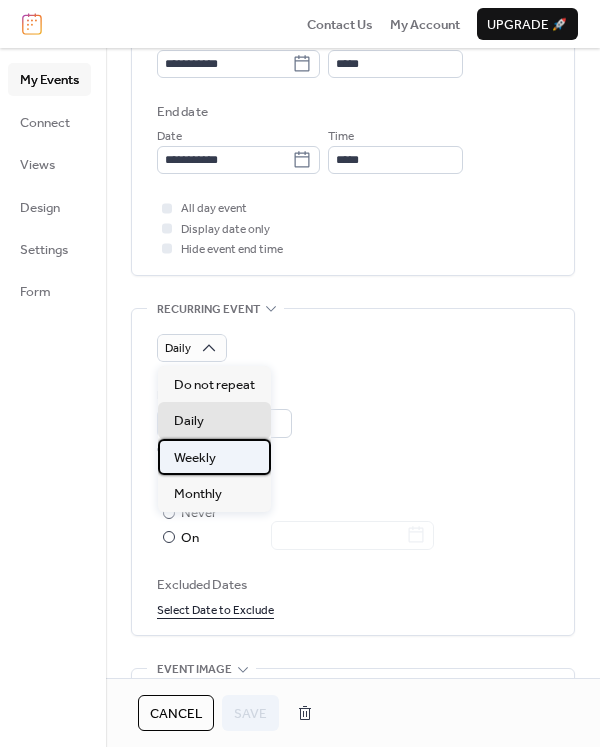 click on "Weekly" at bounding box center (195, 458) 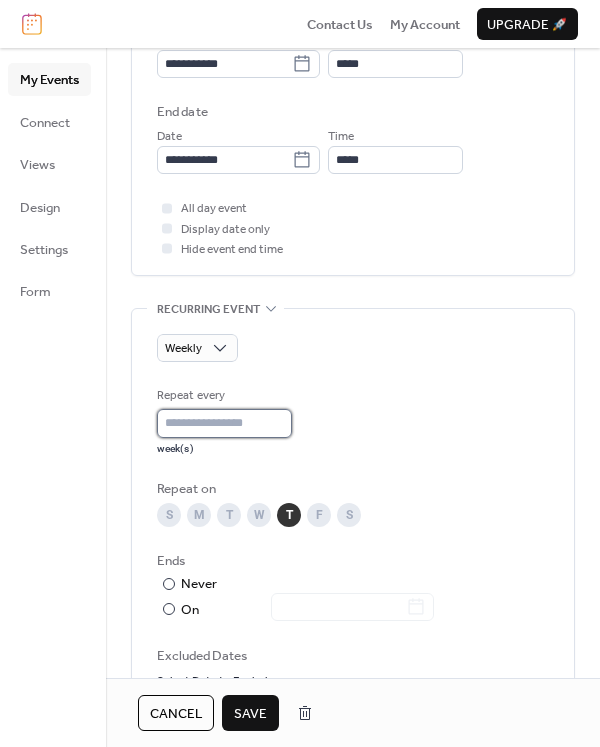 click on "*" at bounding box center (224, 423) 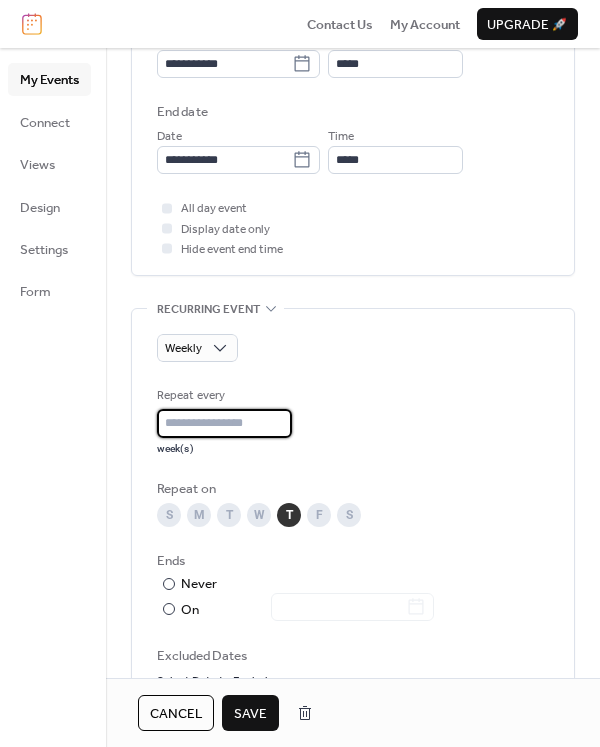 type on "*" 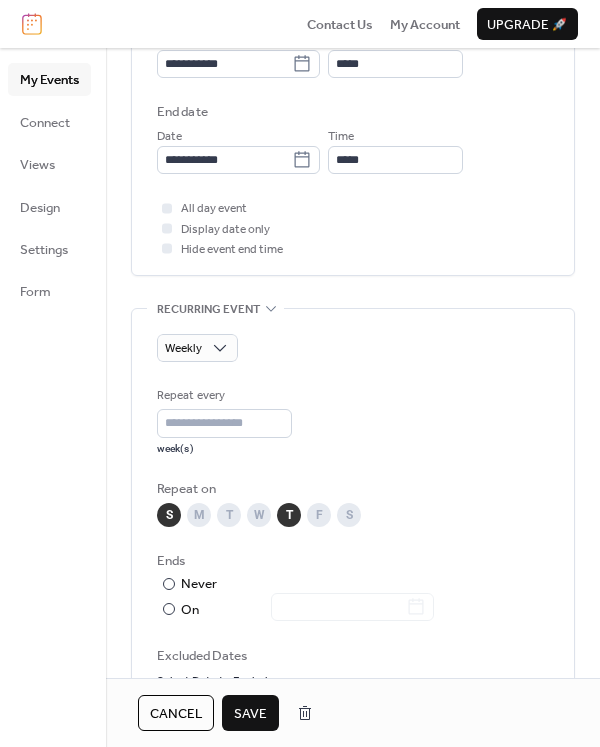 click on "M" at bounding box center (199, 515) 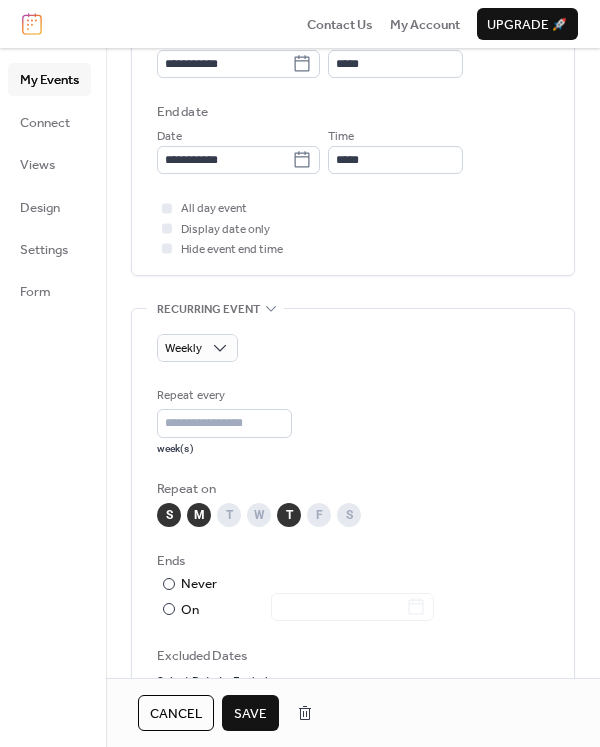 click on "T" at bounding box center (229, 515) 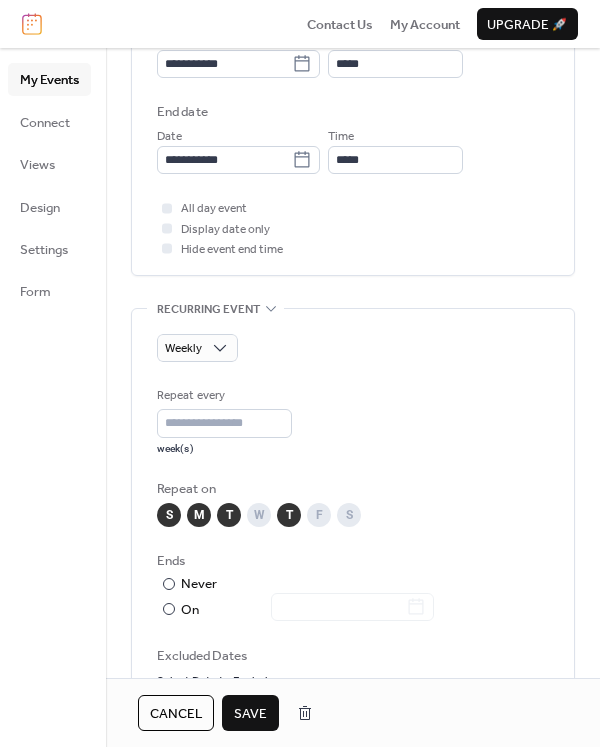 click on "W" at bounding box center [259, 515] 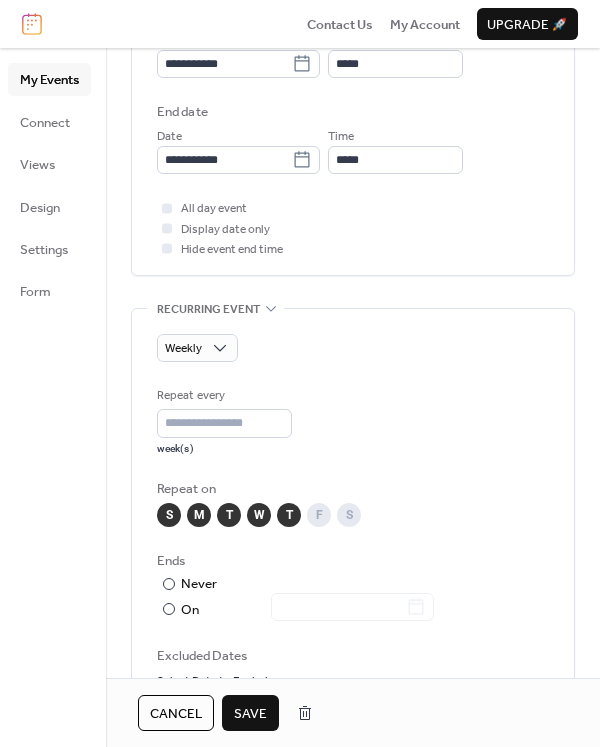 click on "F" at bounding box center (319, 515) 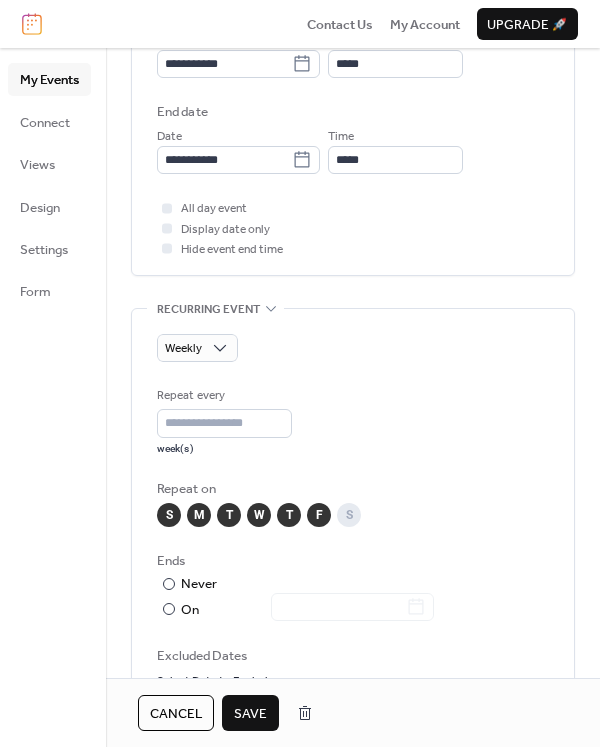 click on "S" at bounding box center (349, 515) 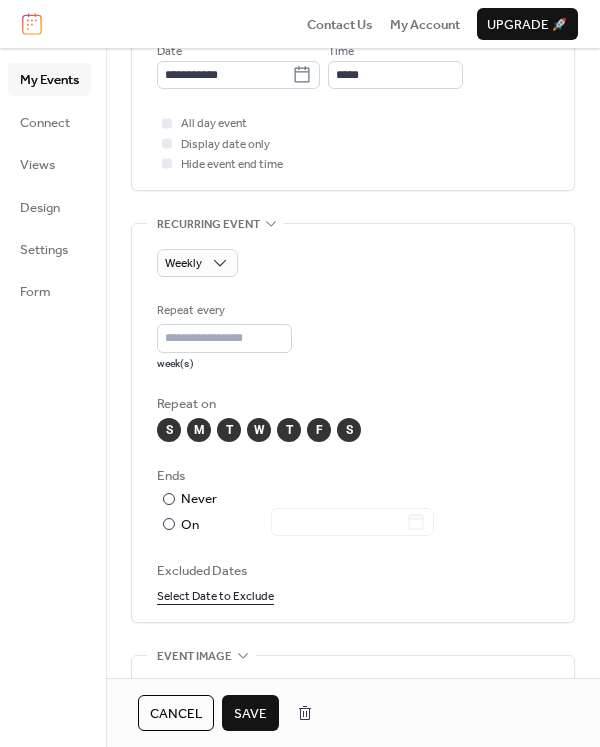 scroll, scrollTop: 900, scrollLeft: 0, axis: vertical 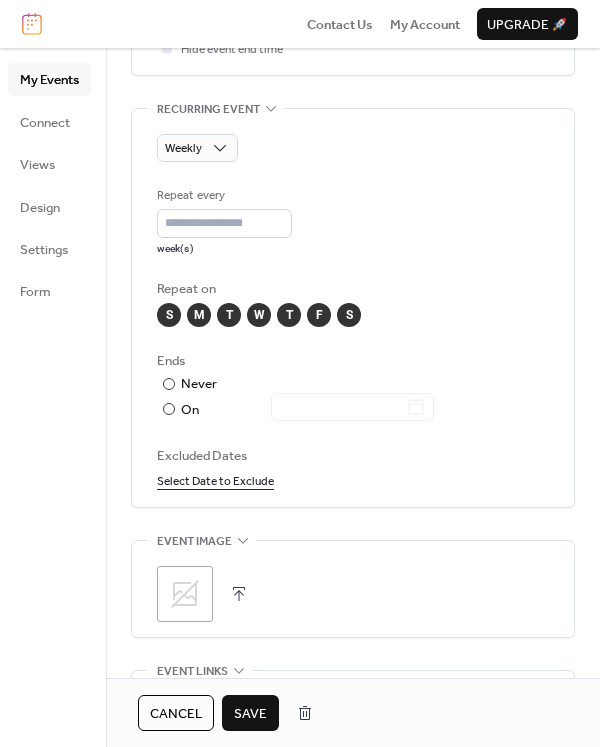 click on "Save" at bounding box center [250, 714] 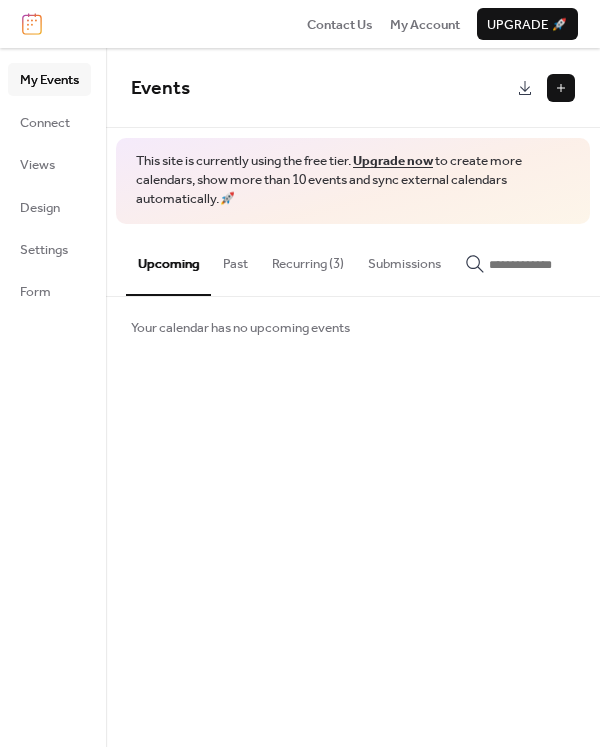click on "Recurring  (3)" at bounding box center (308, 259) 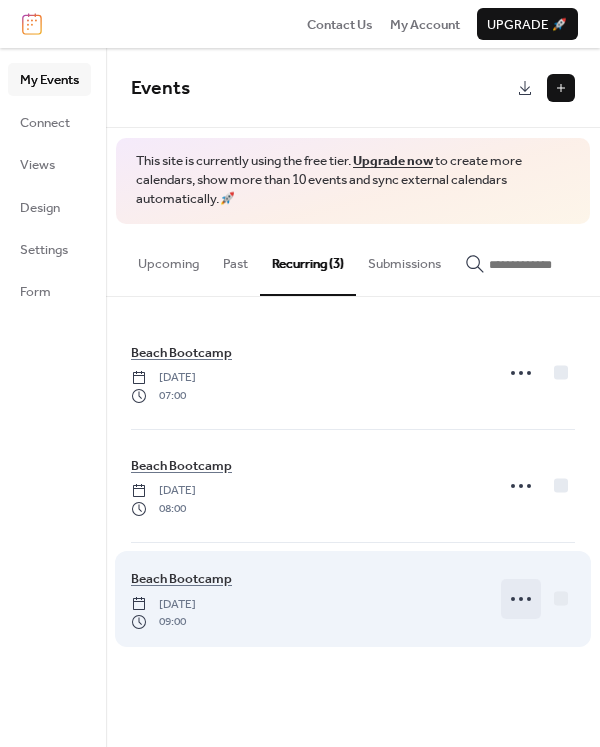 click 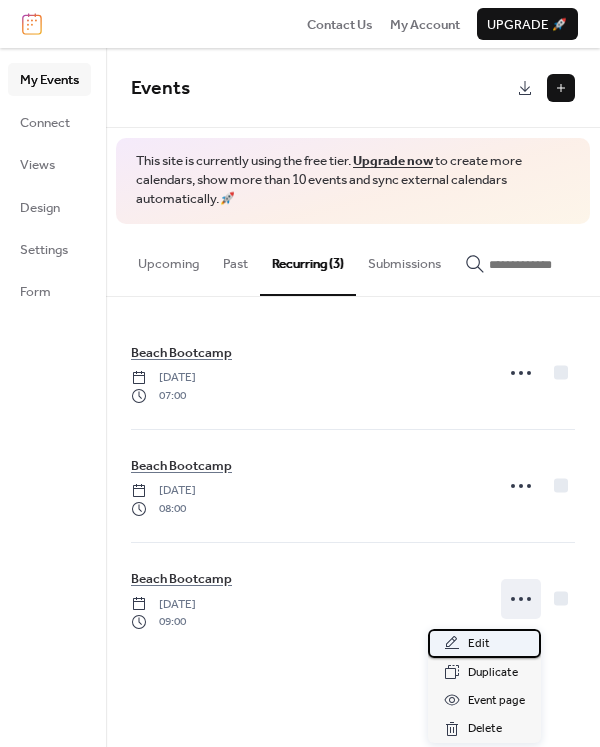 click on "Edit" at bounding box center (484, 643) 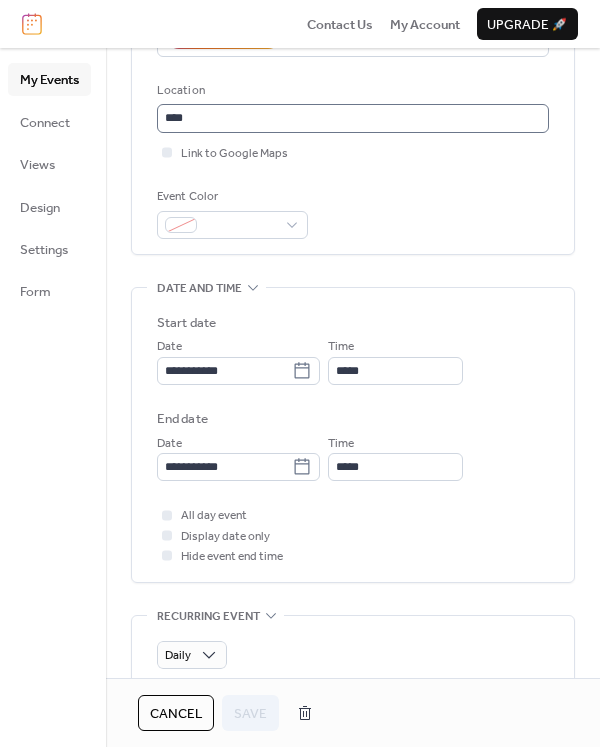 scroll, scrollTop: 400, scrollLeft: 0, axis: vertical 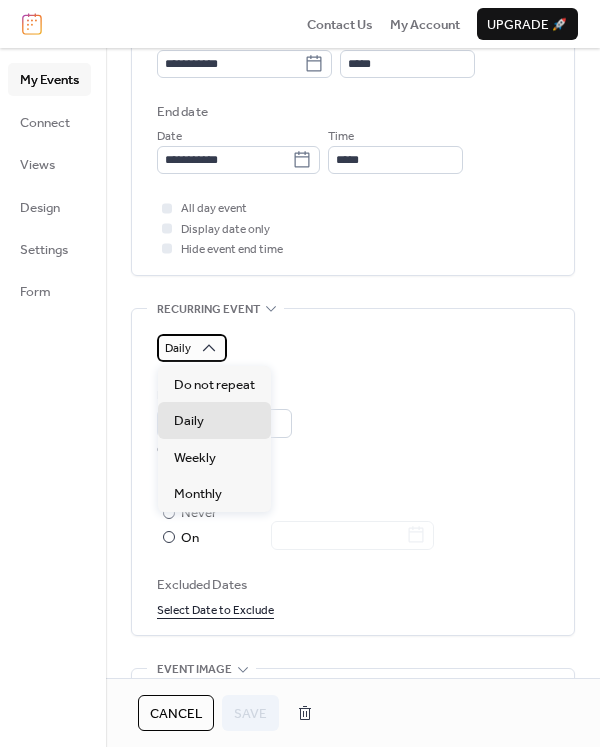 click on "Daily" at bounding box center [178, 348] 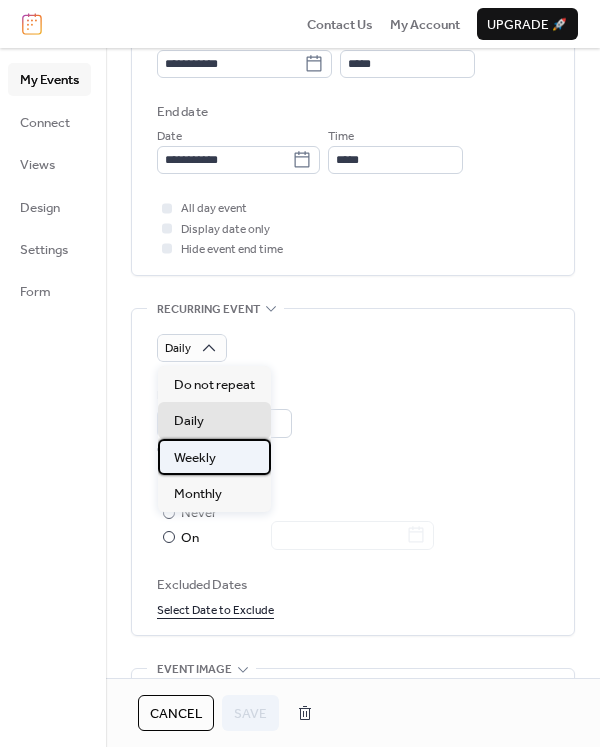 click on "Weekly" at bounding box center [195, 458] 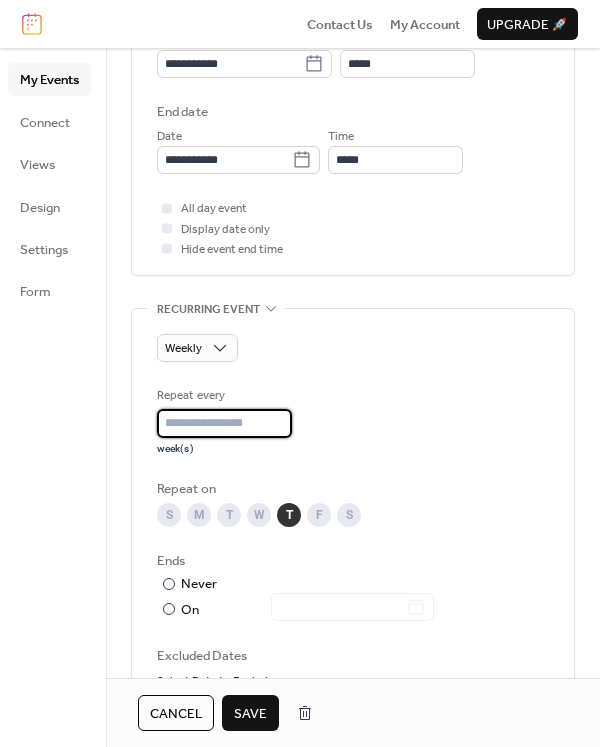 type on "*" 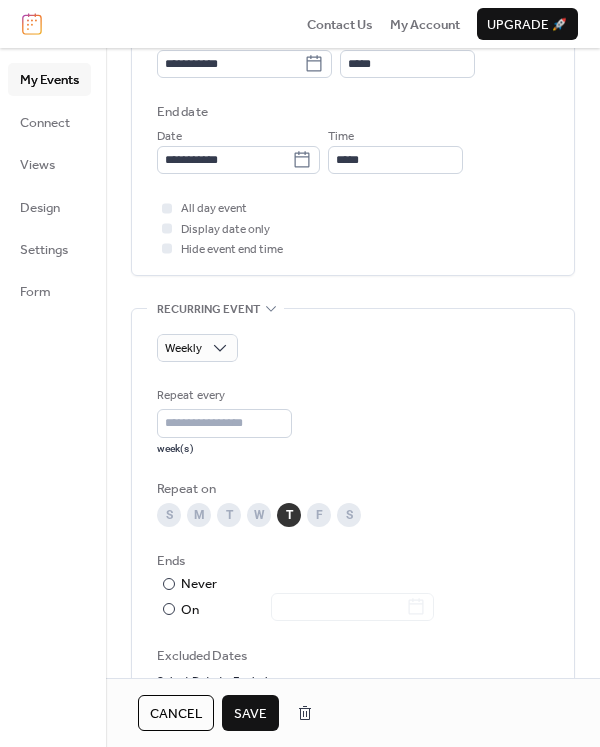 click on "S" at bounding box center (169, 515) 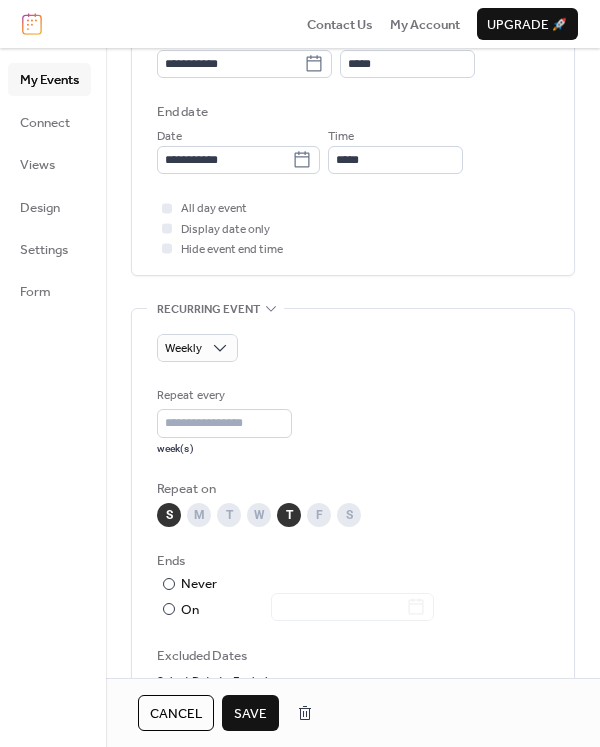 click on "M" at bounding box center [199, 515] 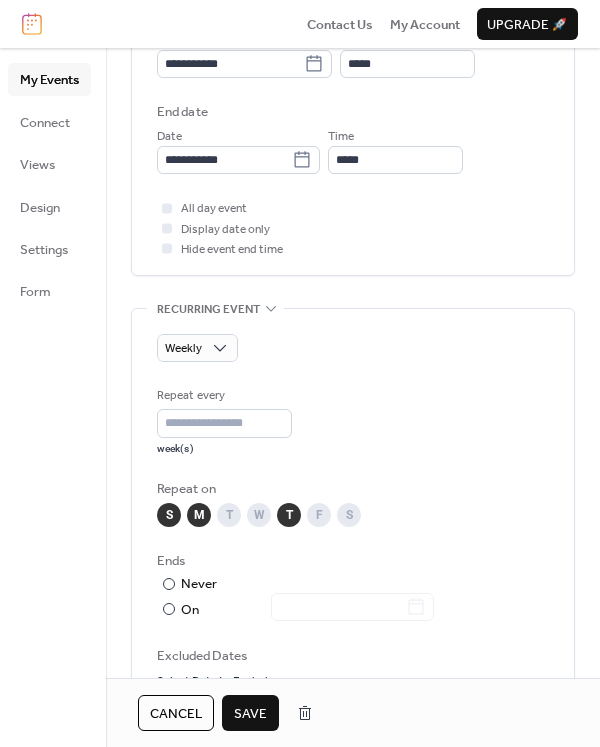 click on "T" at bounding box center [229, 515] 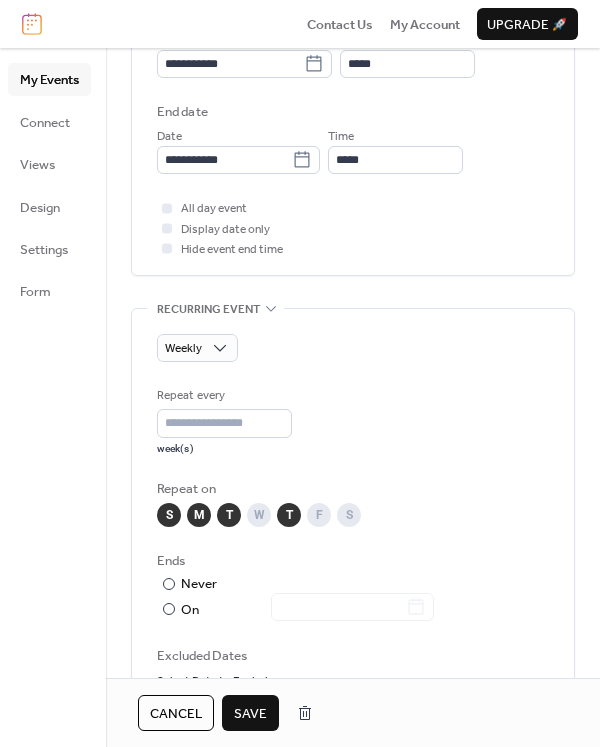 click on "W" at bounding box center [259, 515] 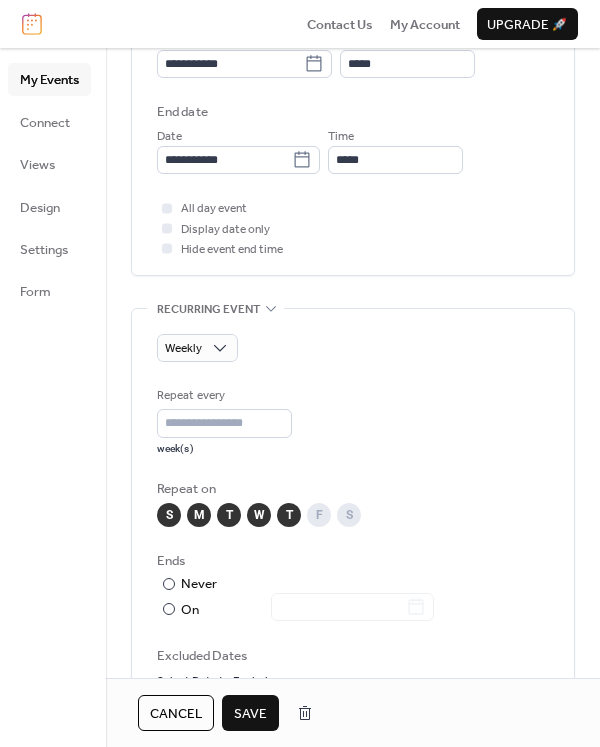 click on "F" at bounding box center (319, 515) 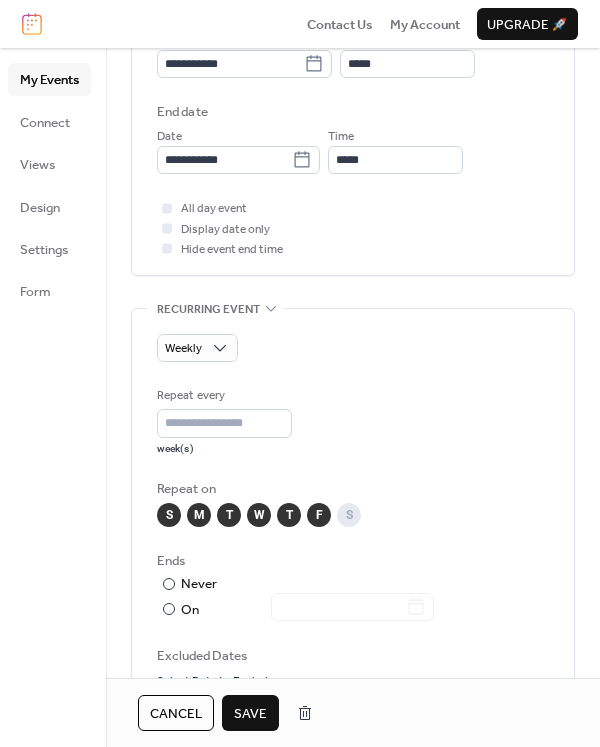 click on "S" at bounding box center [349, 515] 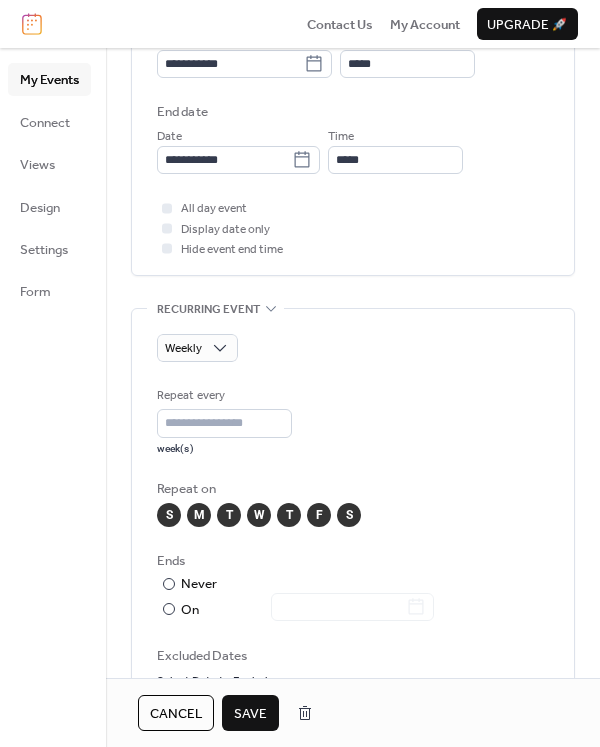 click on "Save" at bounding box center [250, 714] 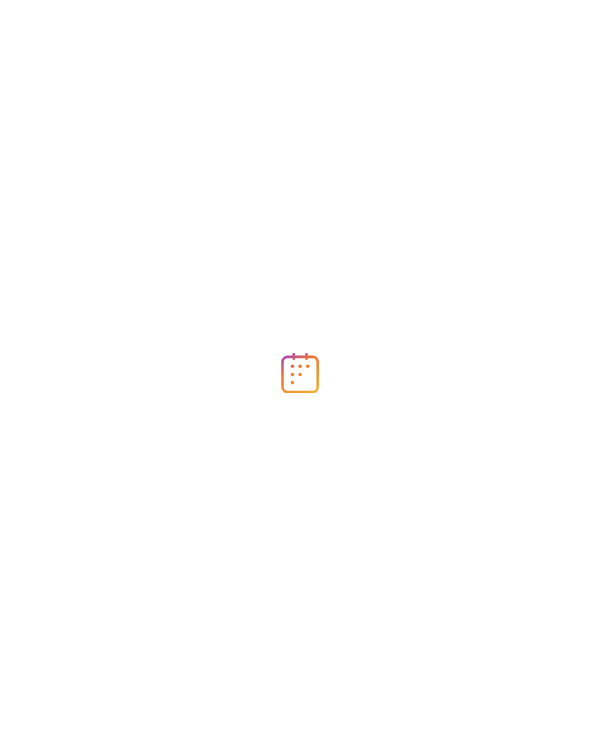 scroll, scrollTop: 0, scrollLeft: 0, axis: both 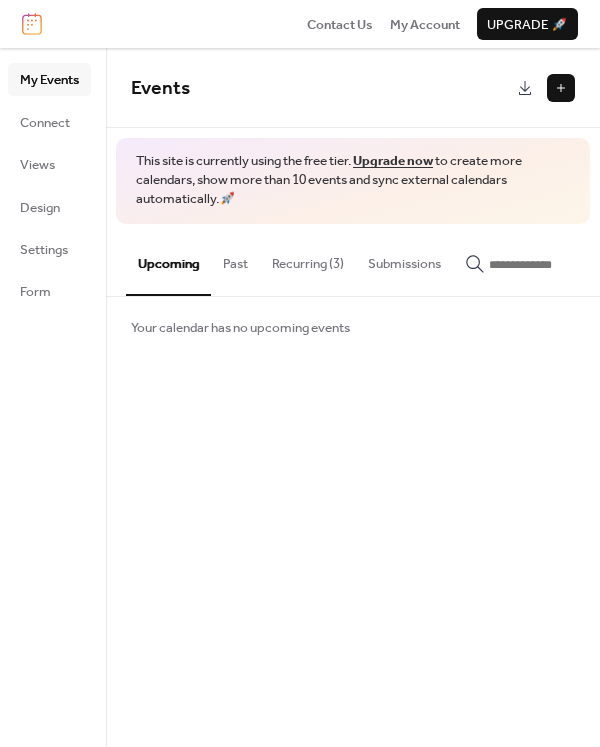 click on "Recurring  (3)" at bounding box center (308, 259) 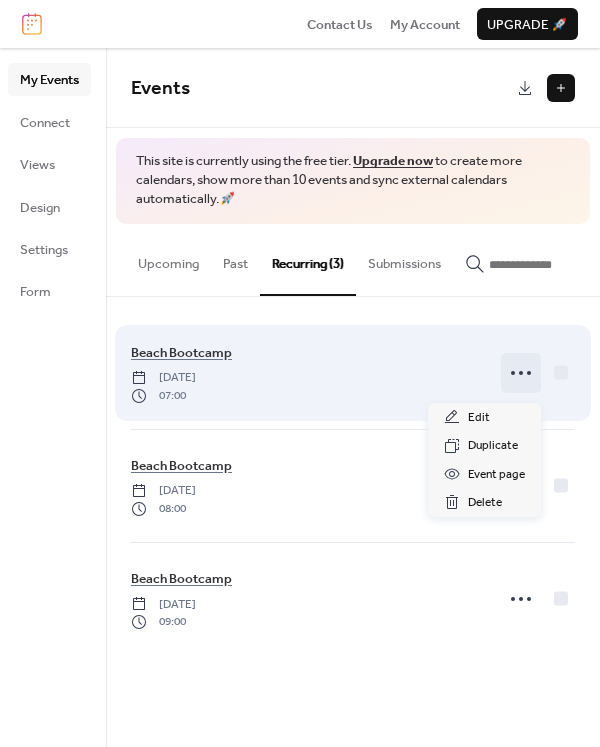 click 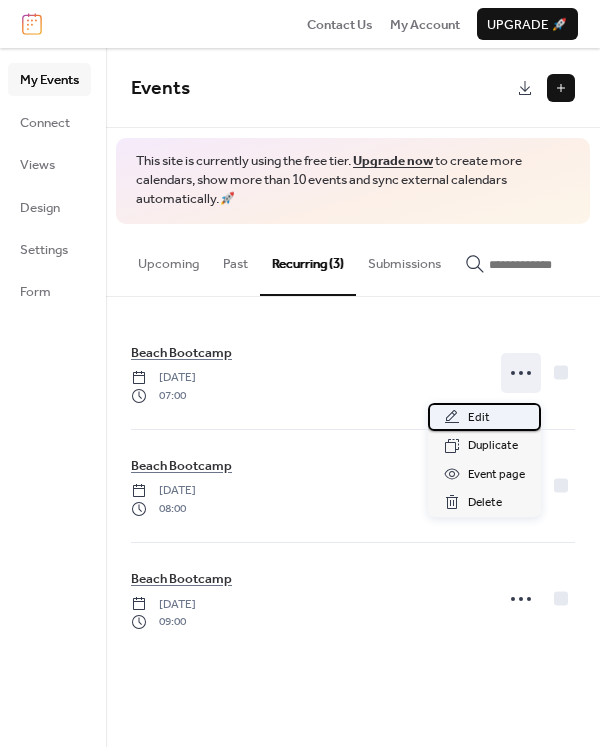 click on "Edit" at bounding box center (484, 417) 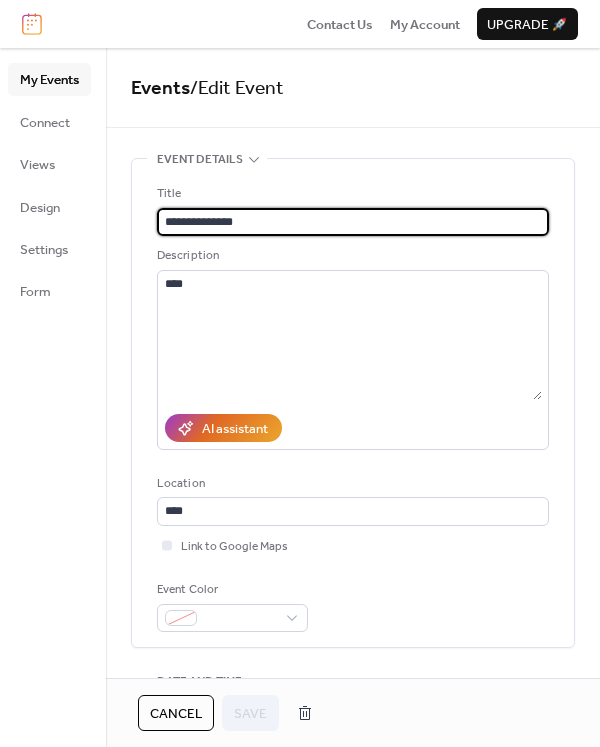 scroll, scrollTop: 1, scrollLeft: 0, axis: vertical 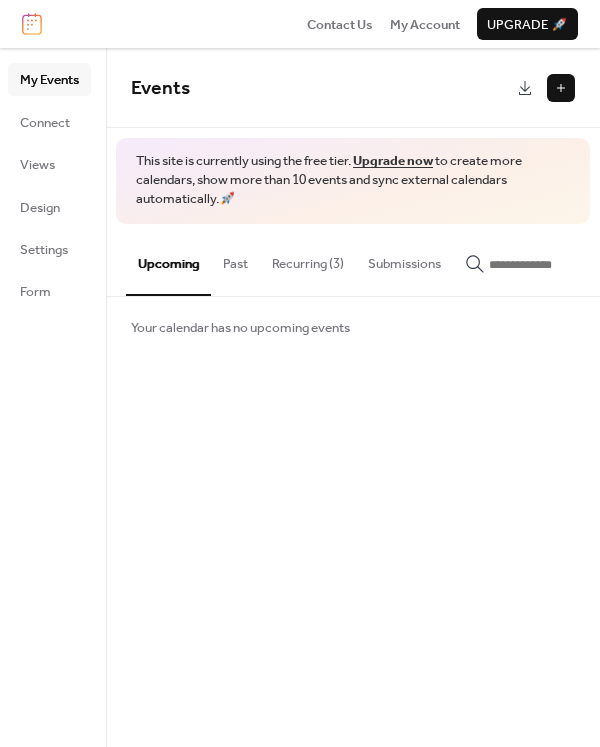 click on "Recurring  (3)" at bounding box center (308, 259) 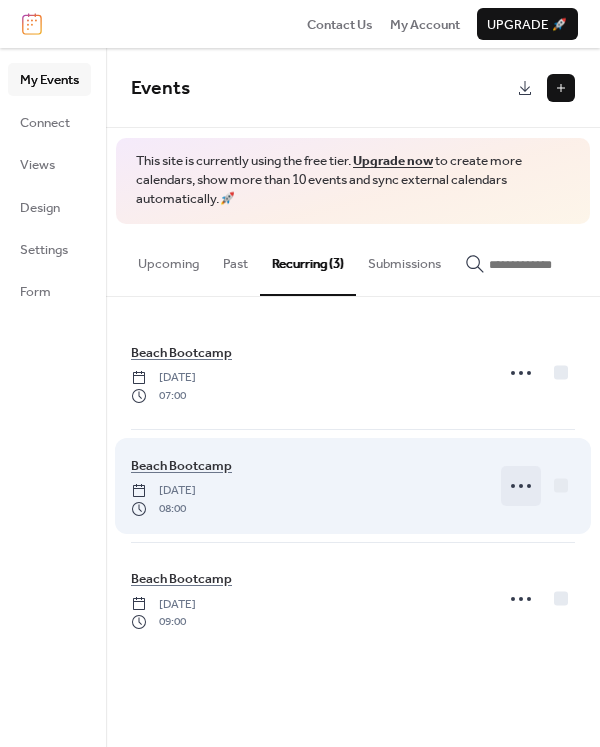 click 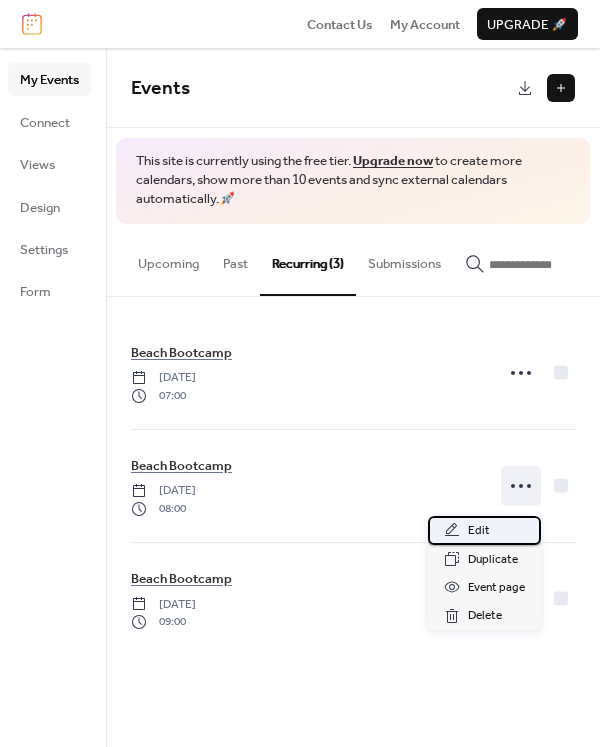 click on "Edit" at bounding box center (484, 530) 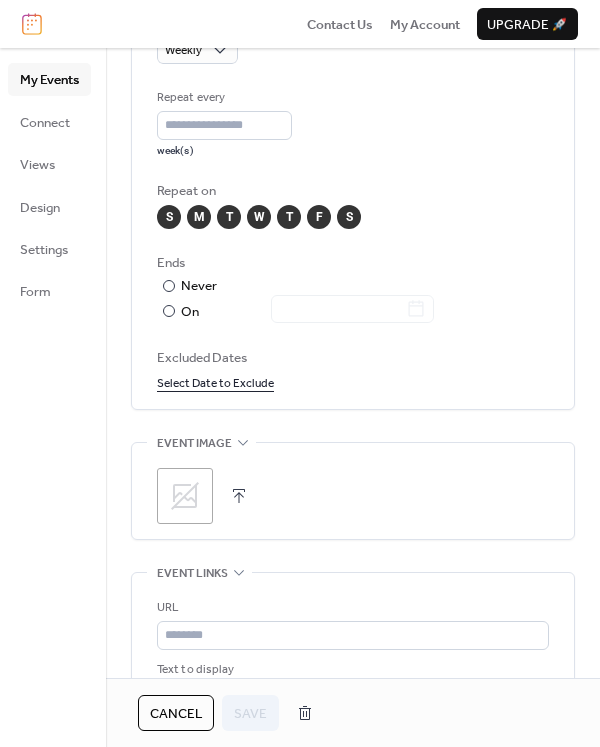 scroll, scrollTop: 1000, scrollLeft: 0, axis: vertical 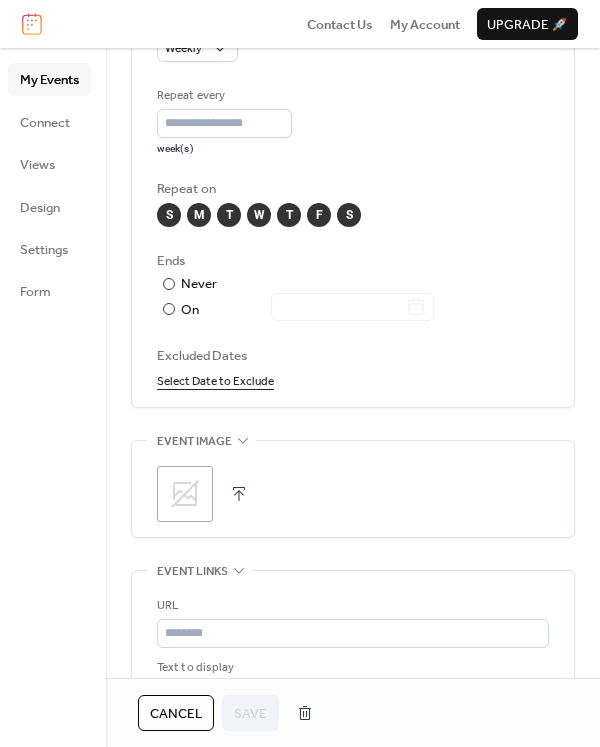click on "My Events" at bounding box center [49, 80] 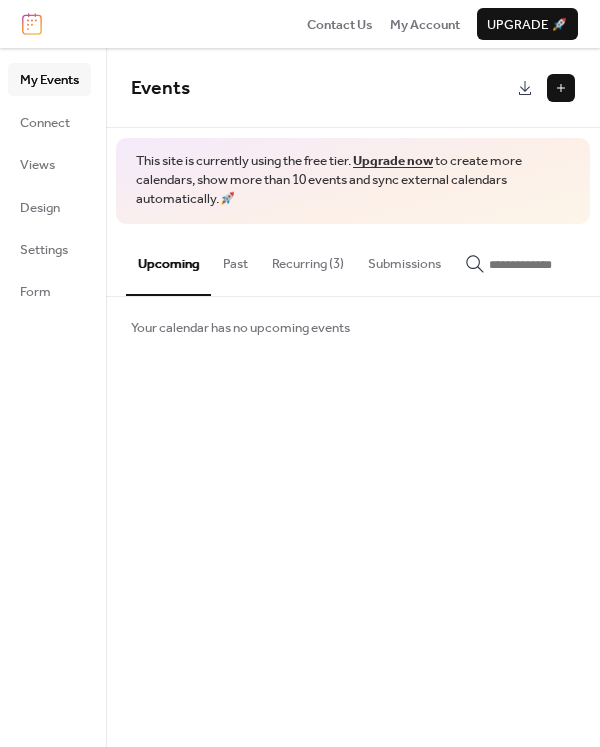 click on "Recurring  (3)" at bounding box center (308, 259) 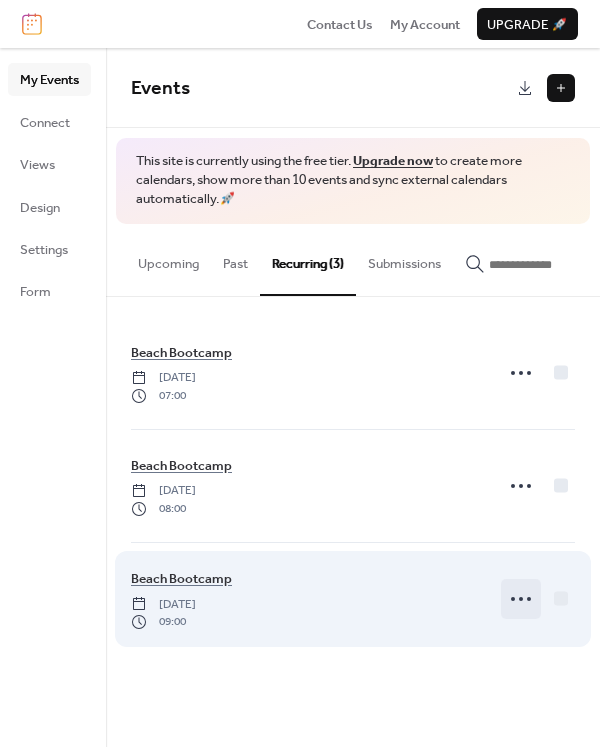 click 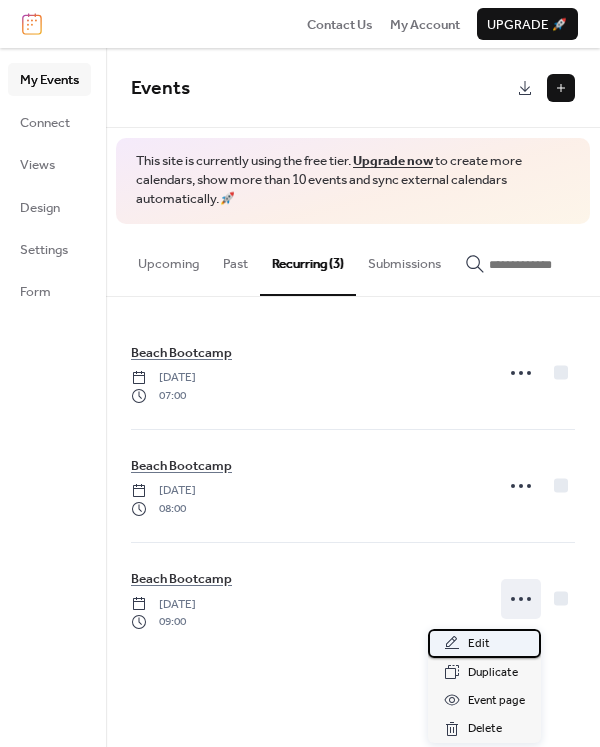 click on "Edit" at bounding box center [484, 643] 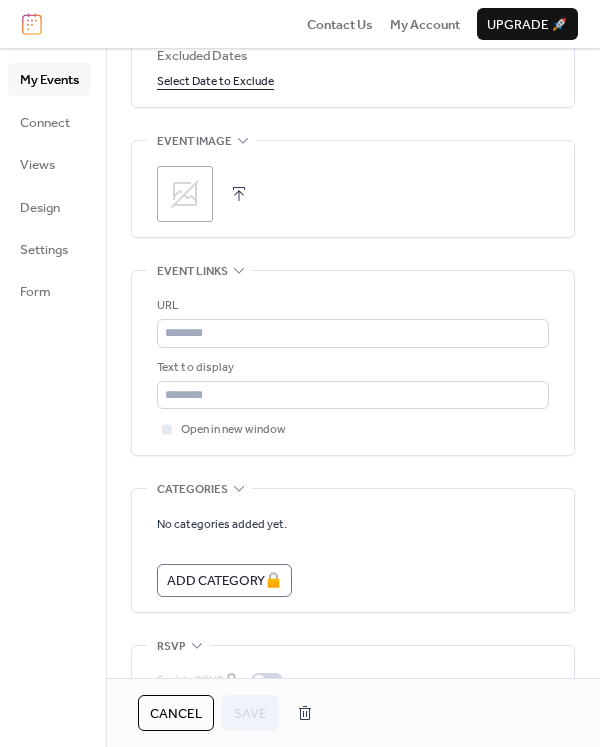 scroll, scrollTop: 1393, scrollLeft: 0, axis: vertical 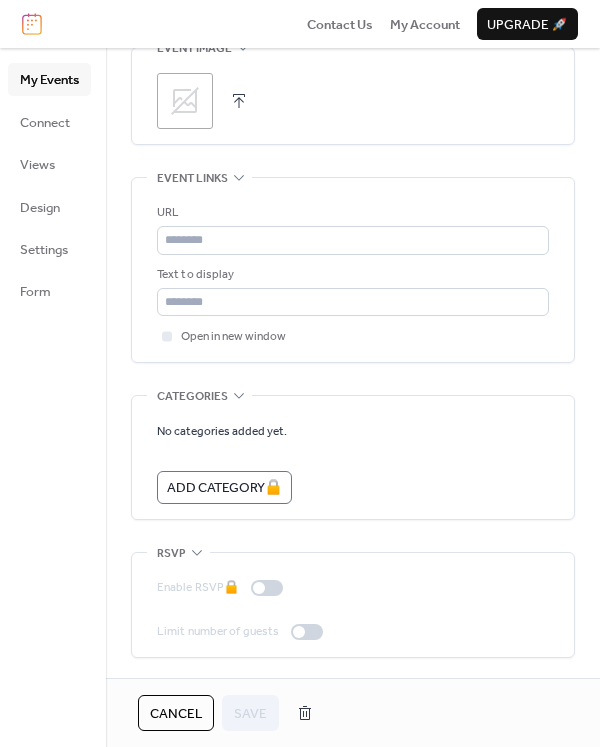 click on "My Events" at bounding box center (49, 80) 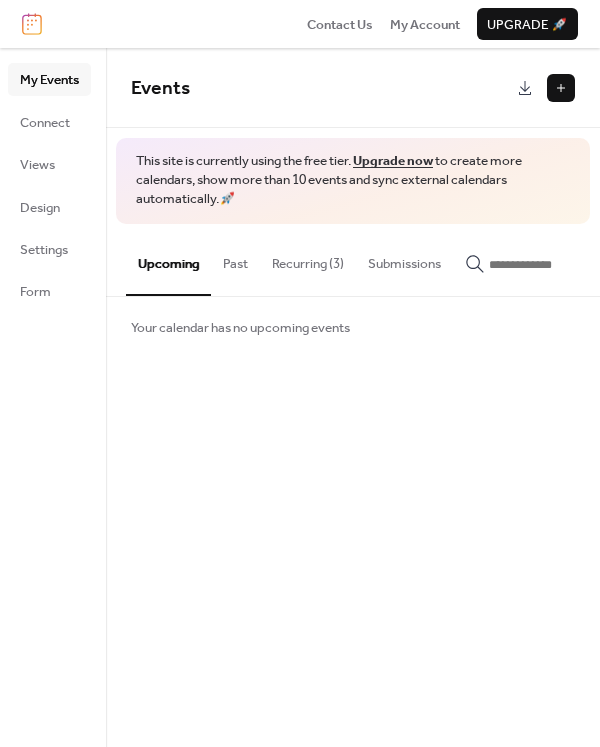 click on "Recurring  (3)" at bounding box center [308, 259] 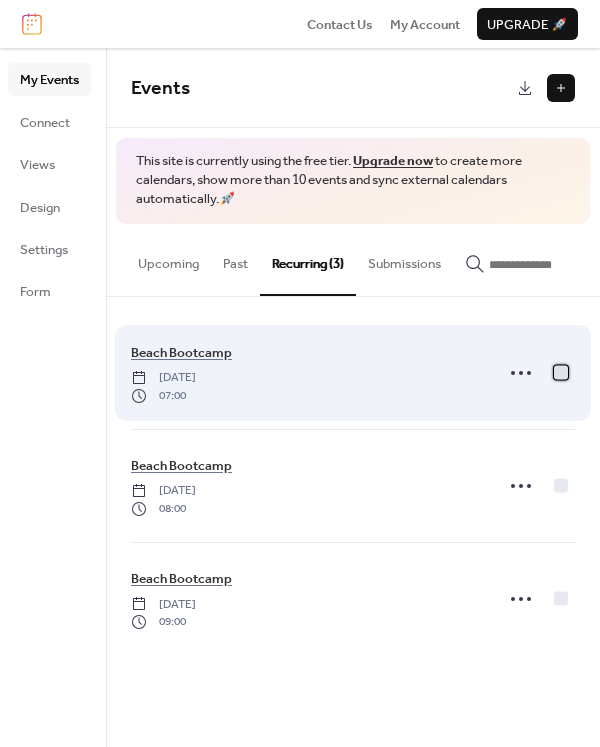 click at bounding box center (561, 372) 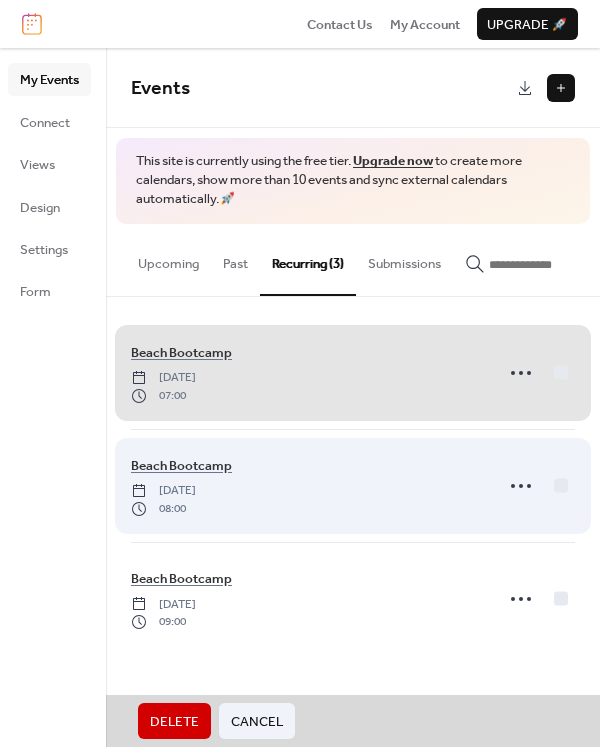 click on "Beach Bootcamp Thursday, July 10, 2025 08:00" at bounding box center (353, 485) 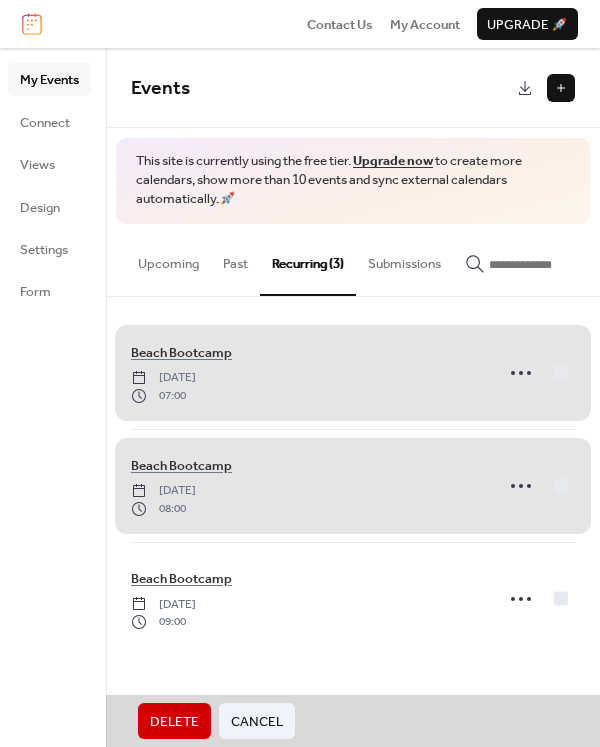 drag, startPoint x: 560, startPoint y: 601, endPoint x: 360, endPoint y: 692, distance: 219.72939 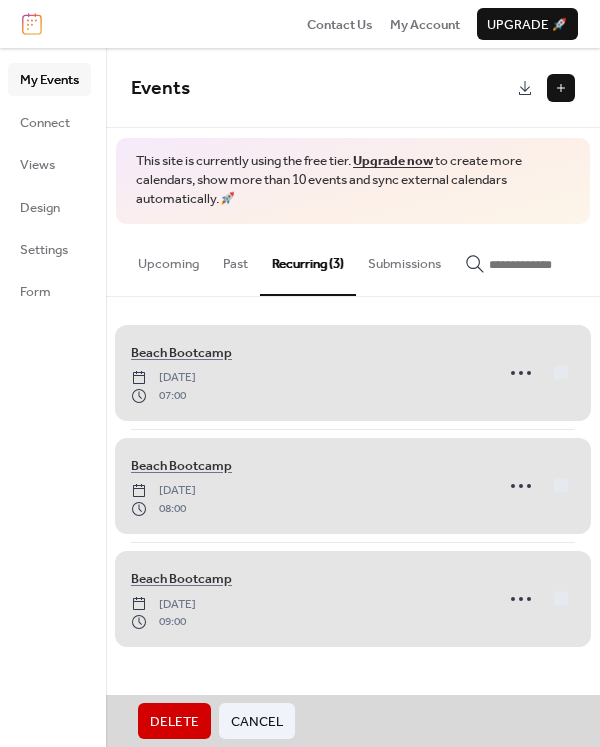 click on "Delete" at bounding box center [174, 722] 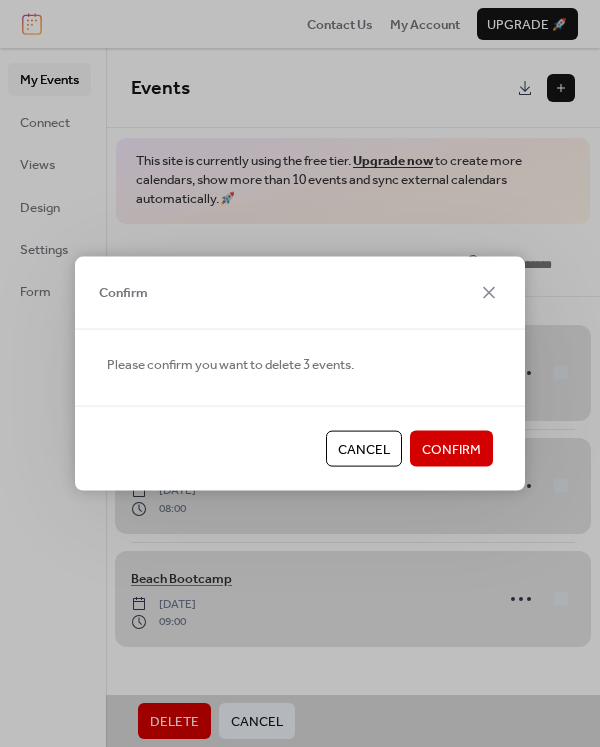 click on "Confirm" at bounding box center [451, 450] 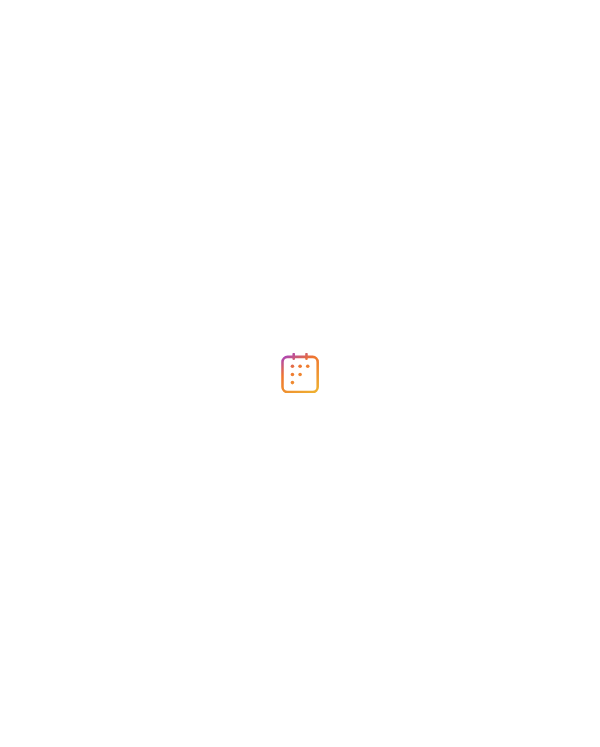 scroll, scrollTop: 0, scrollLeft: 0, axis: both 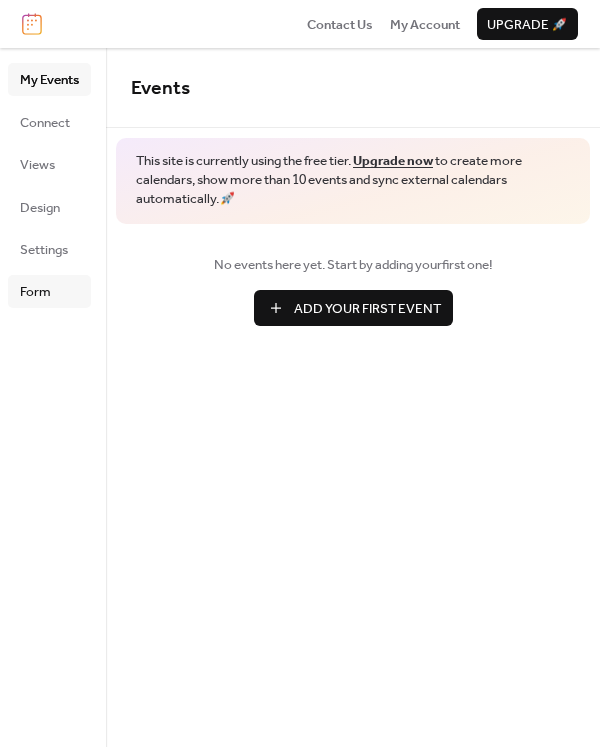 click on "Form" at bounding box center [49, 291] 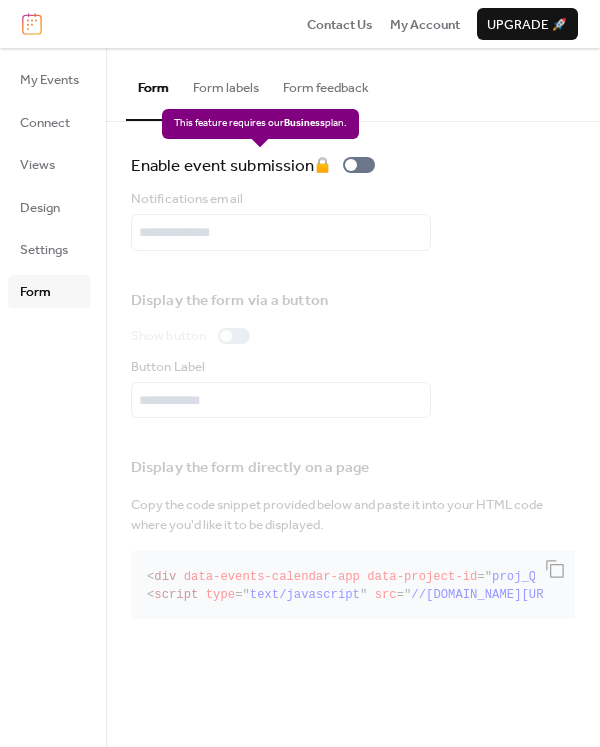 click on "Enable event submission  🔒" at bounding box center (257, 165) 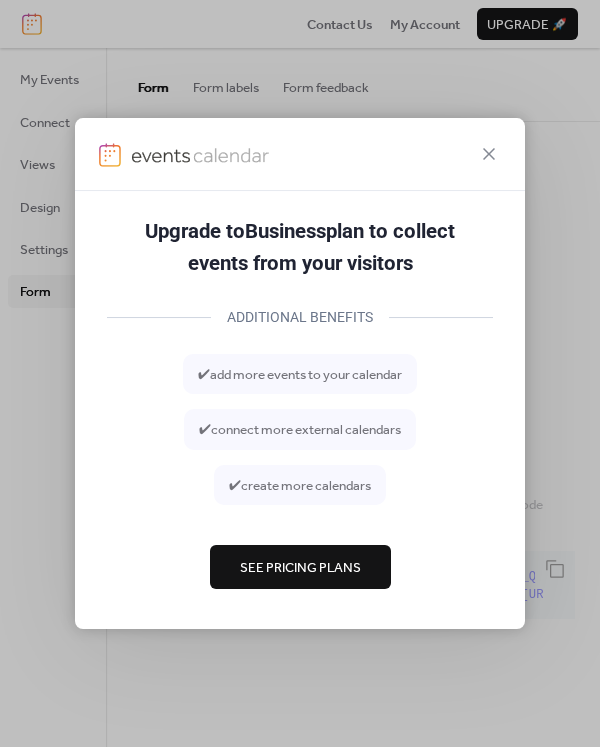 click on "See Pricing Plans" at bounding box center [300, 568] 